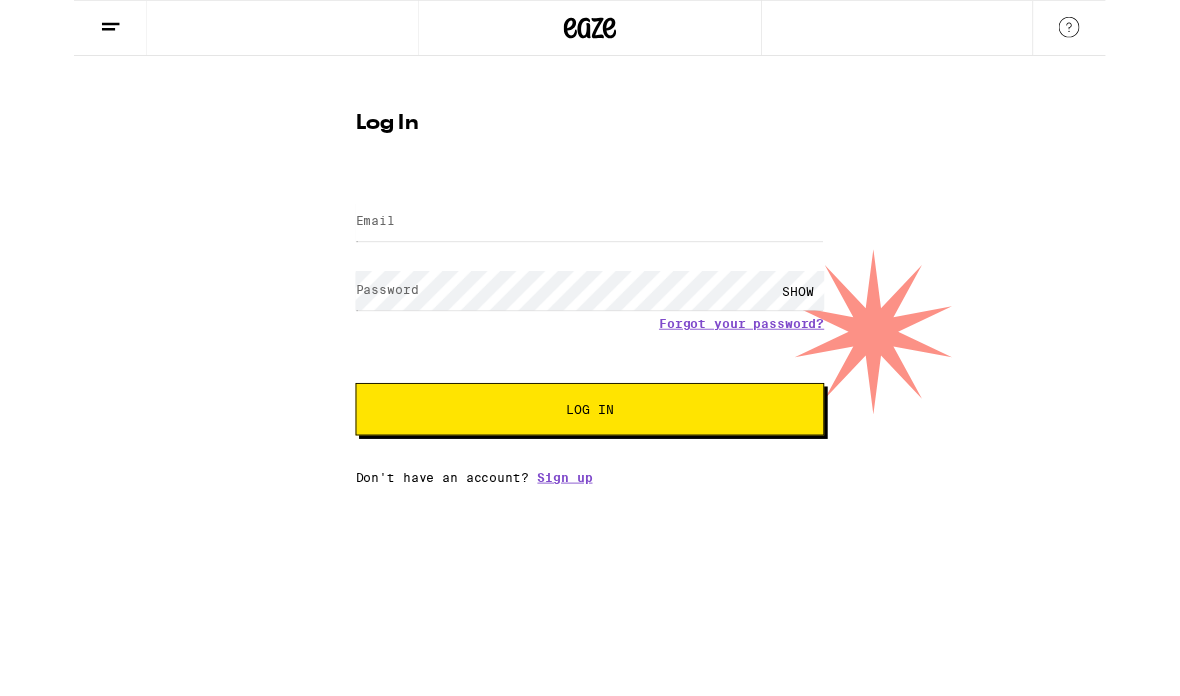 scroll, scrollTop: 0, scrollLeft: 0, axis: both 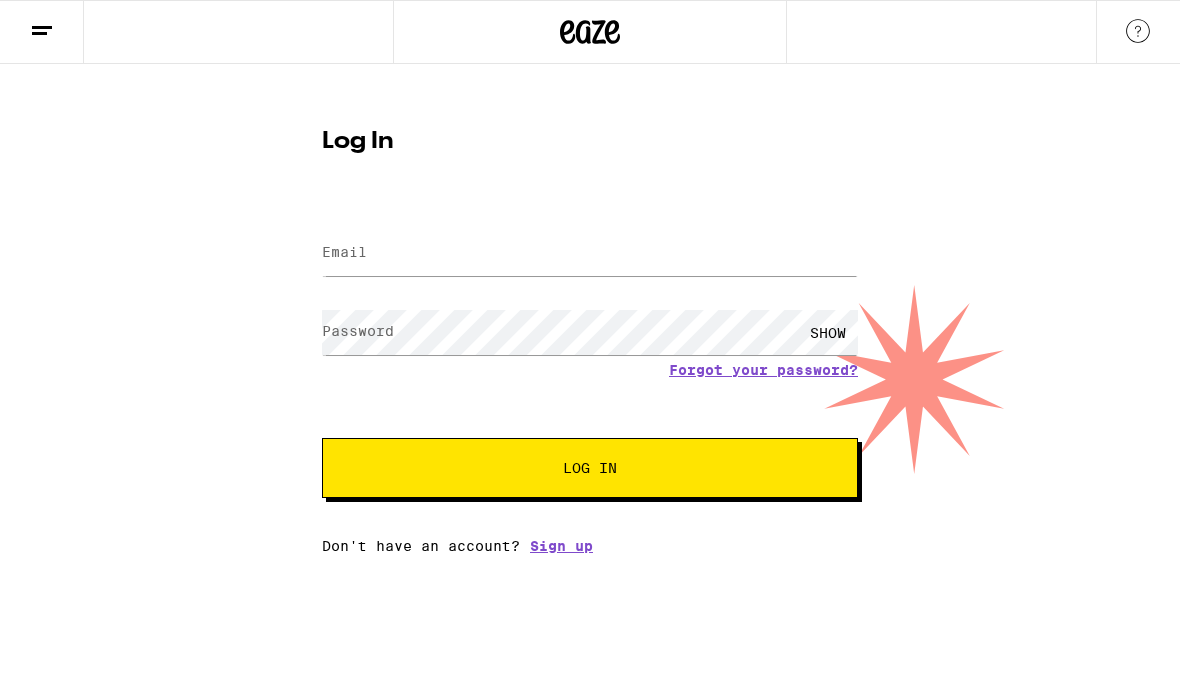 click at bounding box center (590, 253) 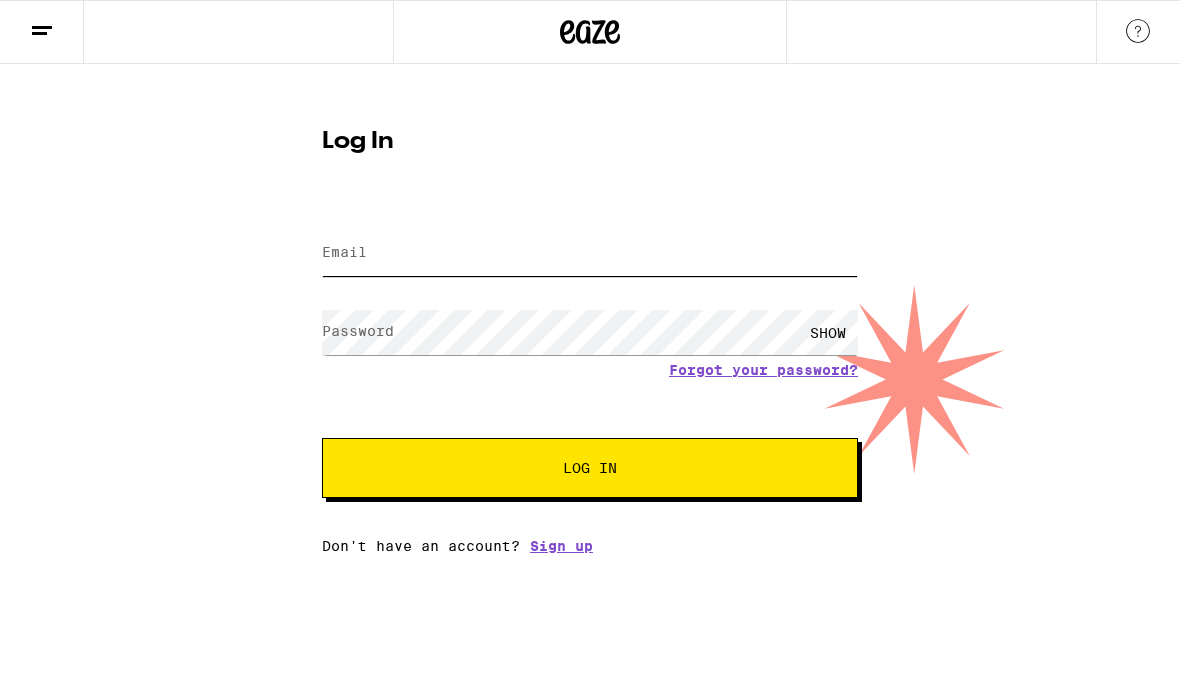 click on "Email" at bounding box center [590, 253] 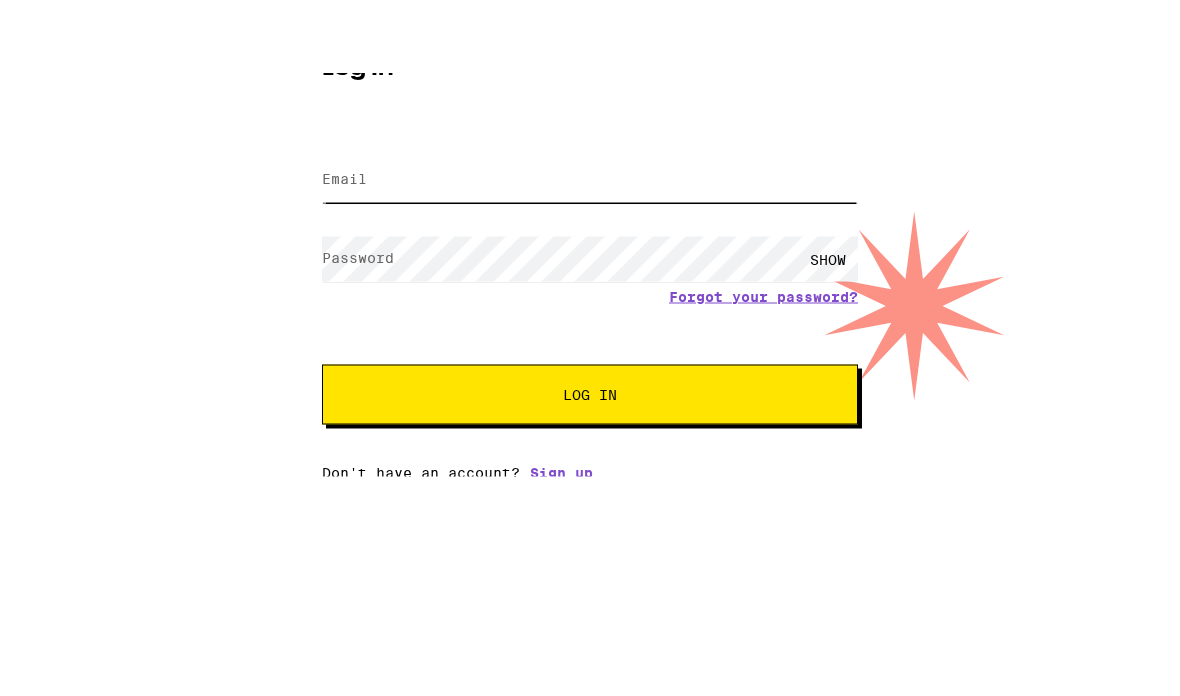 scroll, scrollTop: 0, scrollLeft: 0, axis: both 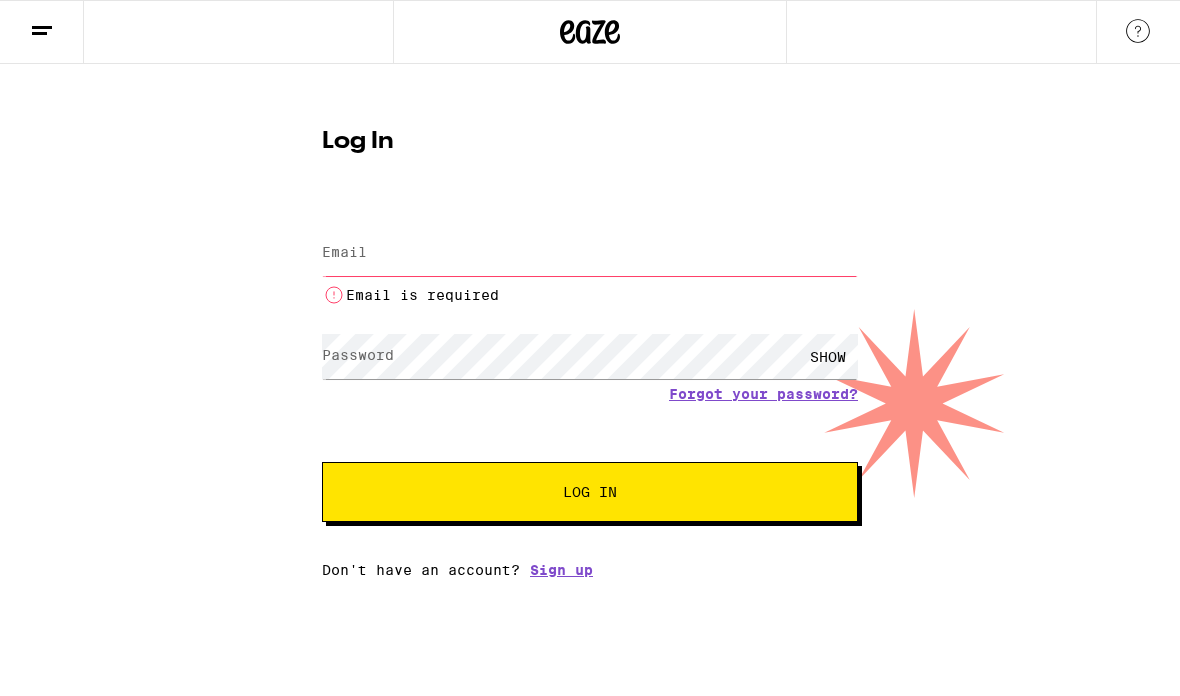 type on "[EMAIL]" 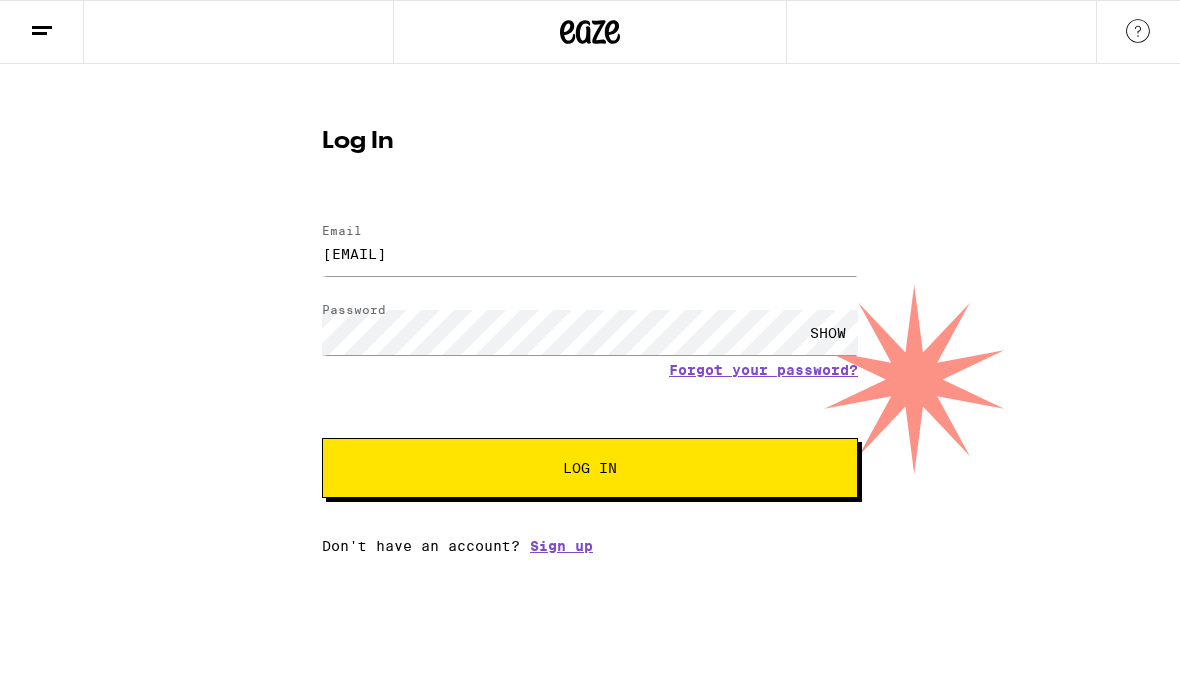 click on "Log In" at bounding box center (590, 468) 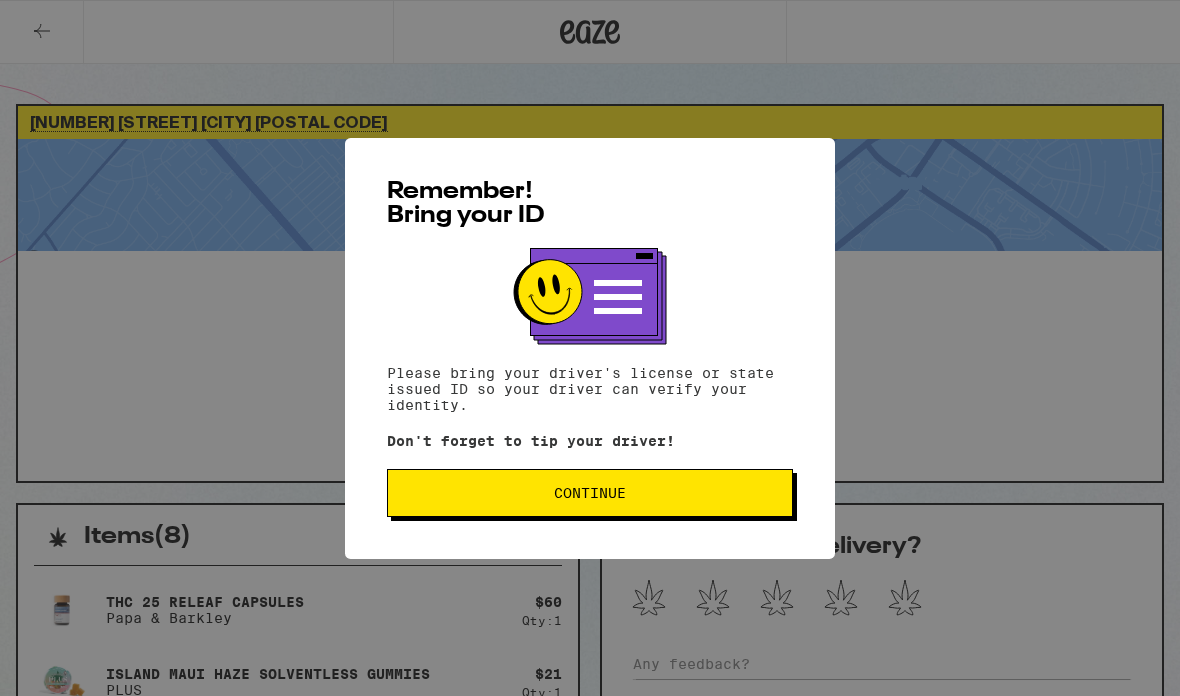 click on "Continue" at bounding box center (590, 493) 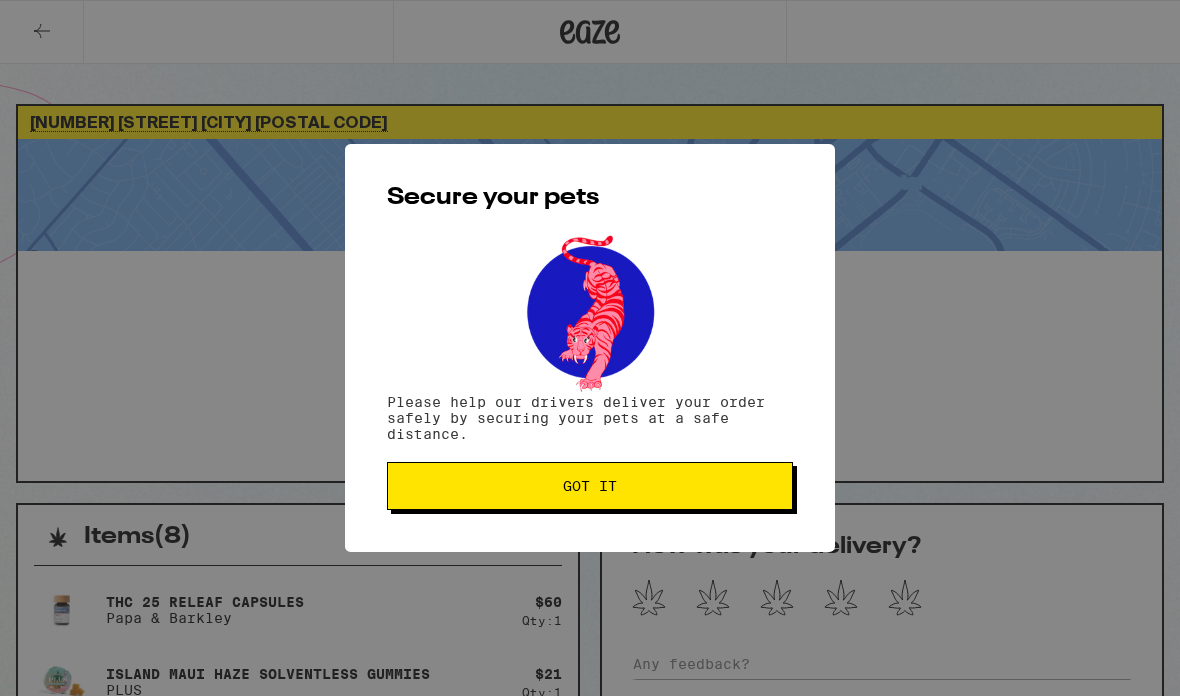click on "Got it" at bounding box center [590, 486] 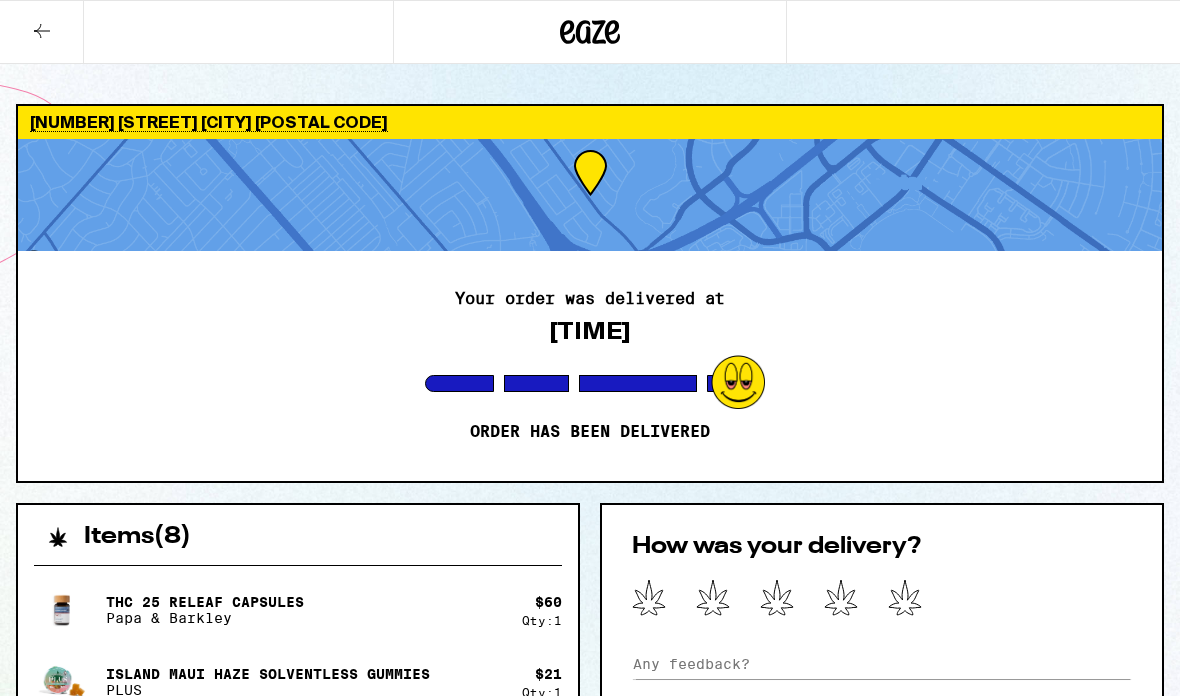 click 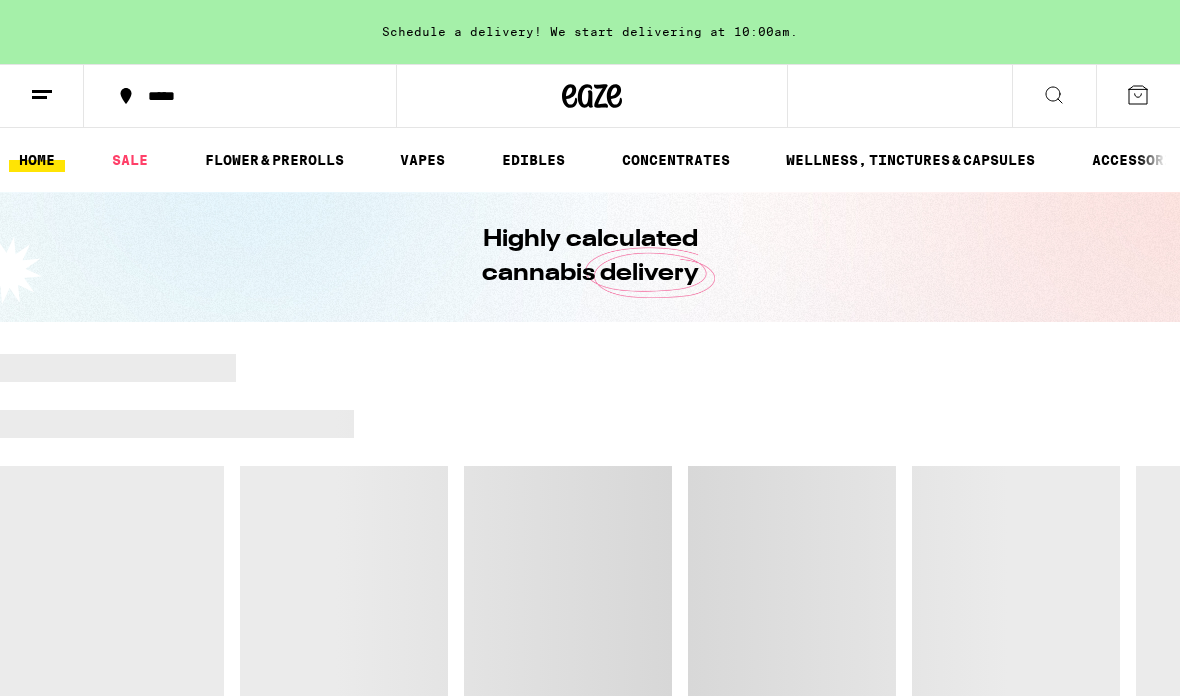 scroll, scrollTop: 0, scrollLeft: 0, axis: both 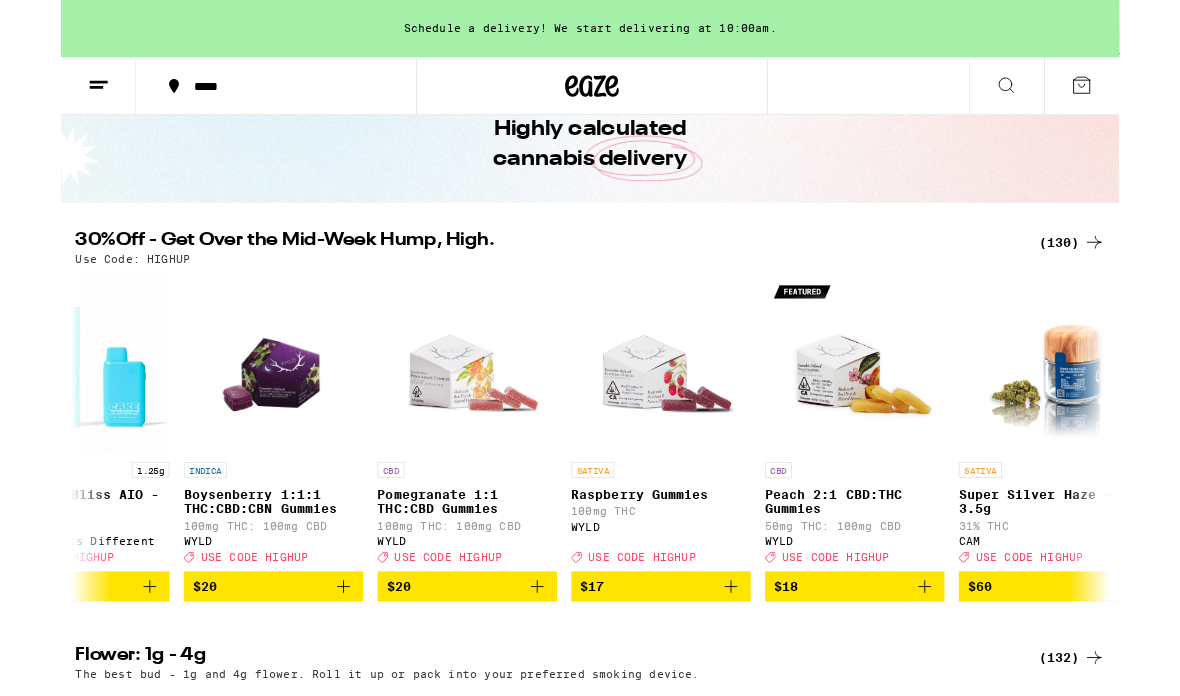 click 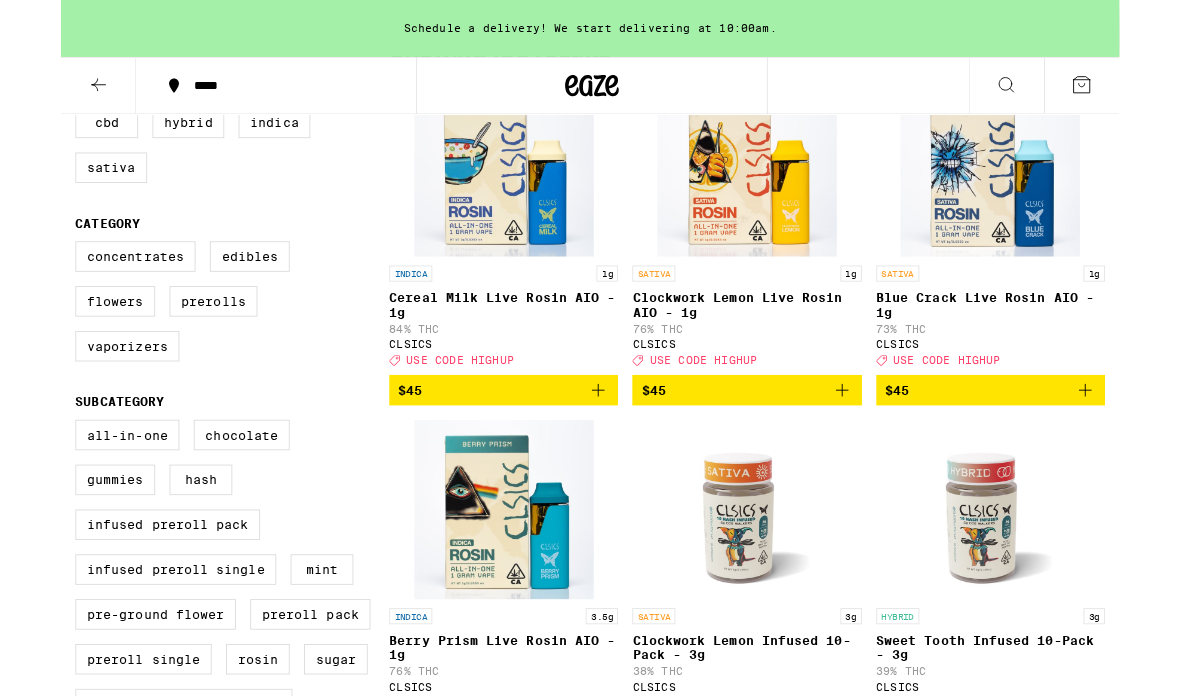 scroll, scrollTop: 253, scrollLeft: 0, axis: vertical 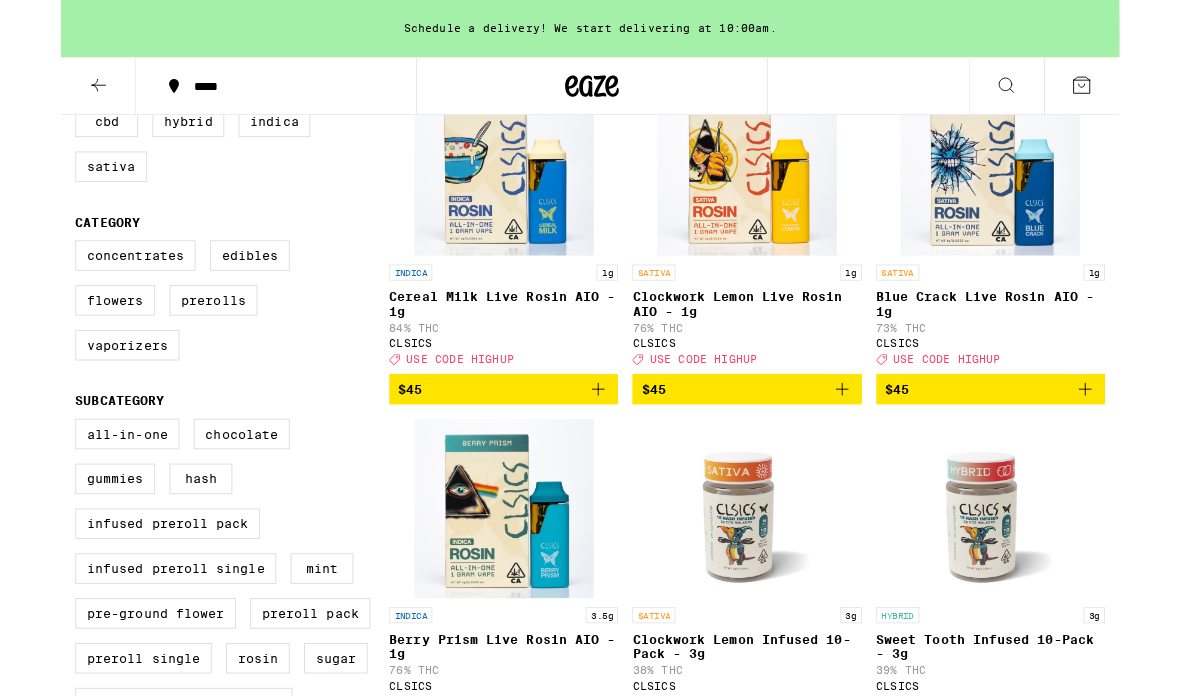 click on "Edibles" at bounding box center [210, 285] 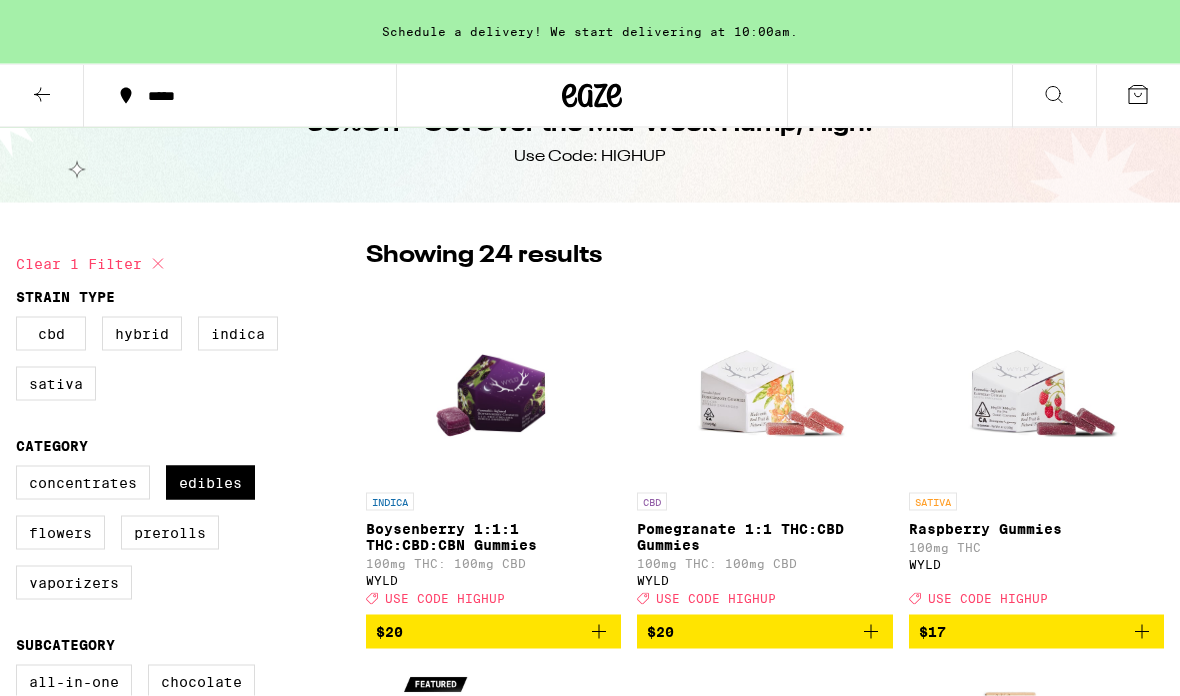 scroll, scrollTop: 0, scrollLeft: 0, axis: both 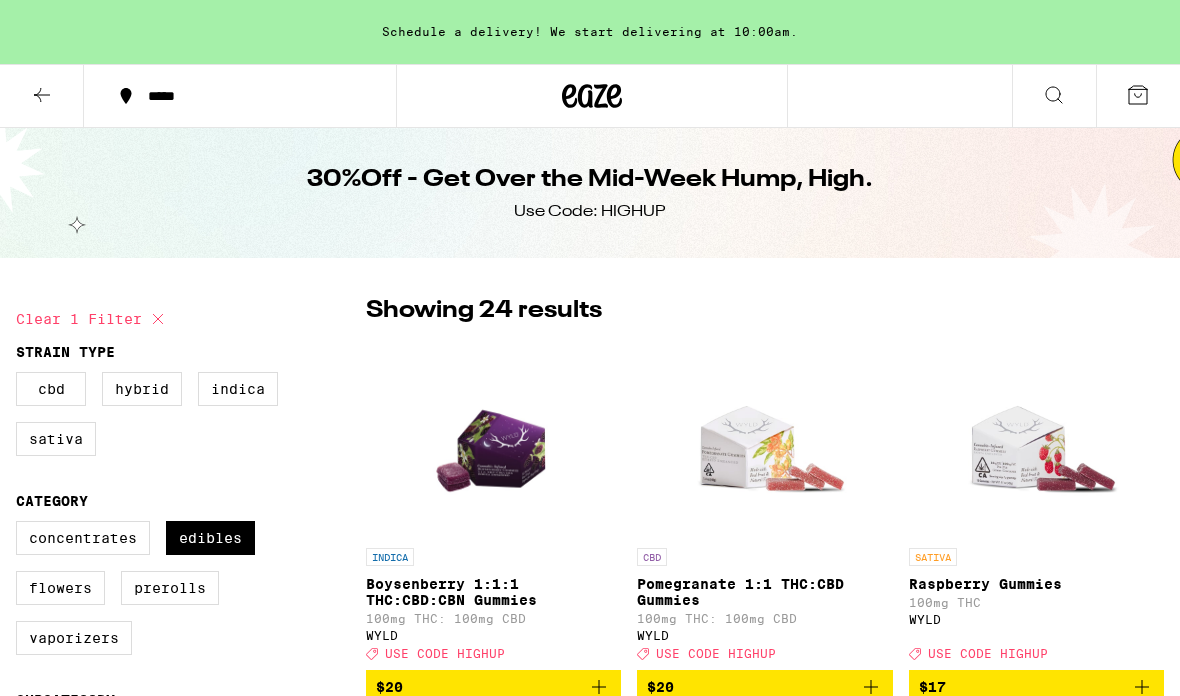 click on "Edibles" at bounding box center (210, 538) 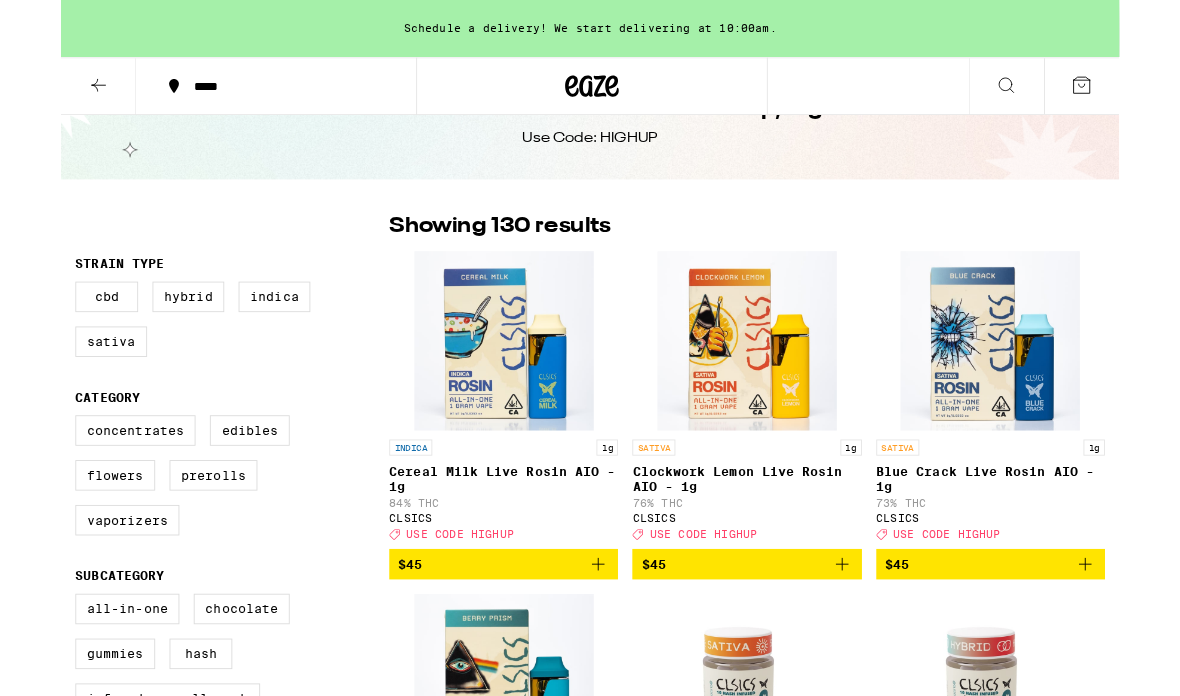 scroll, scrollTop: 63, scrollLeft: 0, axis: vertical 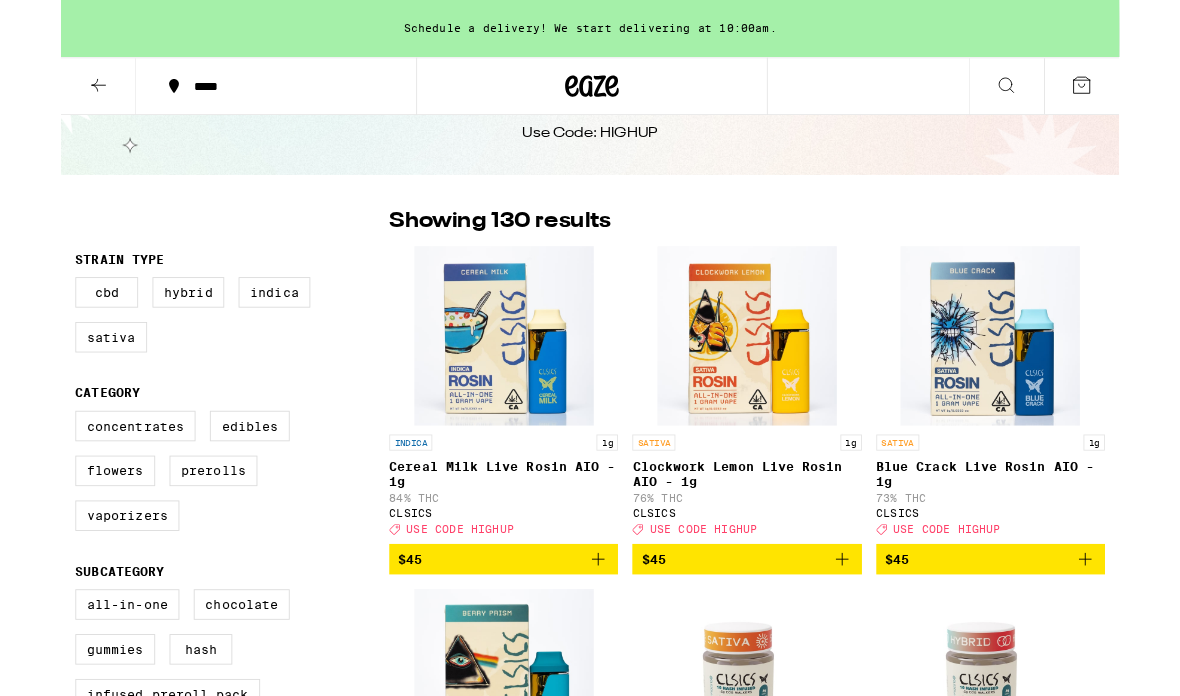 click on "Vaporizers" at bounding box center [74, 575] 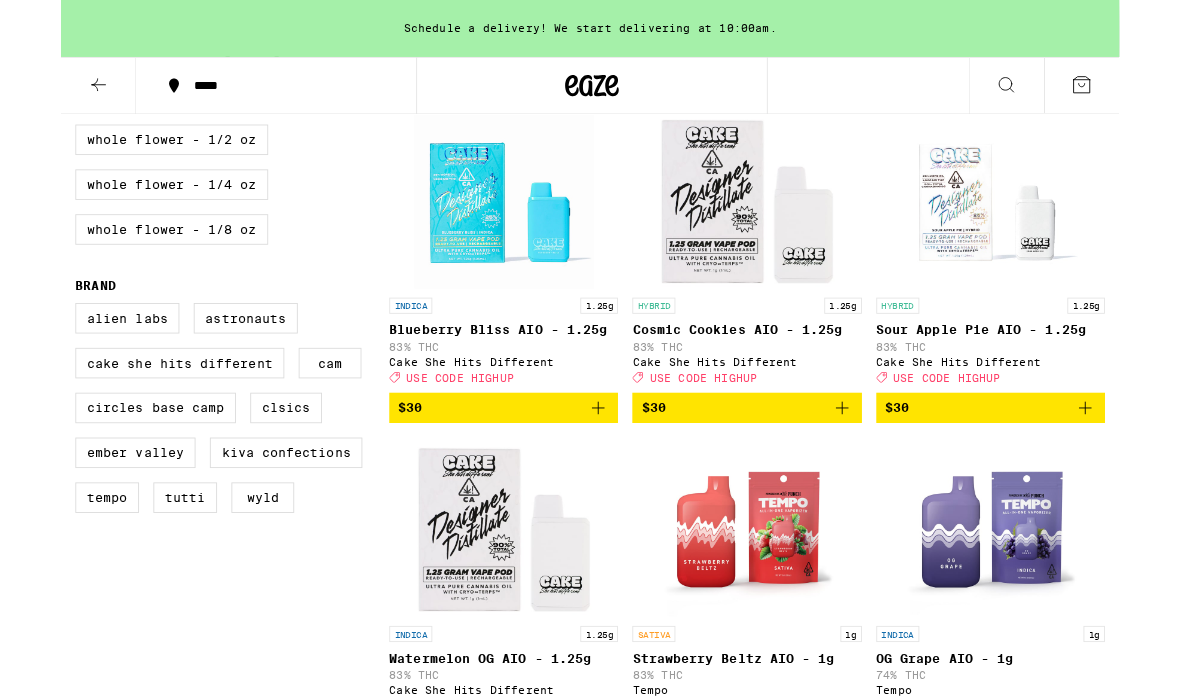 scroll, scrollTop: 983, scrollLeft: 0, axis: vertical 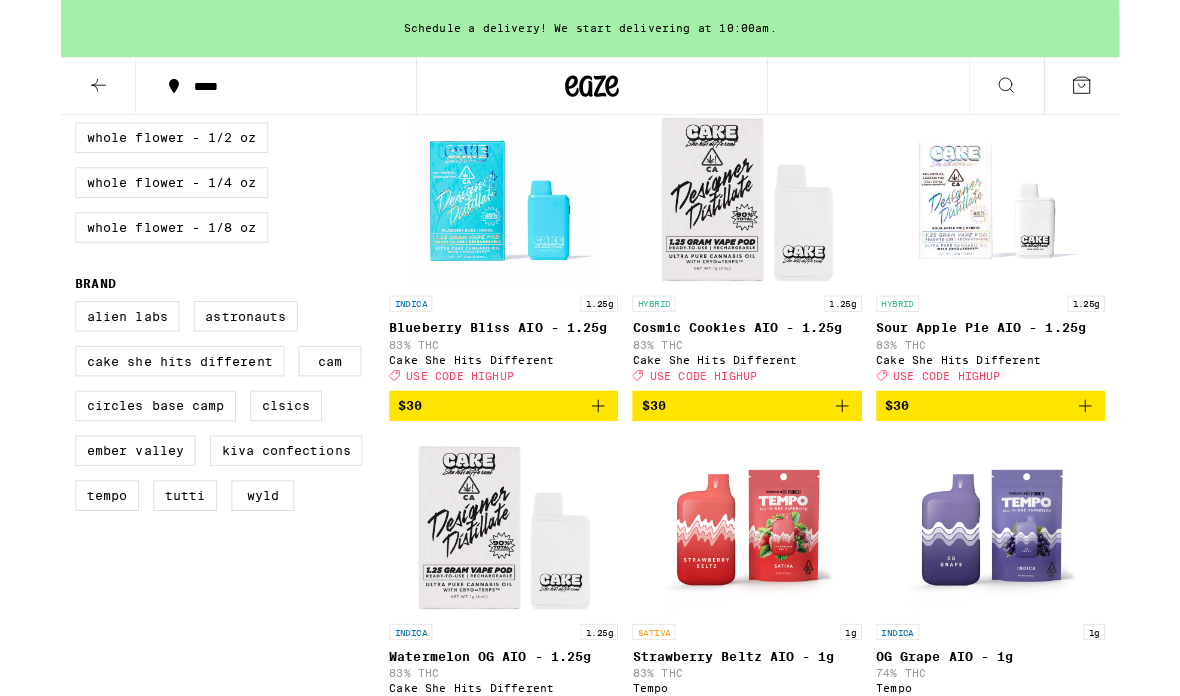 click at bounding box center [765, 220] 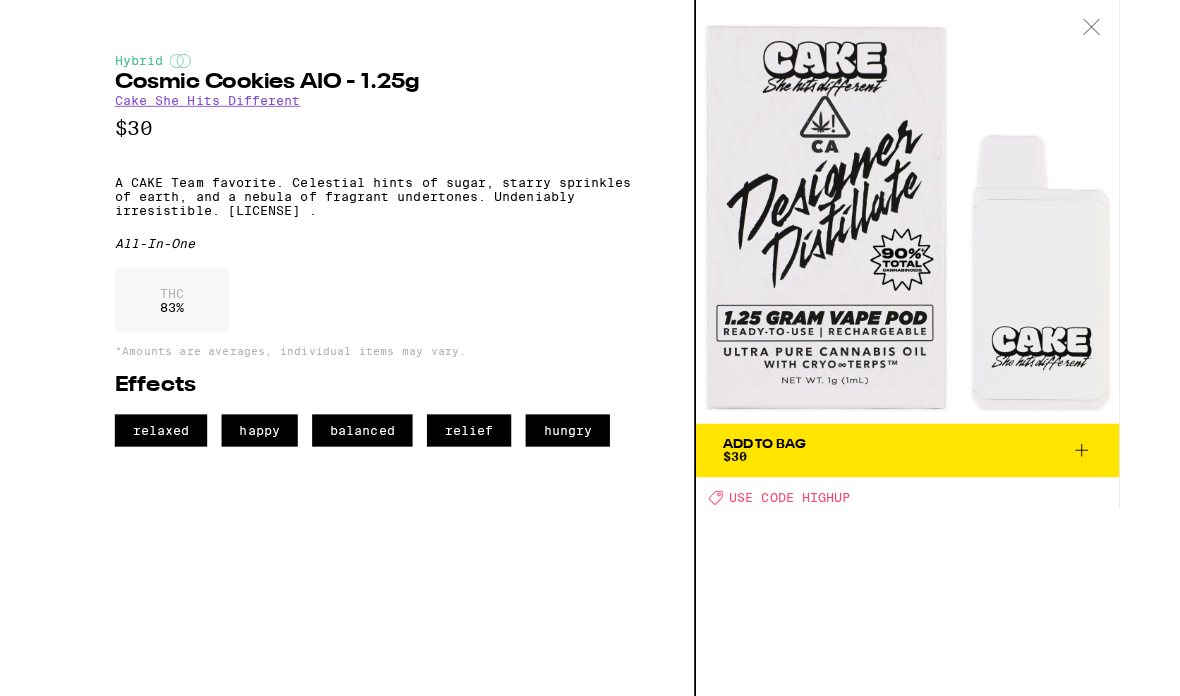 scroll, scrollTop: 1063, scrollLeft: 0, axis: vertical 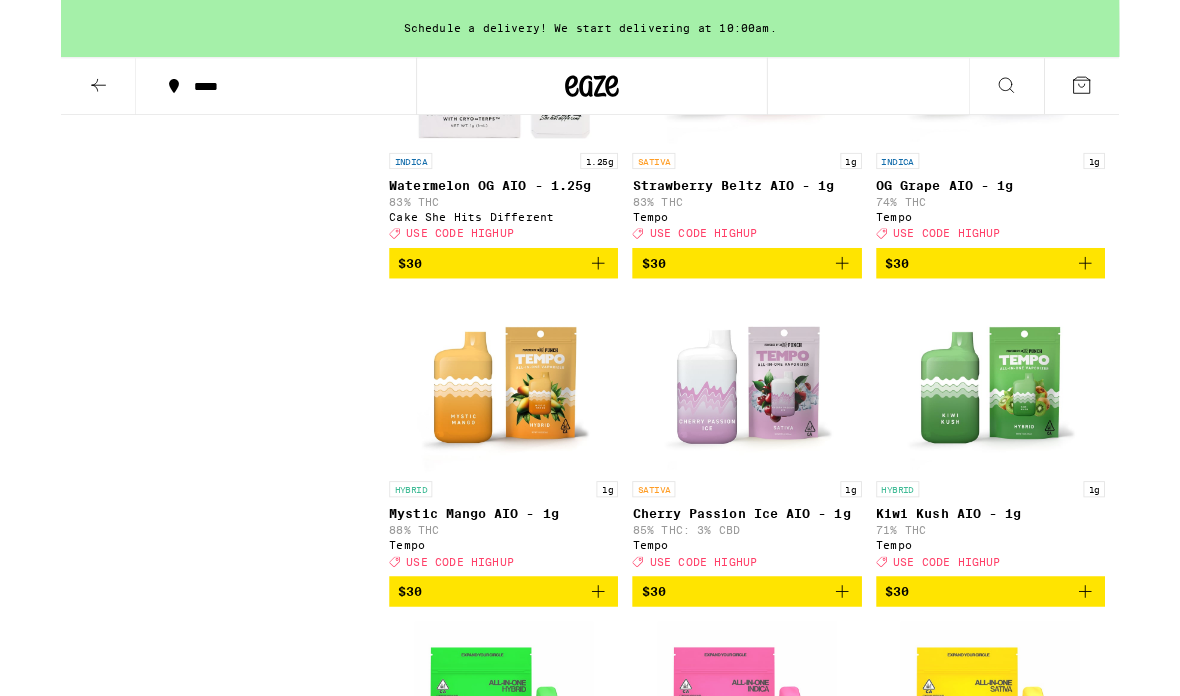 click on "OG Grape AIO - 1g" at bounding box center (1036, 206) 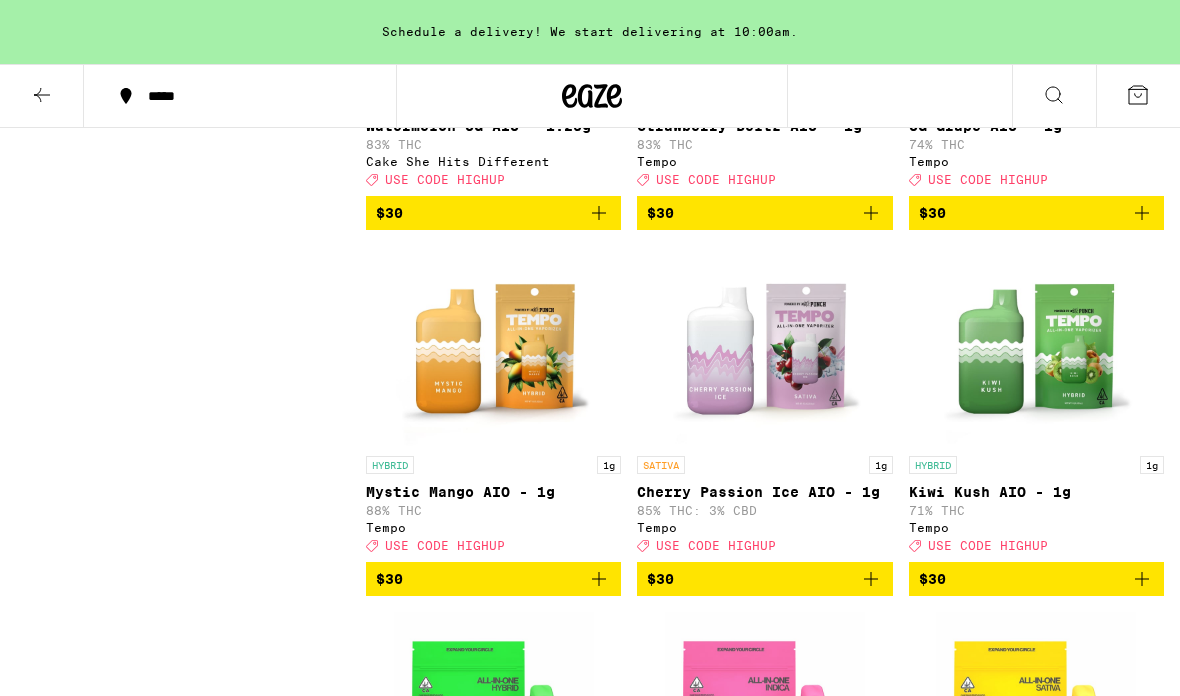 click at bounding box center [494, 346] 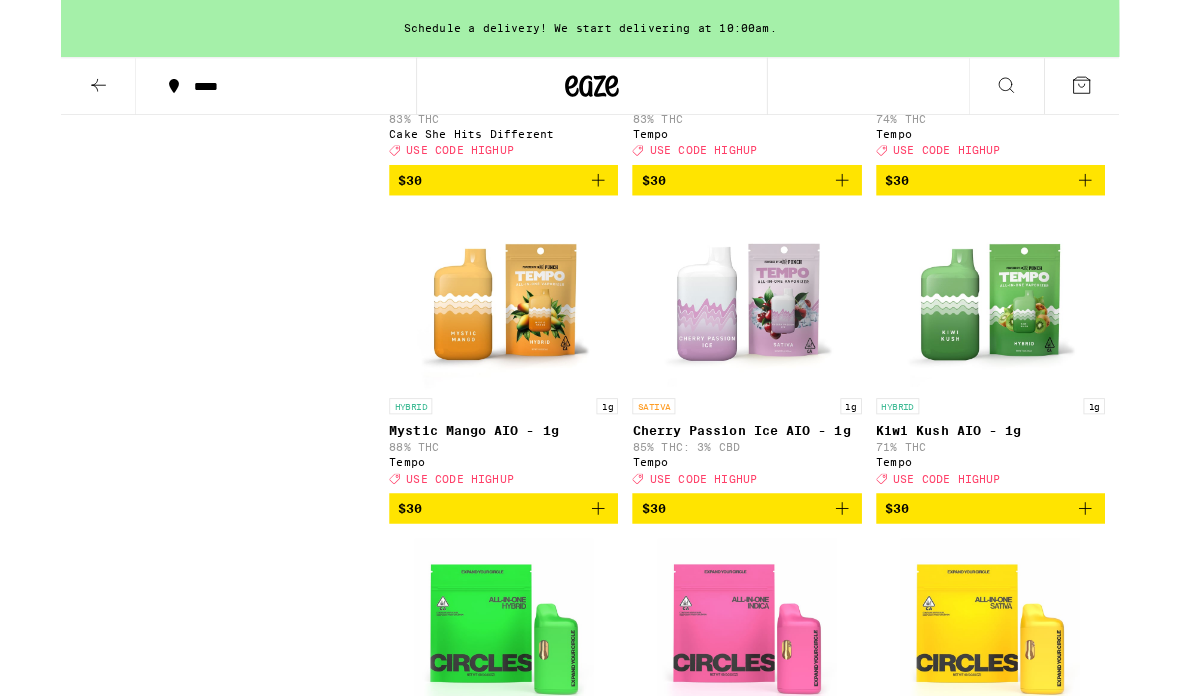 scroll, scrollTop: 1597, scrollLeft: 0, axis: vertical 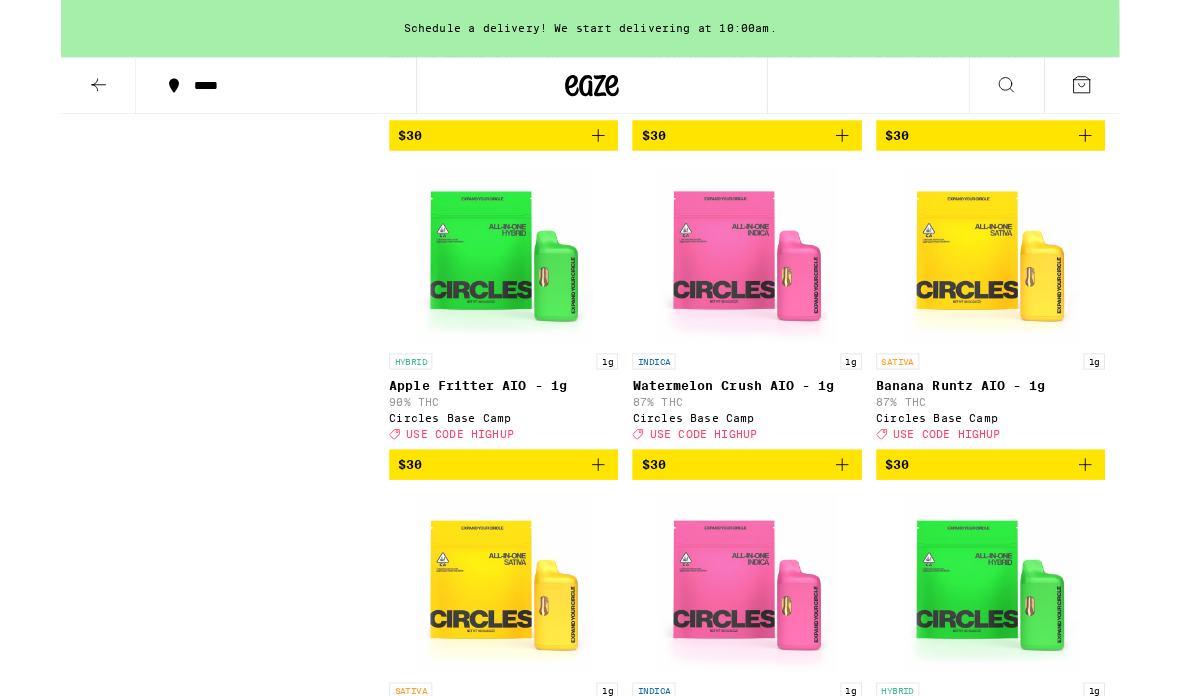 click at bounding box center [494, 285] 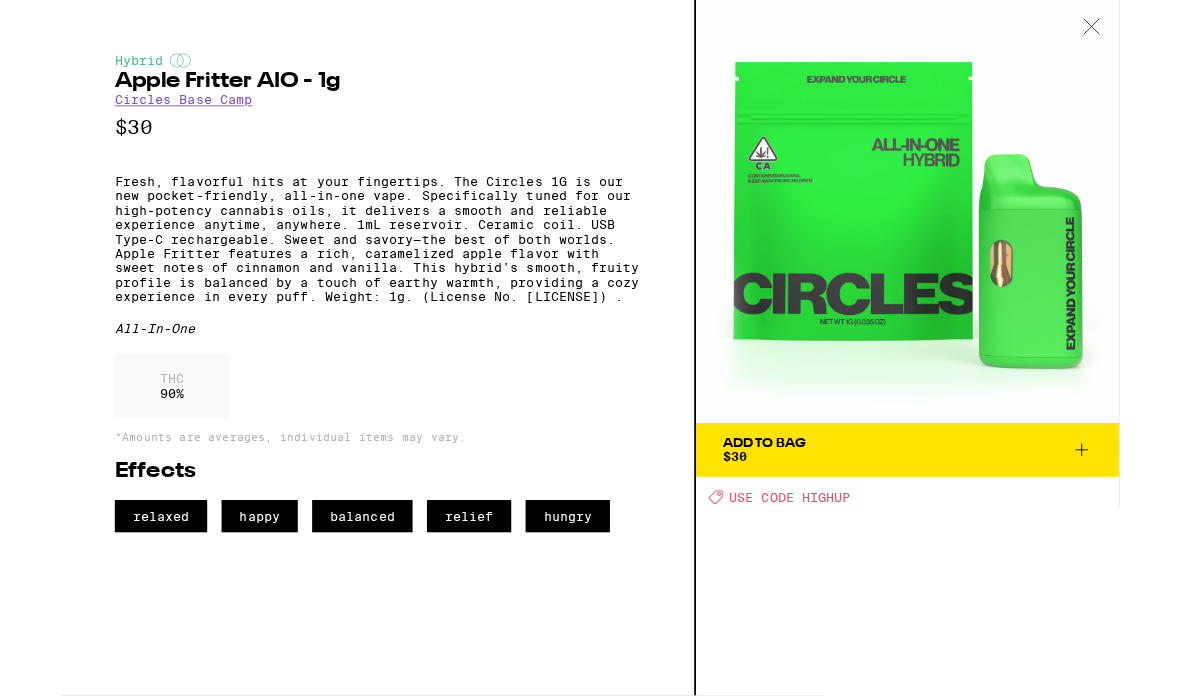 scroll, scrollTop: 2097, scrollLeft: 0, axis: vertical 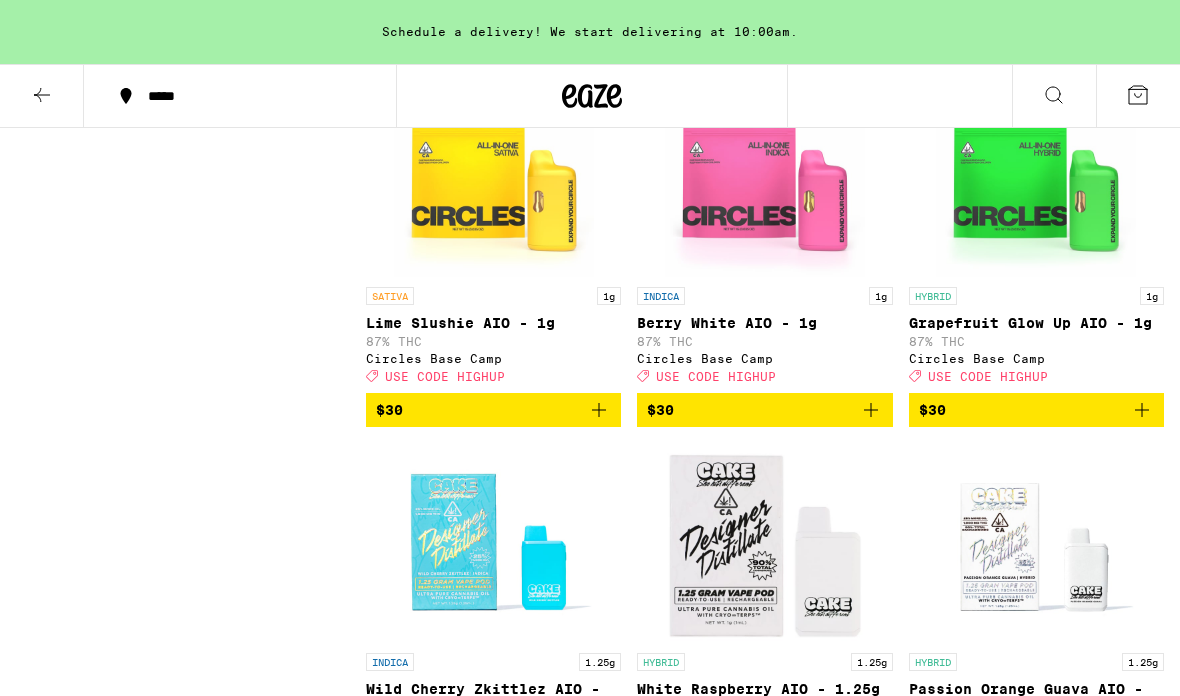 click at bounding box center (494, 177) 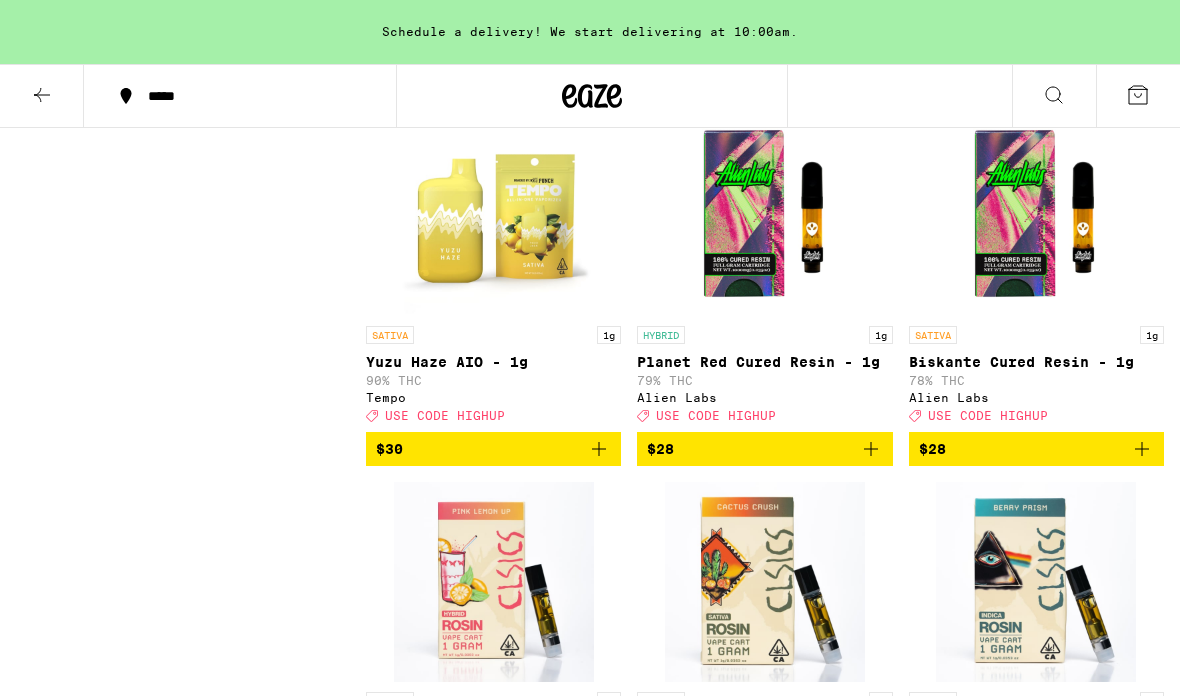 scroll, scrollTop: 3199, scrollLeft: 0, axis: vertical 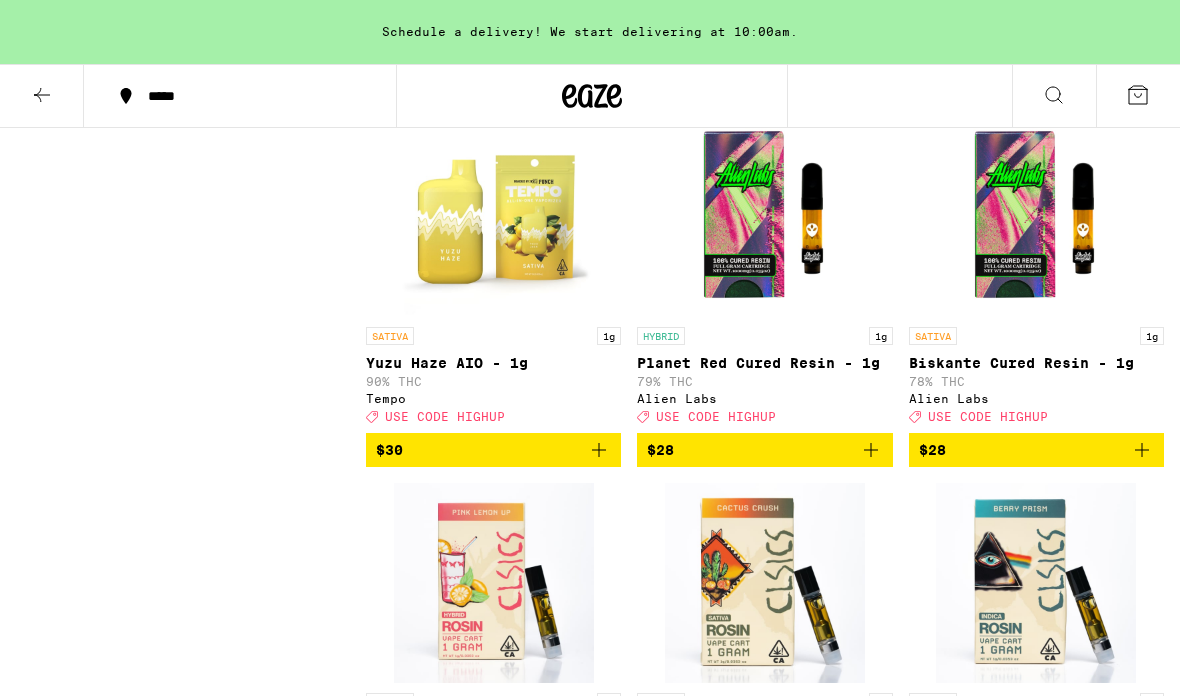 click at bounding box center [1036, 217] 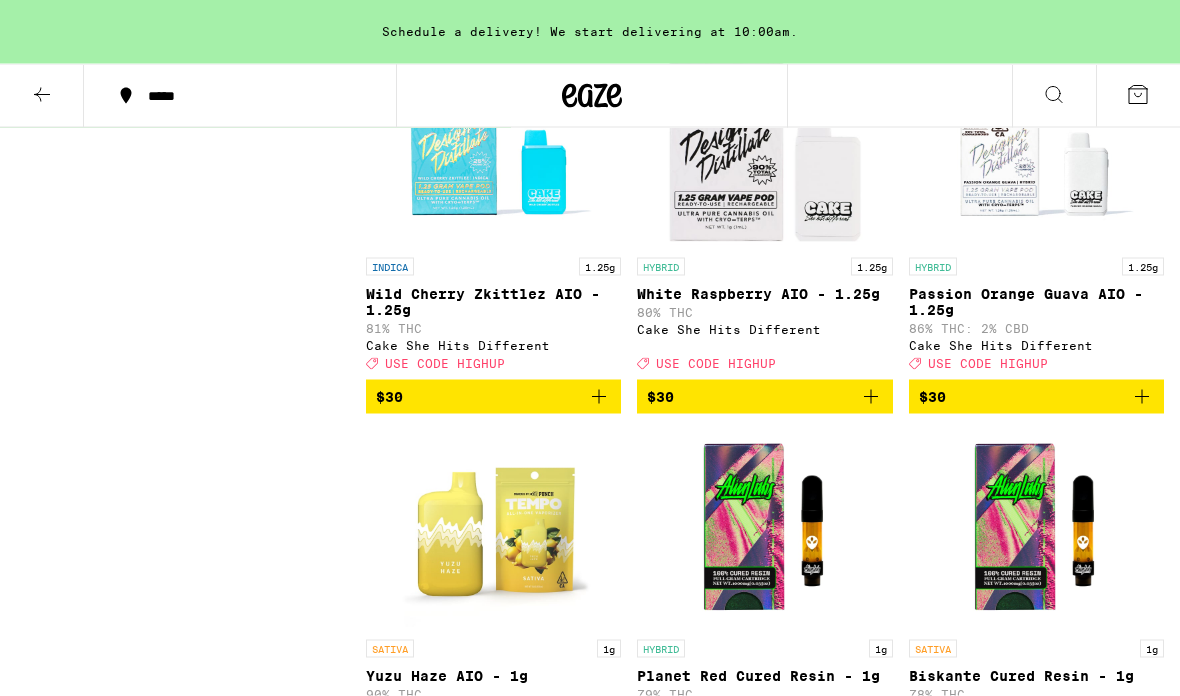 scroll, scrollTop: 2885, scrollLeft: 0, axis: vertical 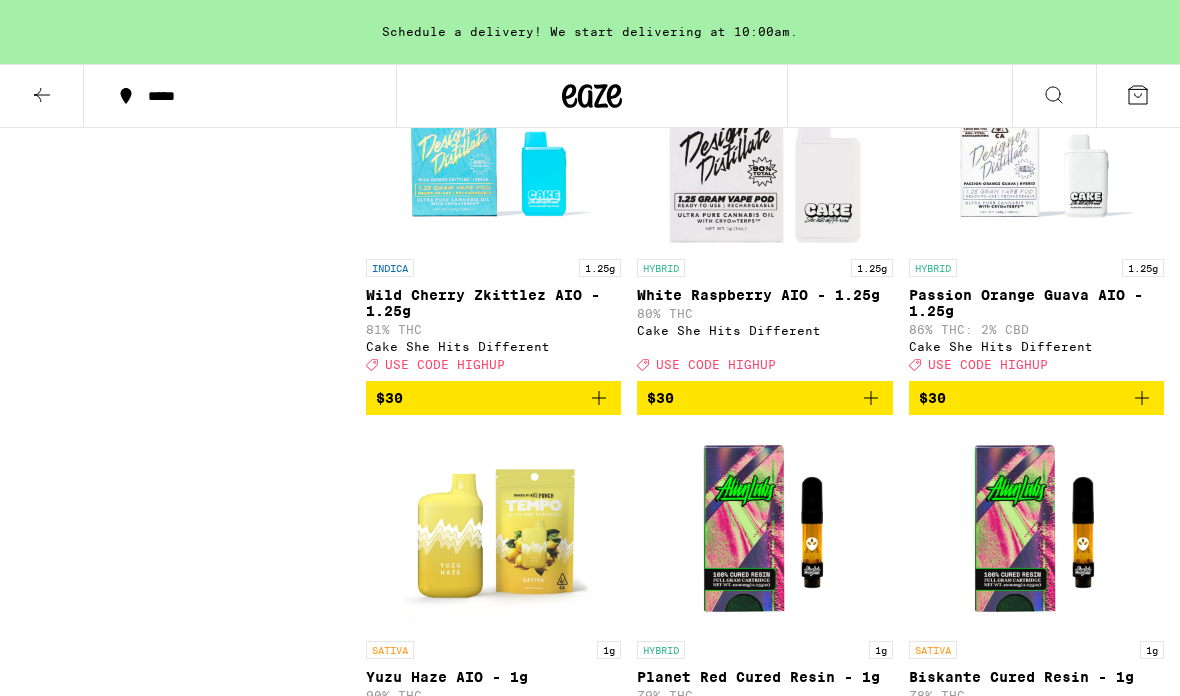 click at bounding box center (1036, 149) 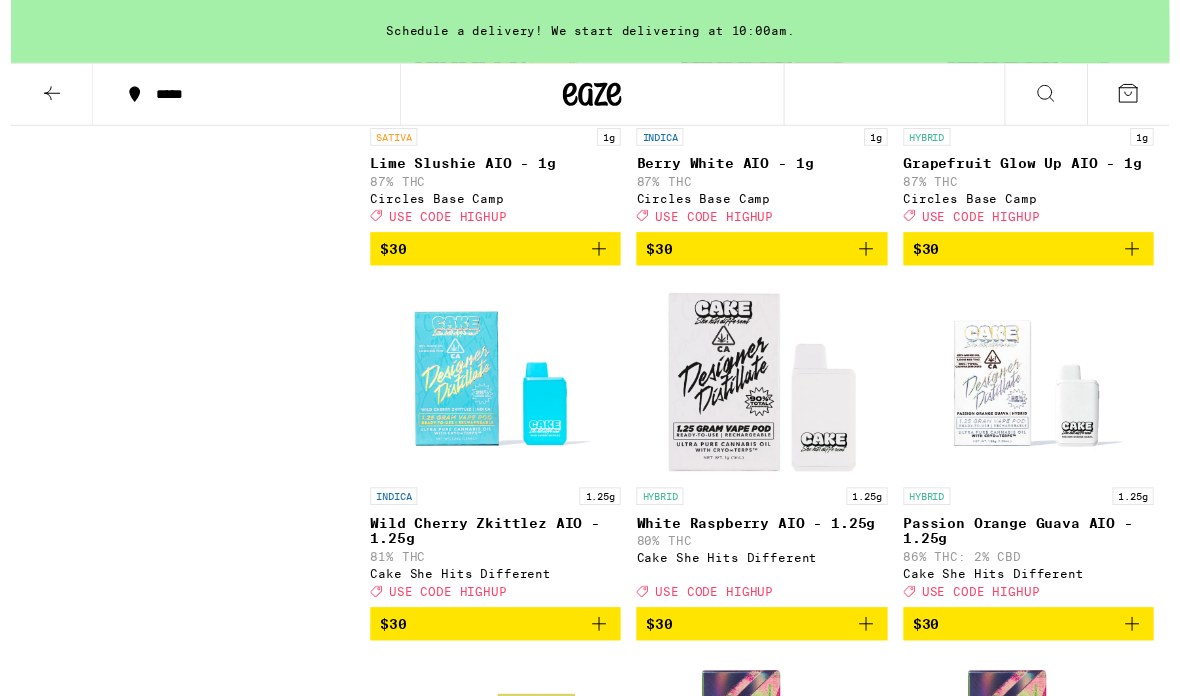 scroll, scrollTop: 2661, scrollLeft: 0, axis: vertical 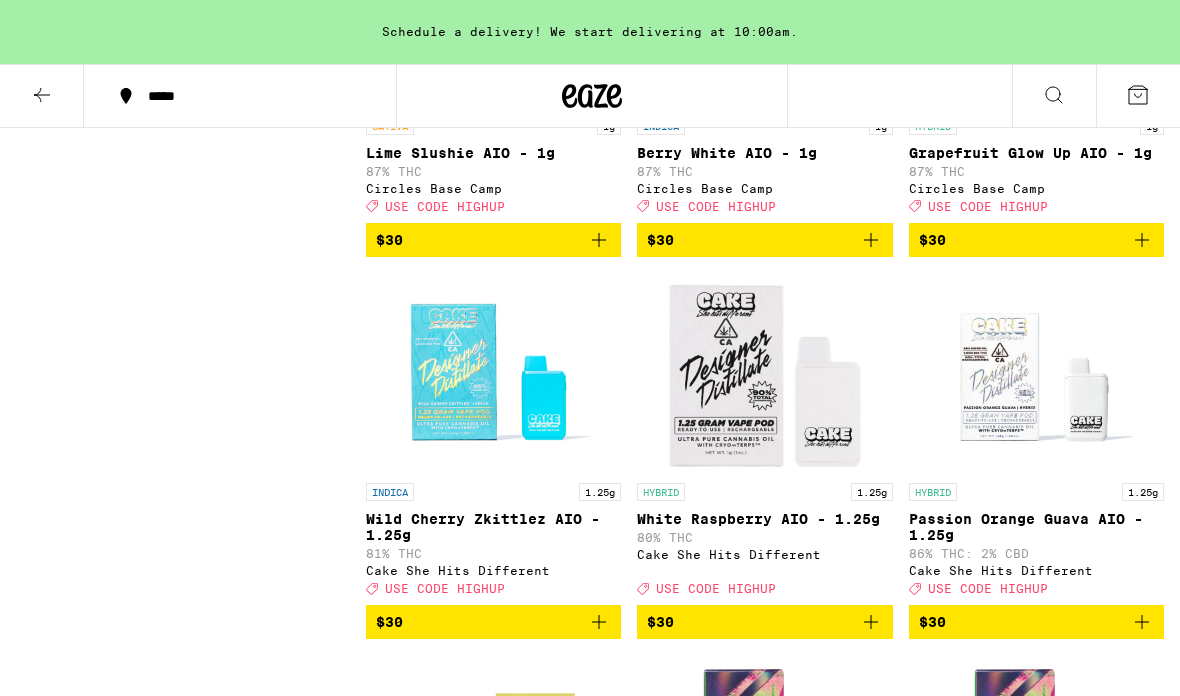 click at bounding box center (765, 373) 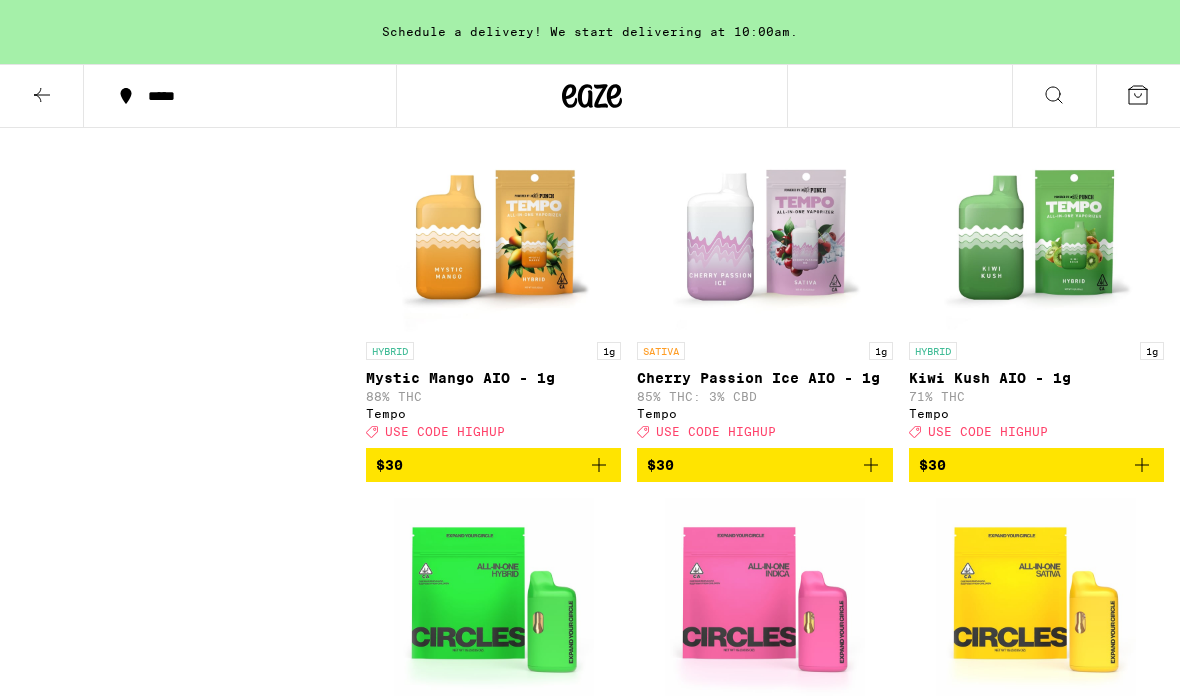 scroll, scrollTop: 1690, scrollLeft: 0, axis: vertical 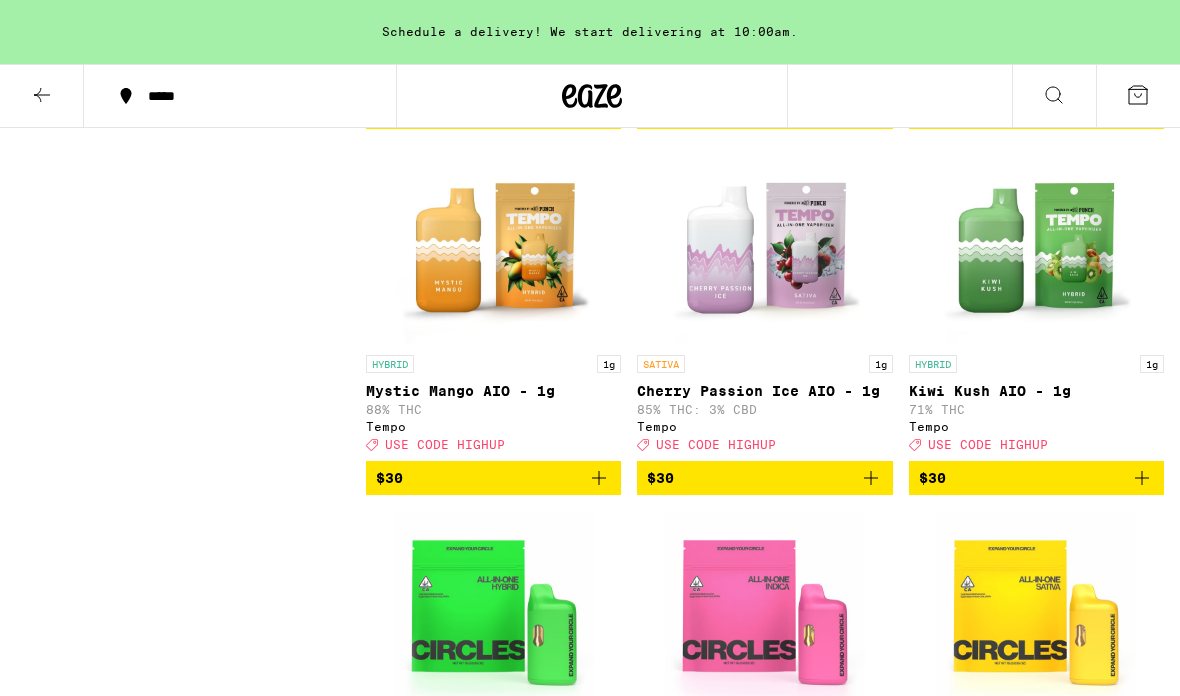 click at bounding box center [765, 245] 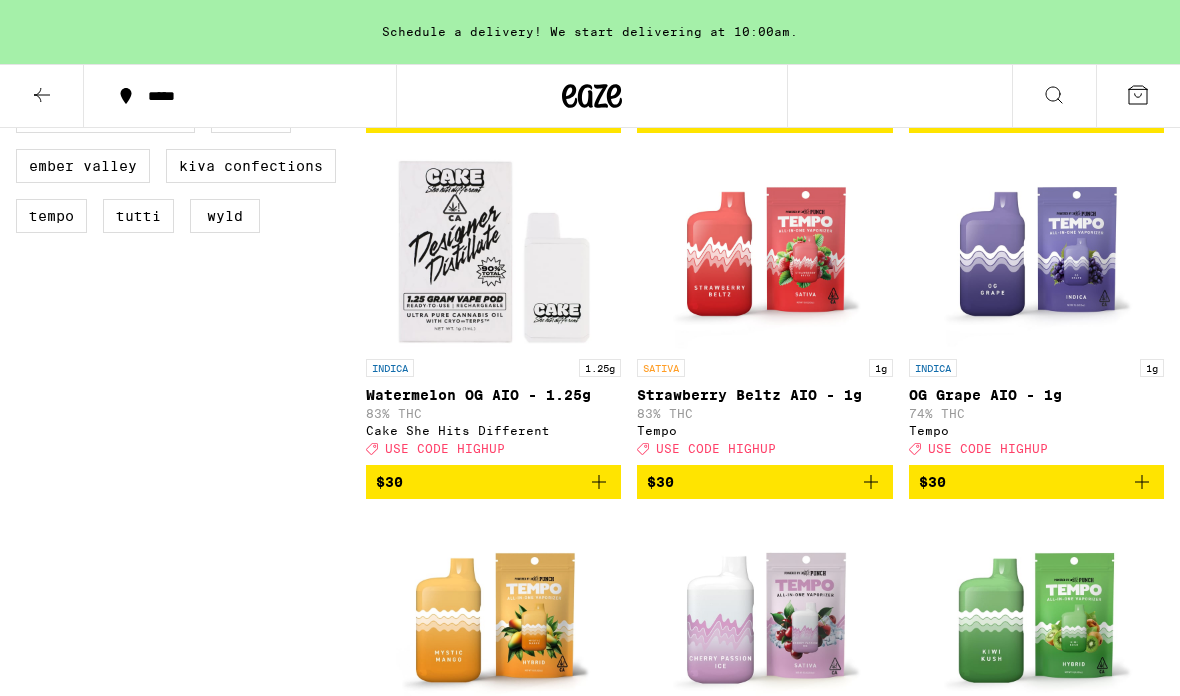 scroll, scrollTop: 1313, scrollLeft: 0, axis: vertical 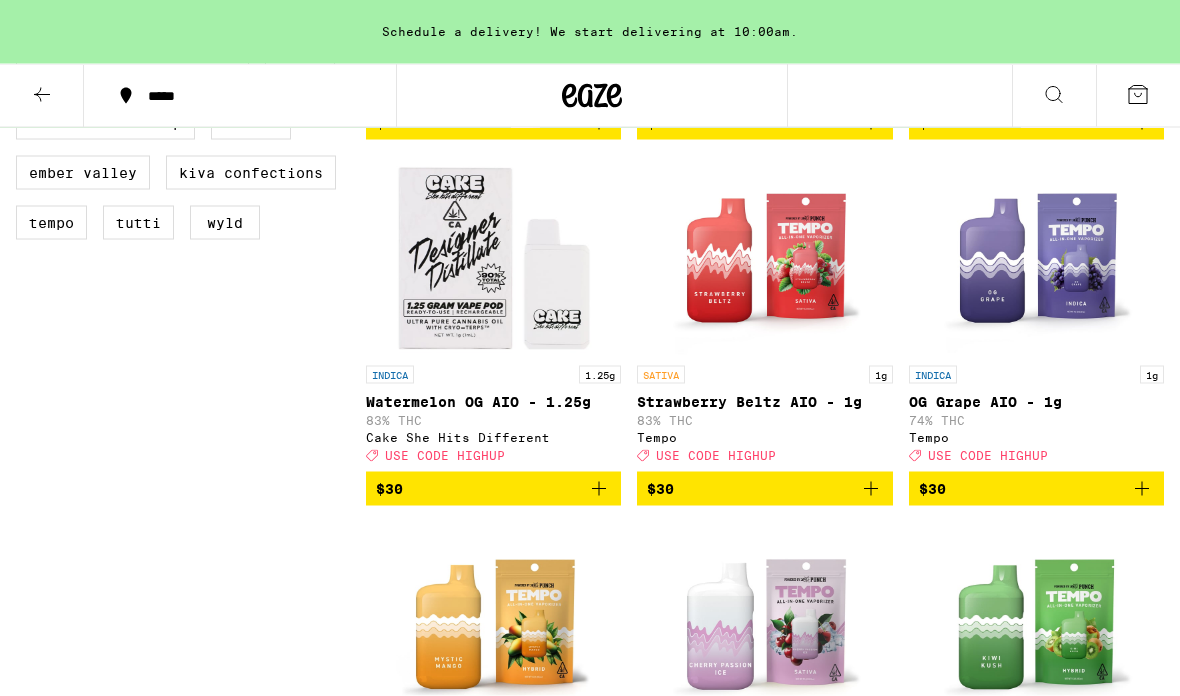 click at bounding box center [765, 256] 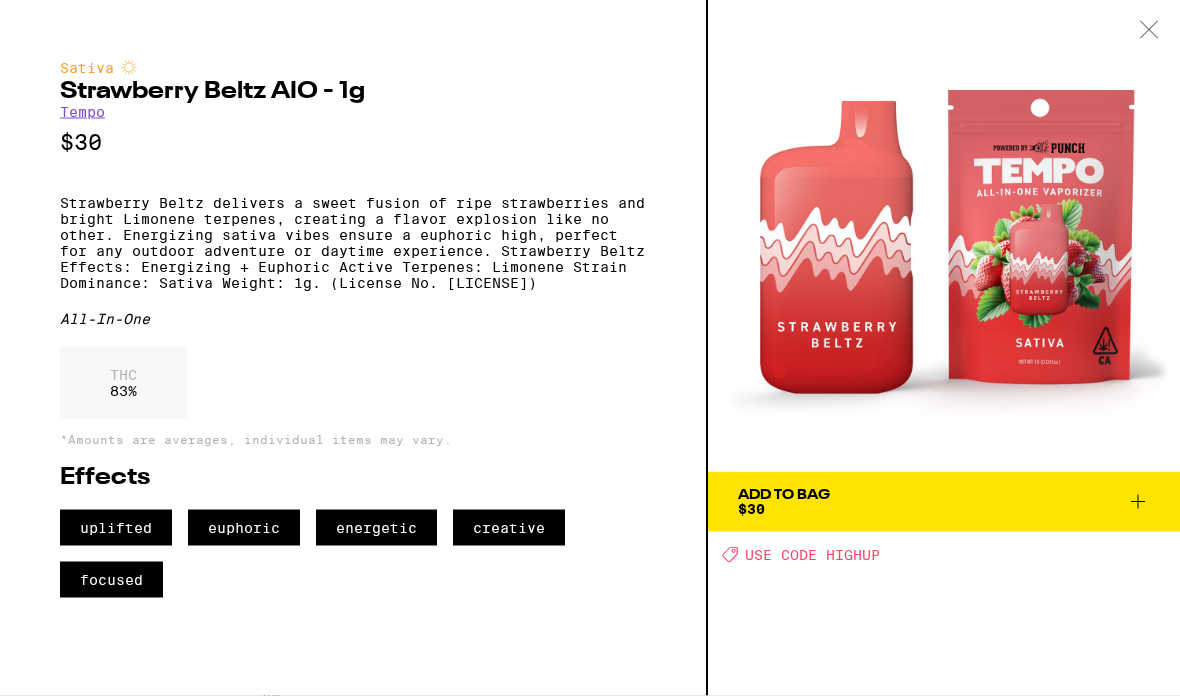 scroll, scrollTop: 1314, scrollLeft: 0, axis: vertical 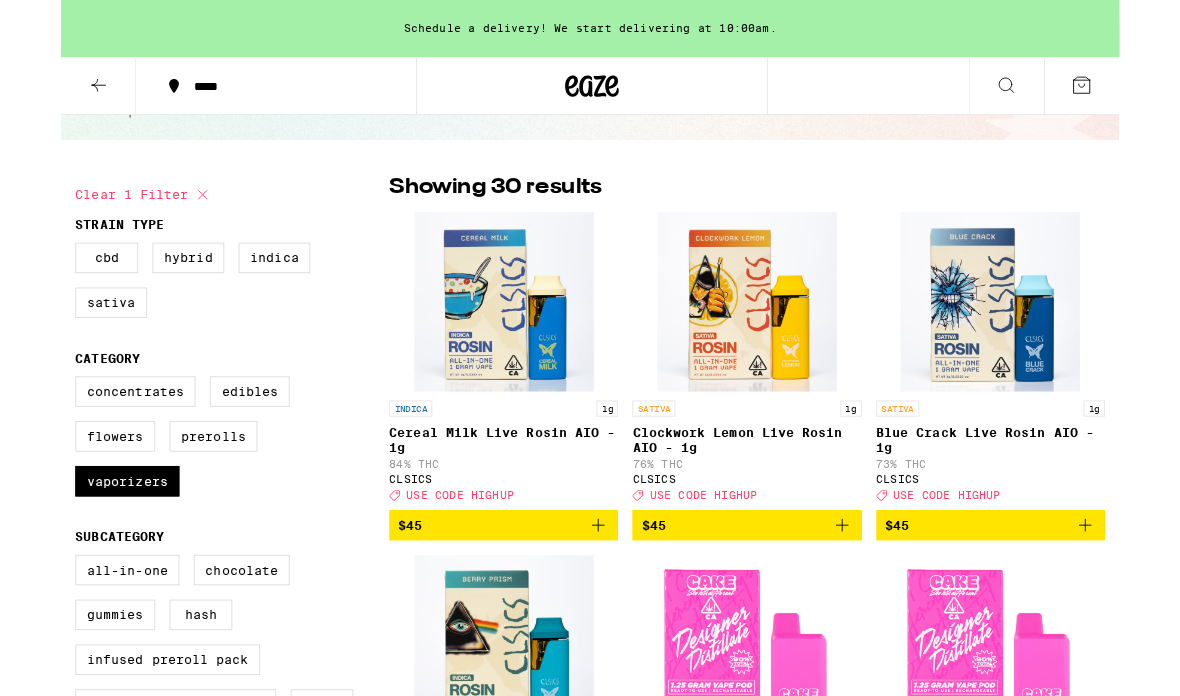 click on "Vaporizers" at bounding box center (74, 536) 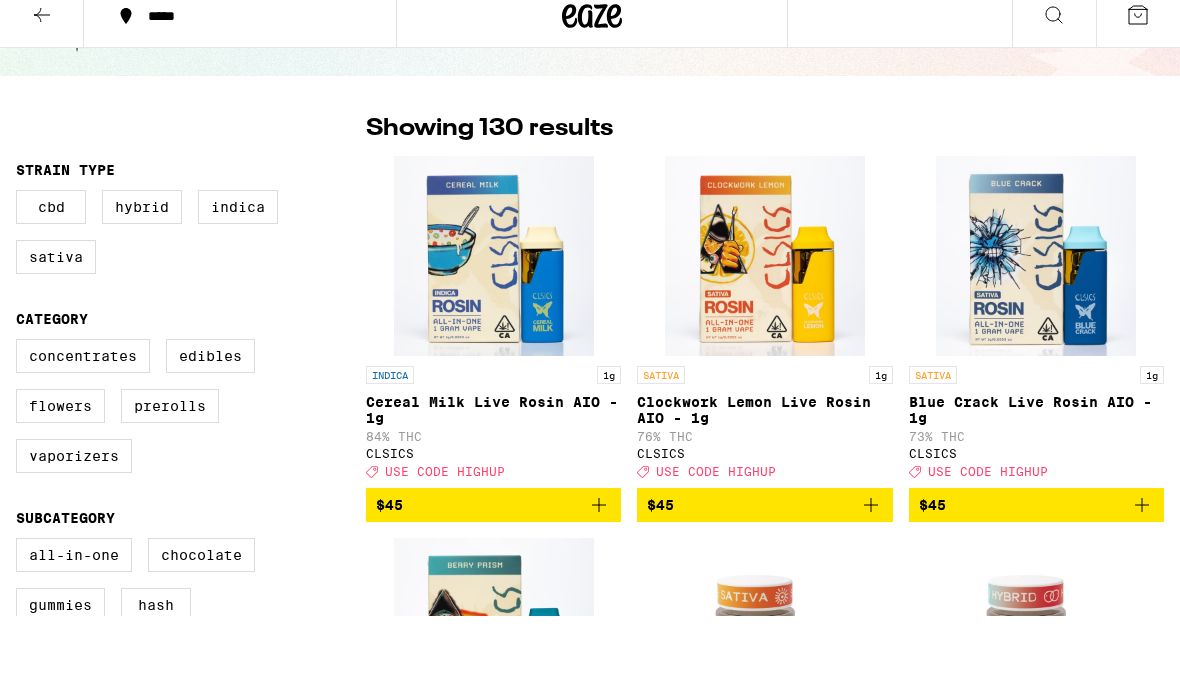 scroll, scrollTop: 182, scrollLeft: 0, axis: vertical 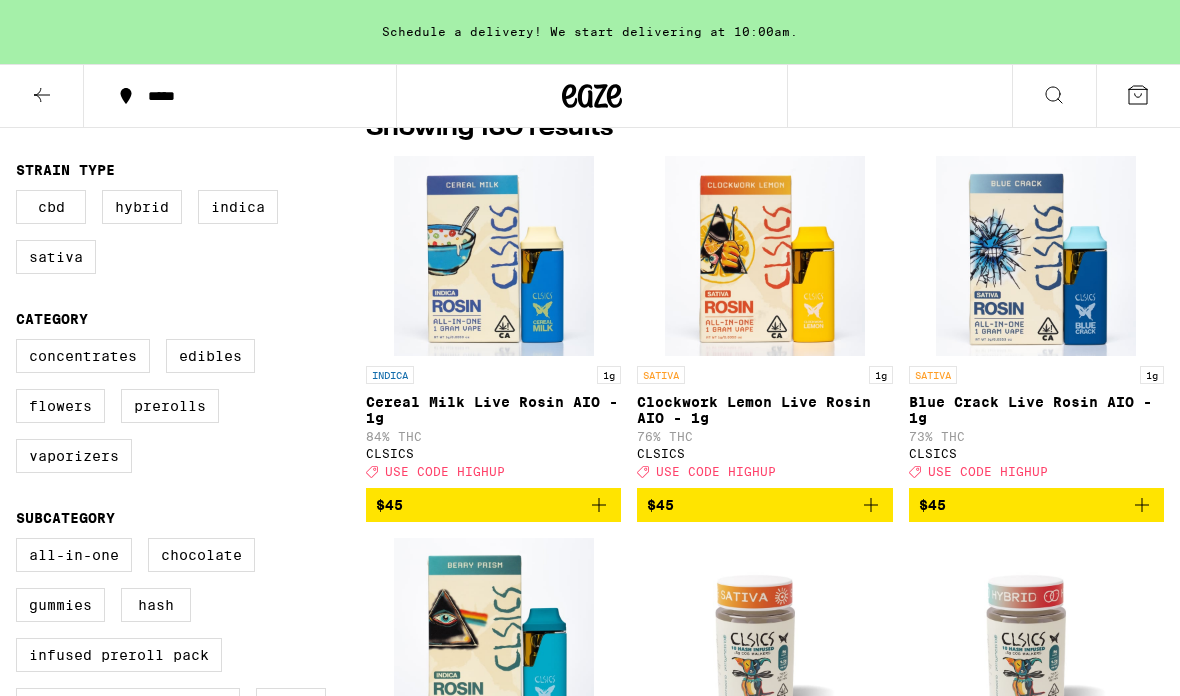 click on "Edibles" at bounding box center (210, 356) 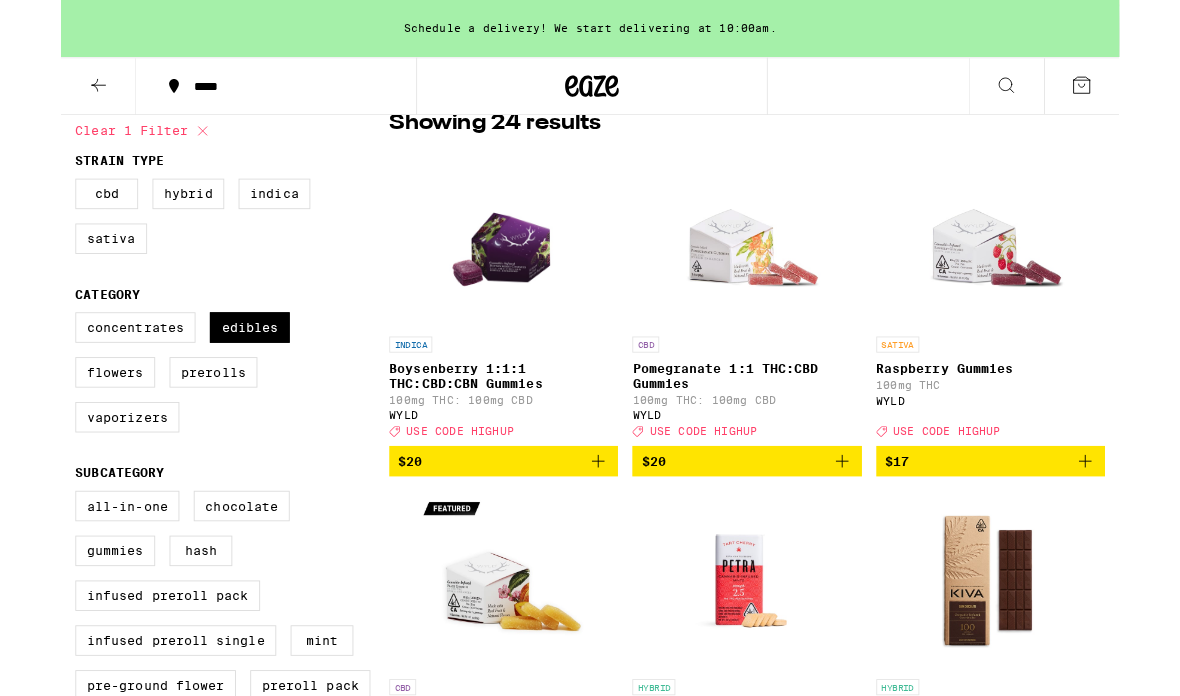scroll, scrollTop: 176, scrollLeft: 0, axis: vertical 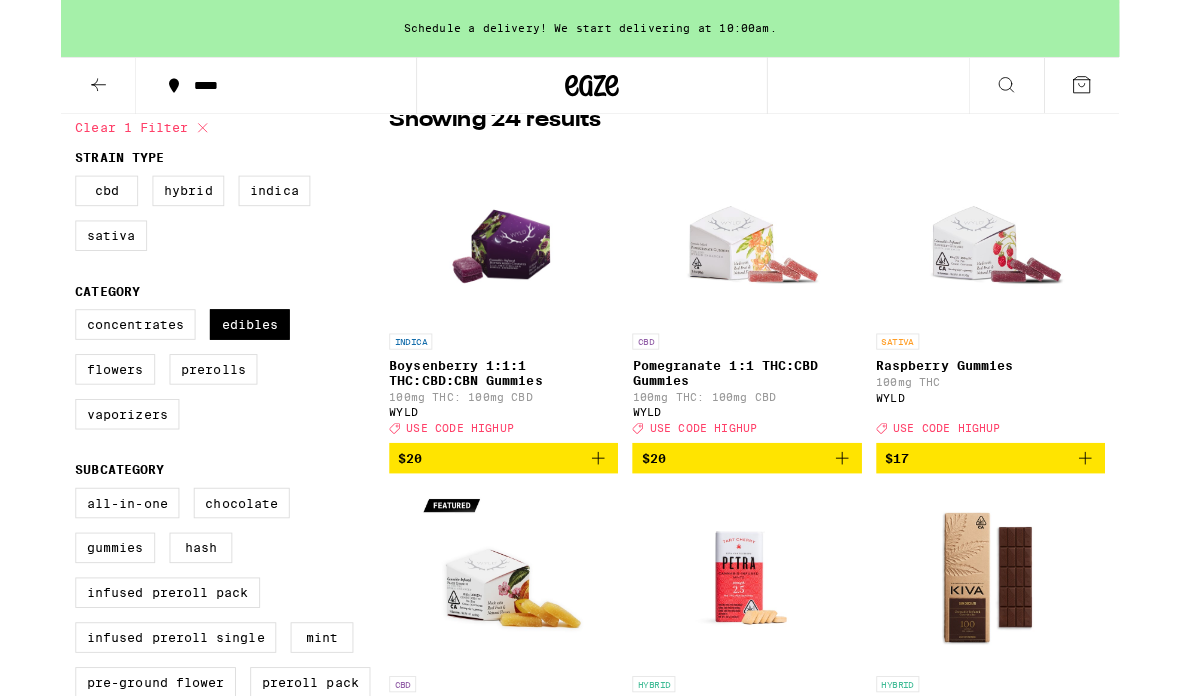 click 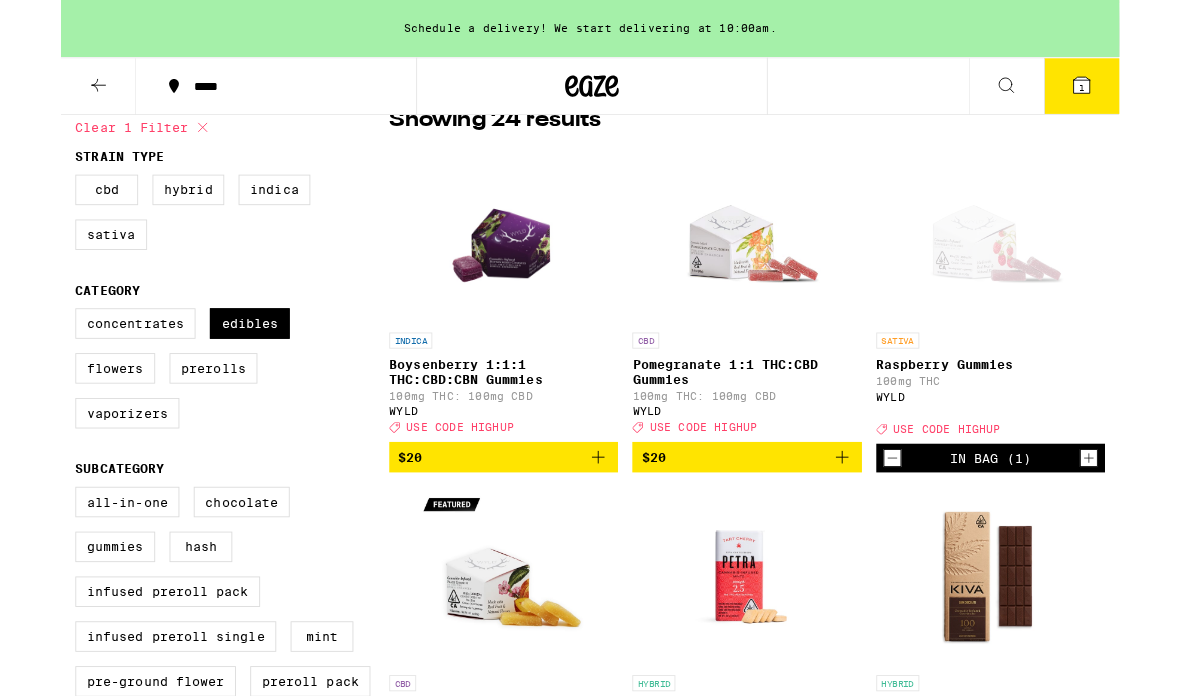 click at bounding box center [493, 261] 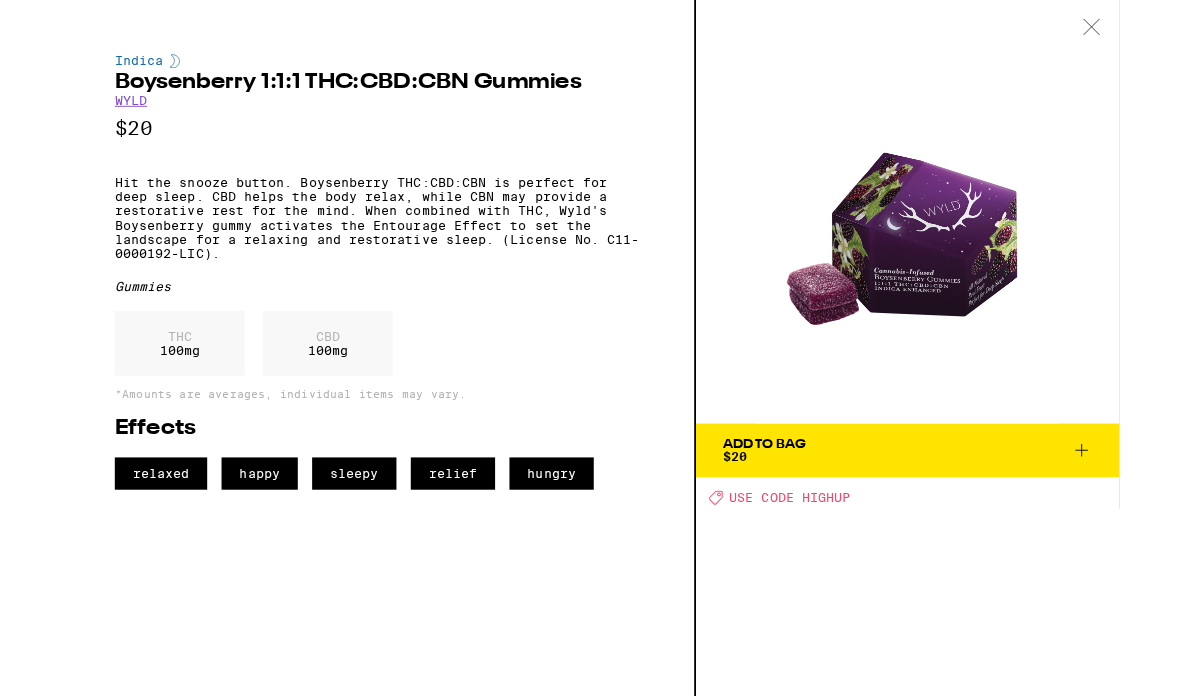 scroll, scrollTop: 257, scrollLeft: 0, axis: vertical 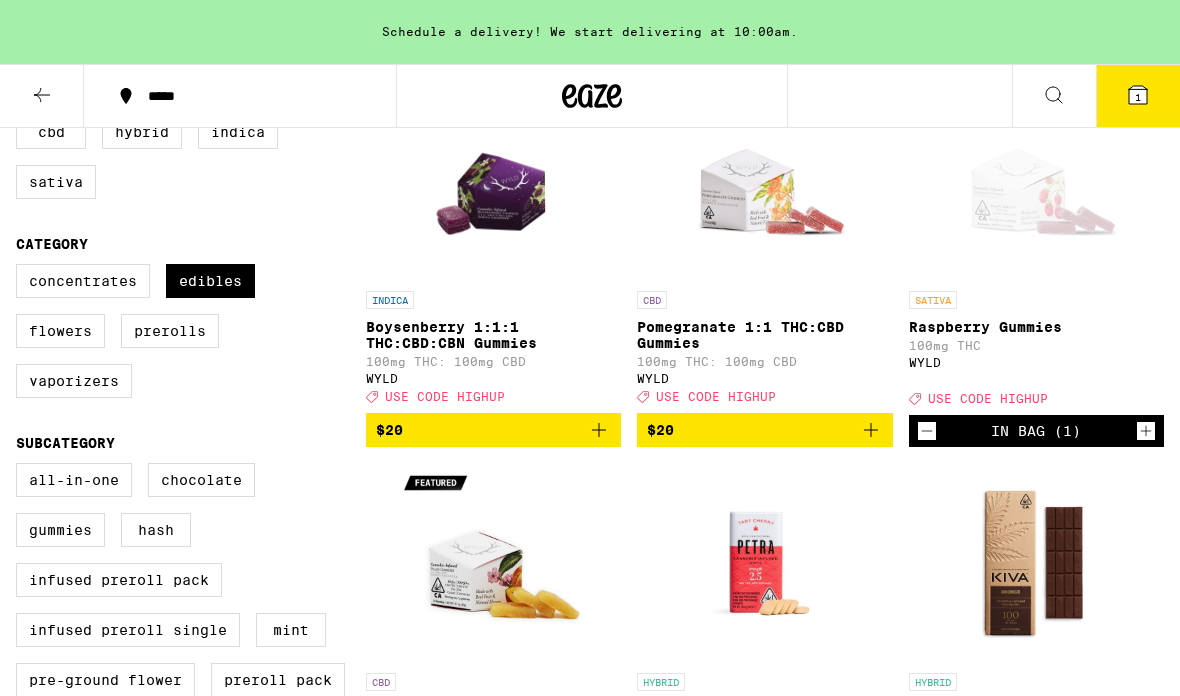 click 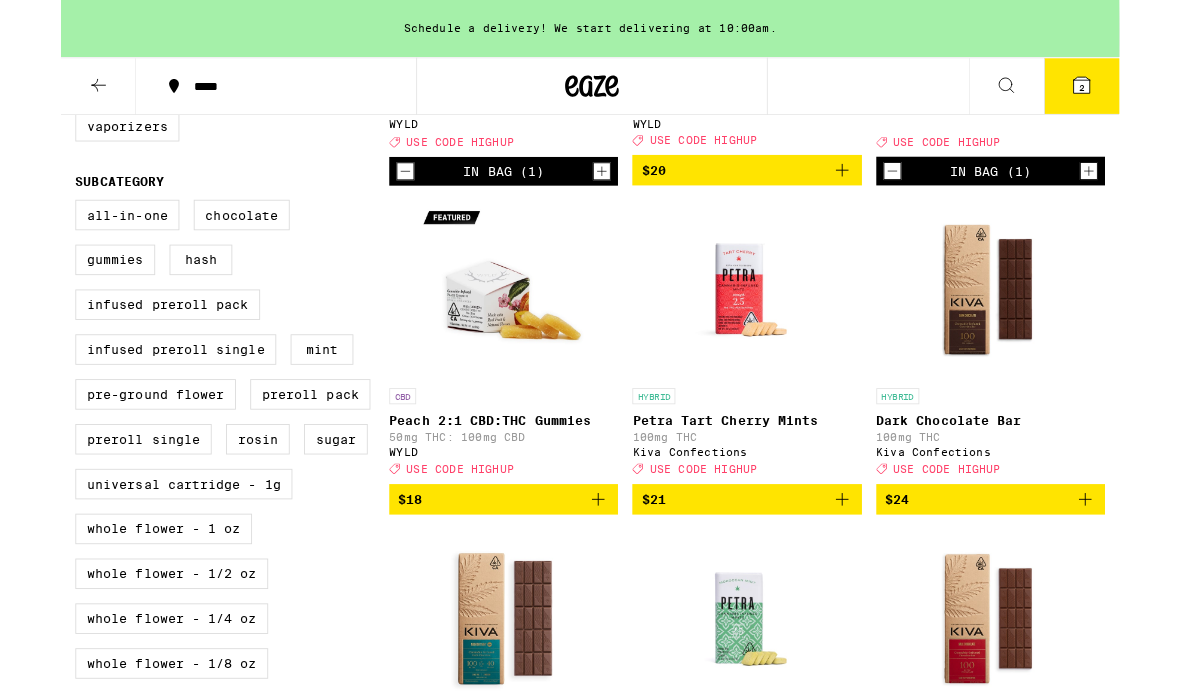 scroll, scrollTop: 503, scrollLeft: 0, axis: vertical 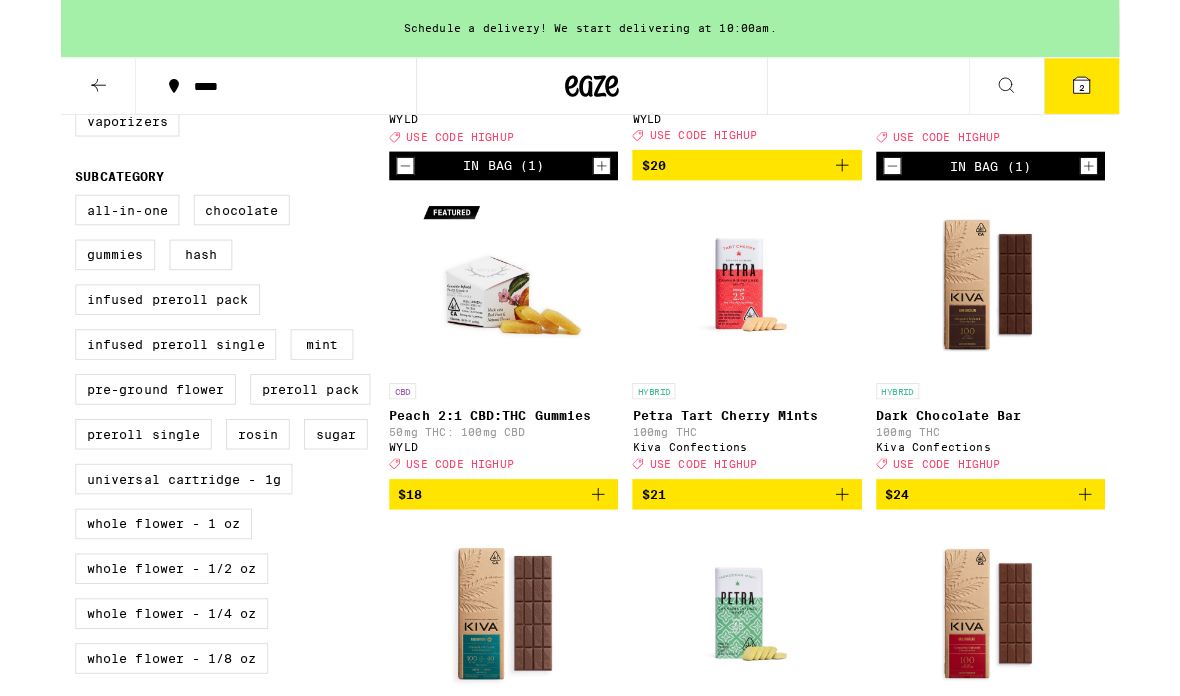 click at bounding box center [494, 317] 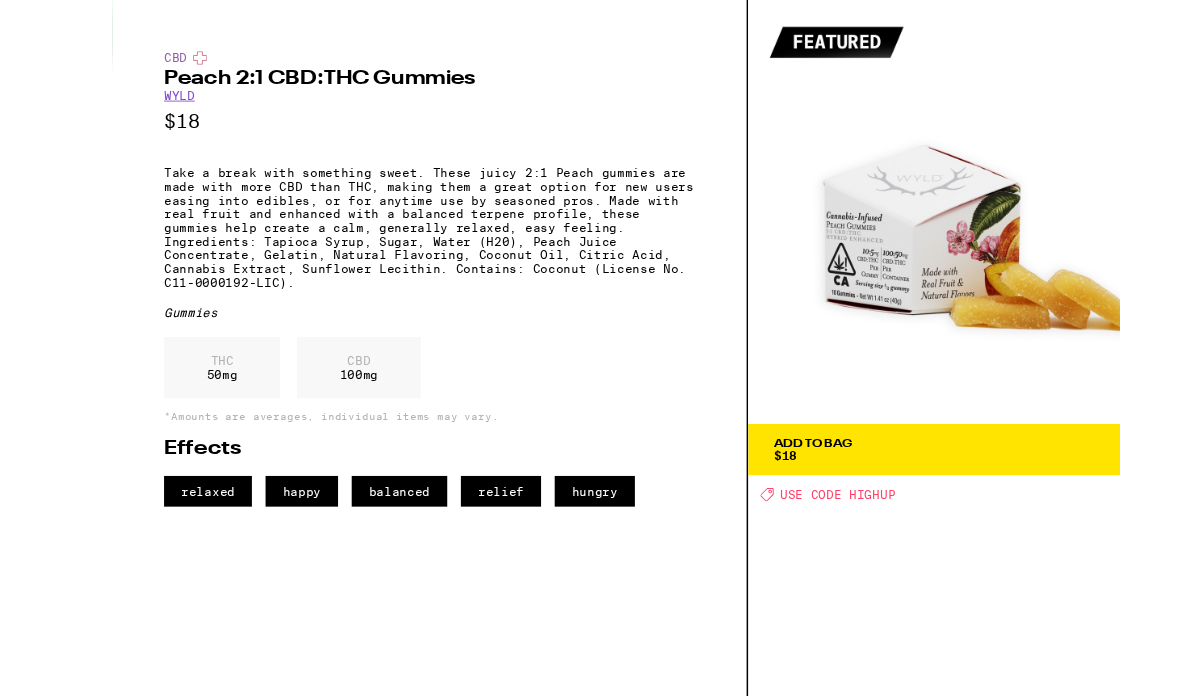 scroll, scrollTop: 493, scrollLeft: 0, axis: vertical 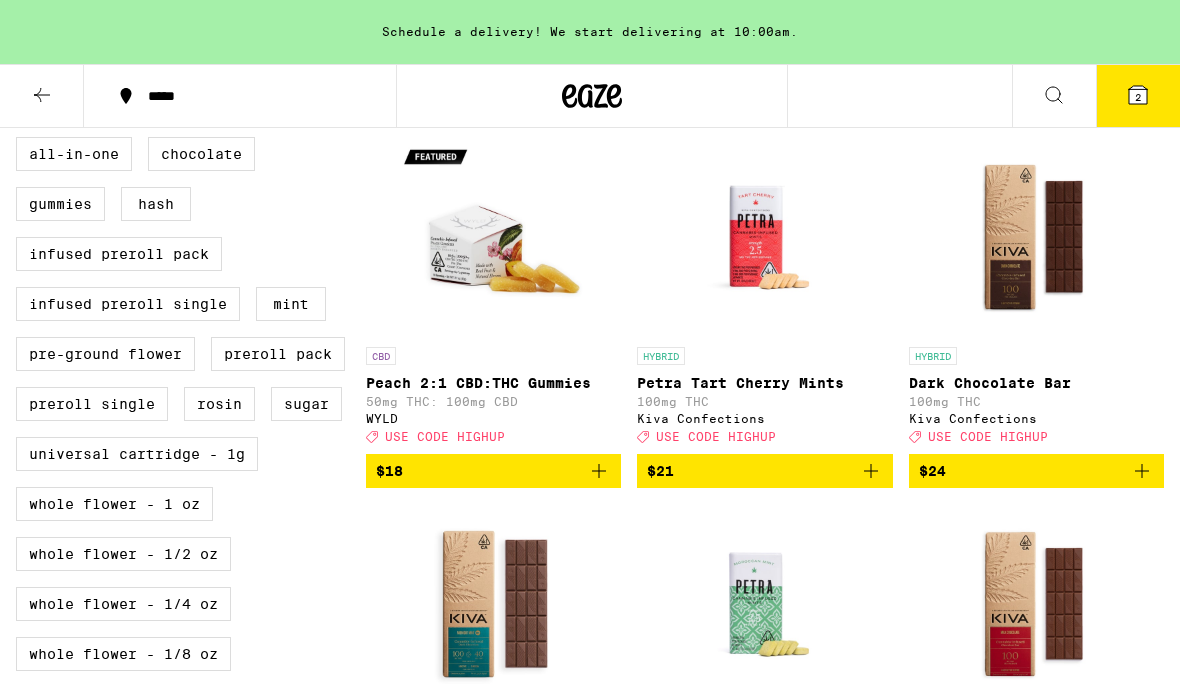 click at bounding box center (765, 237) 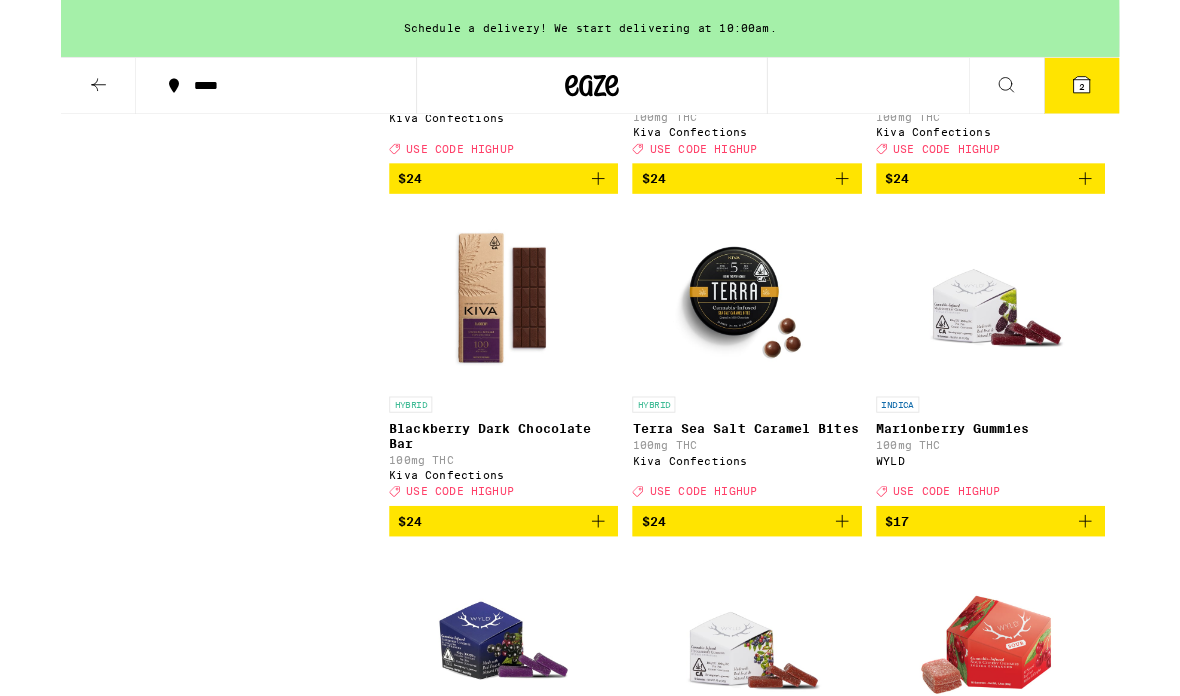 scroll, scrollTop: 1648, scrollLeft: 0, axis: vertical 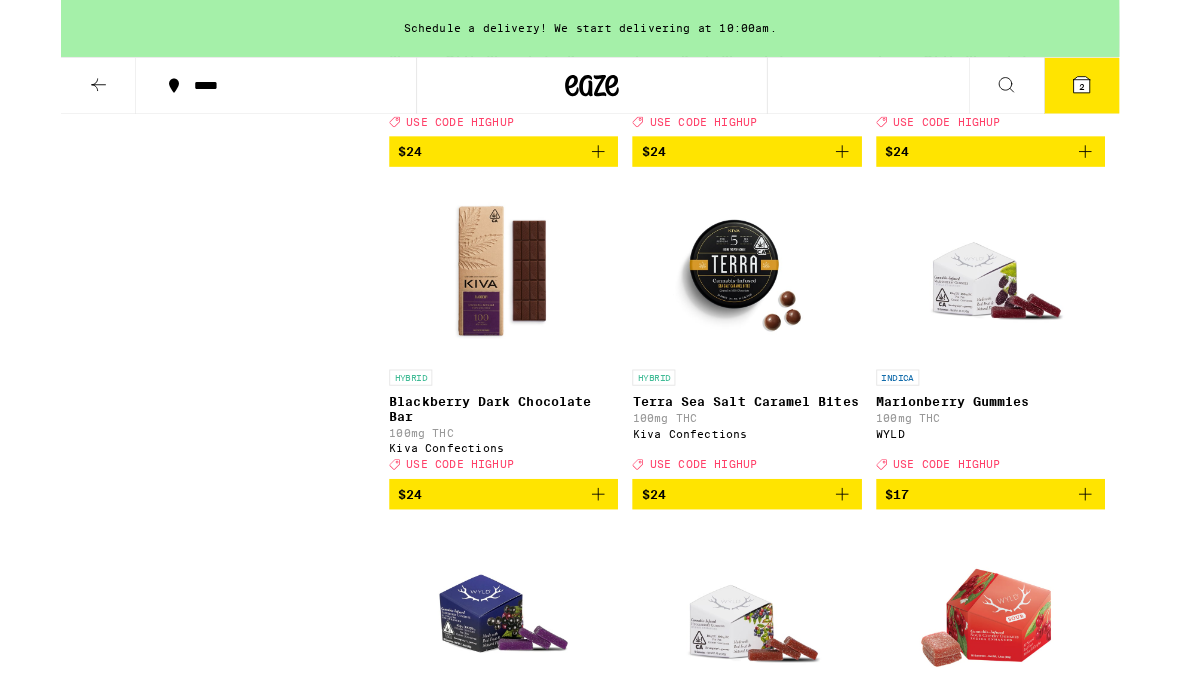 click 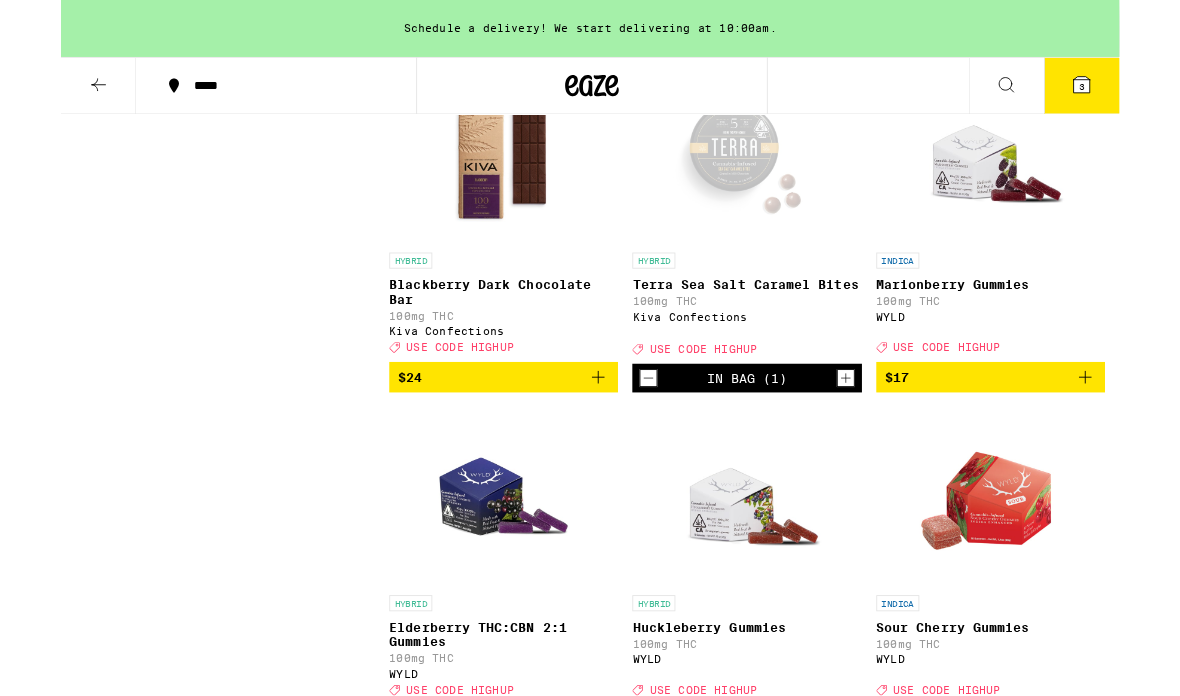 scroll, scrollTop: 1779, scrollLeft: 0, axis: vertical 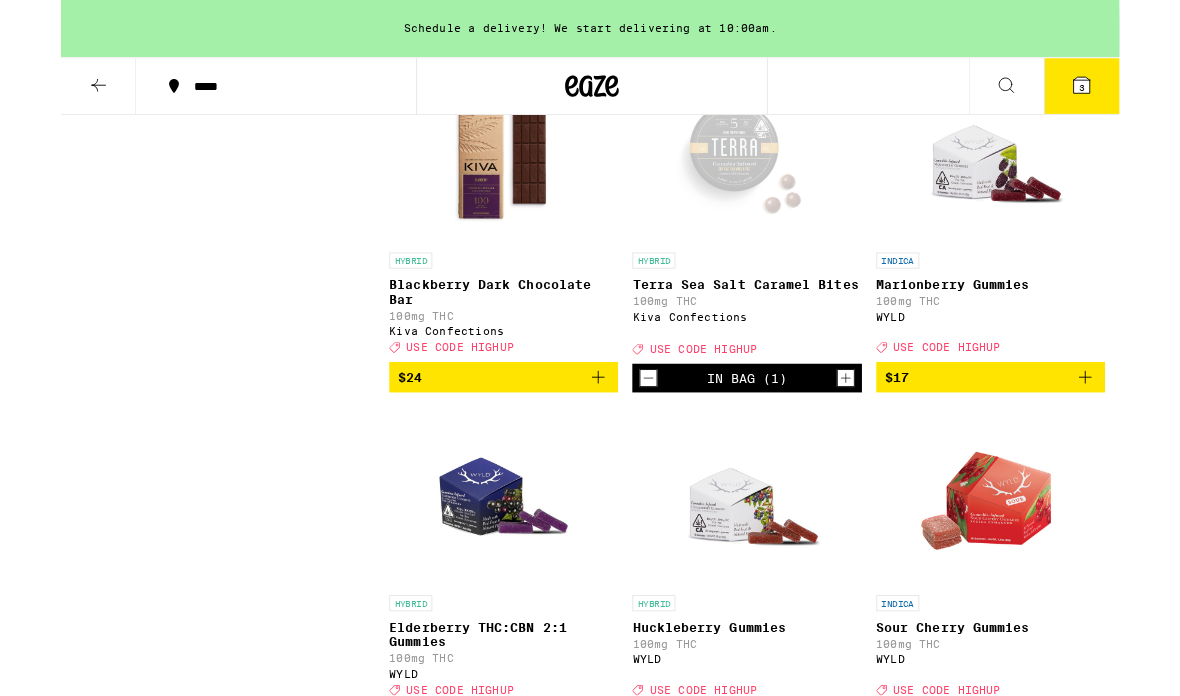 click at bounding box center [1036, 172] 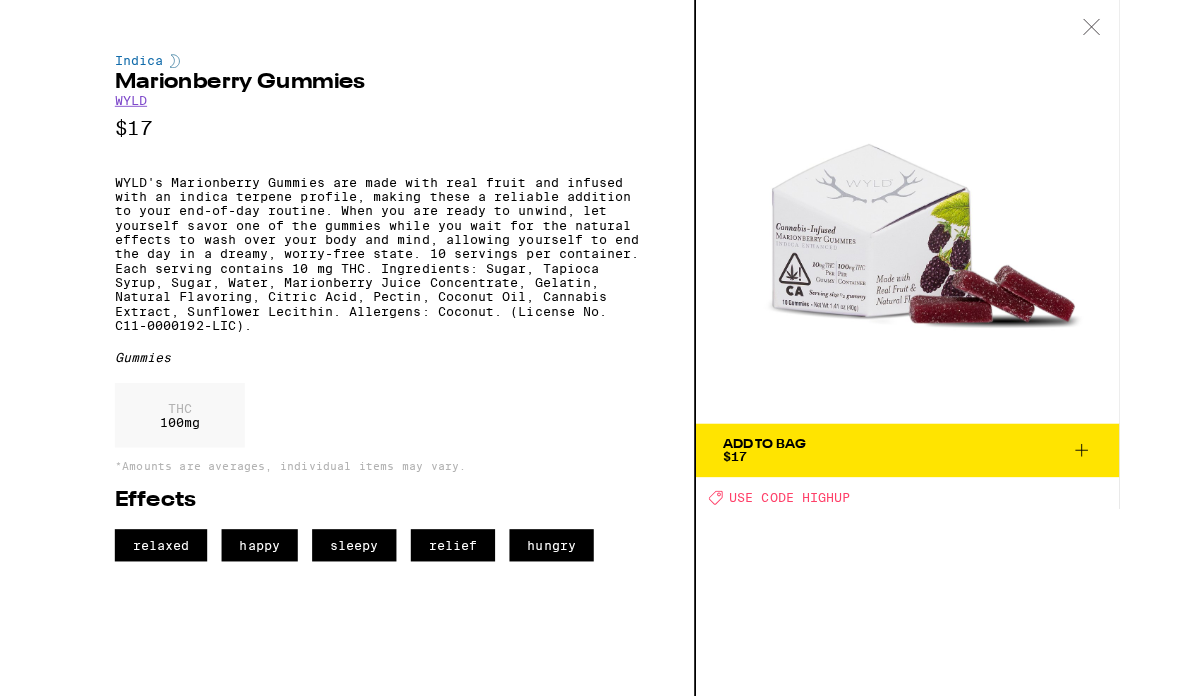 scroll, scrollTop: 1859, scrollLeft: 0, axis: vertical 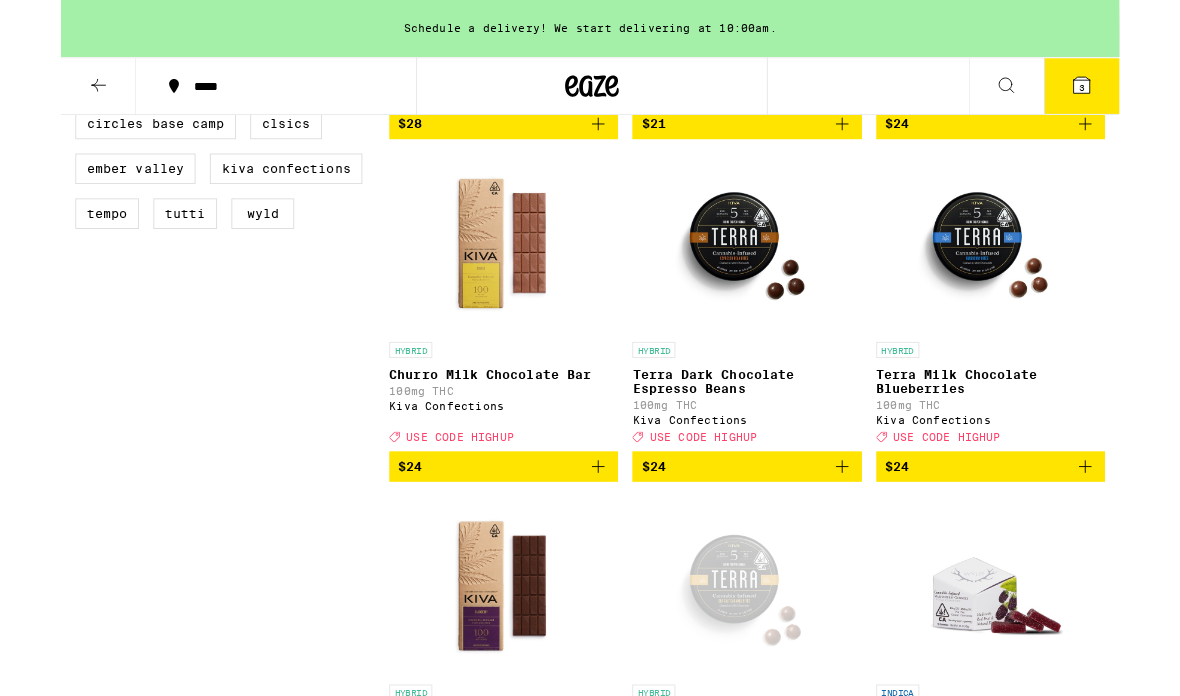 click 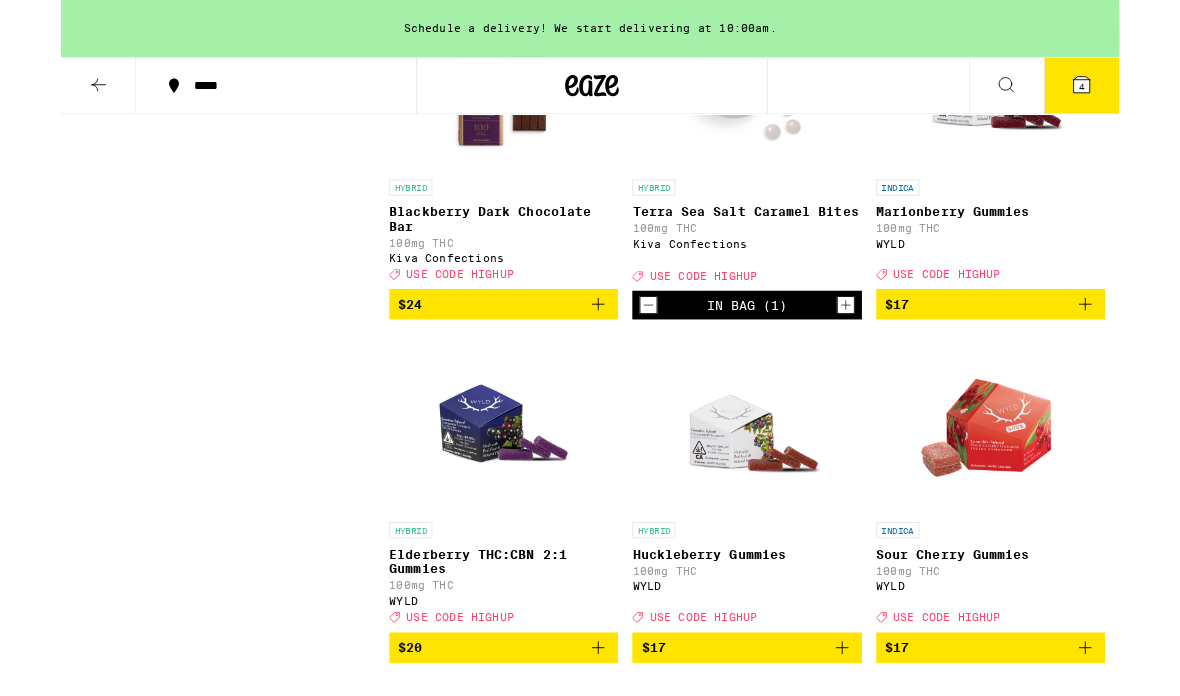 scroll, scrollTop: 1863, scrollLeft: 0, axis: vertical 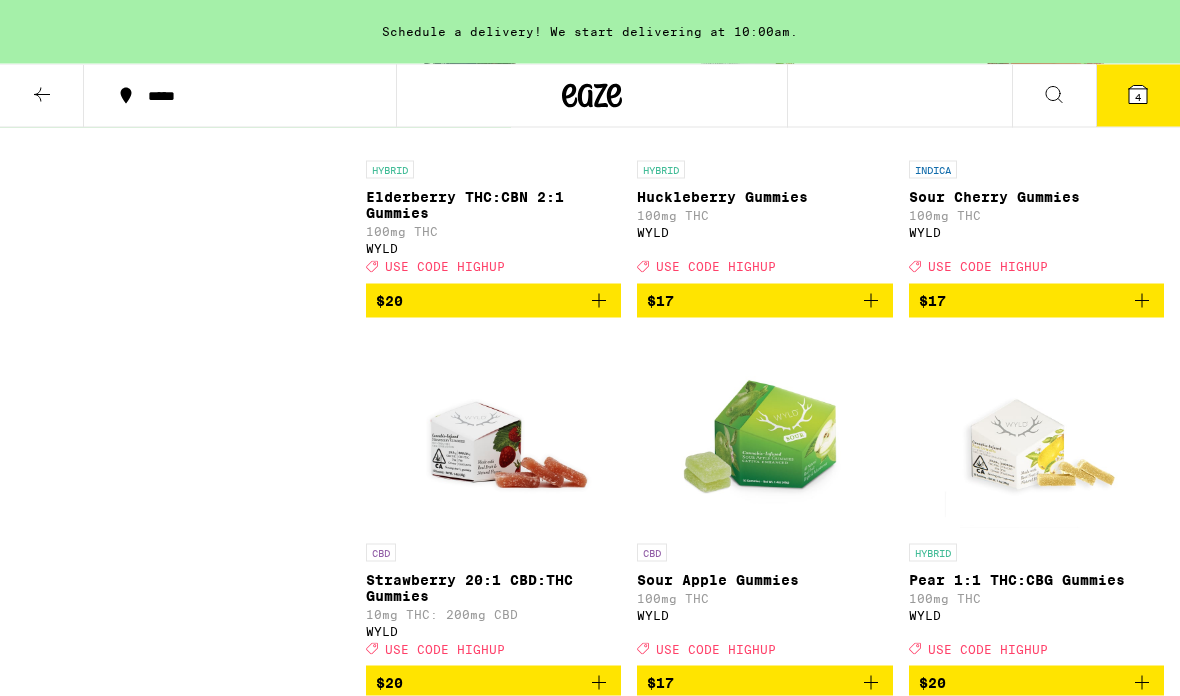 click on "INDICA" at bounding box center [1036, 170] 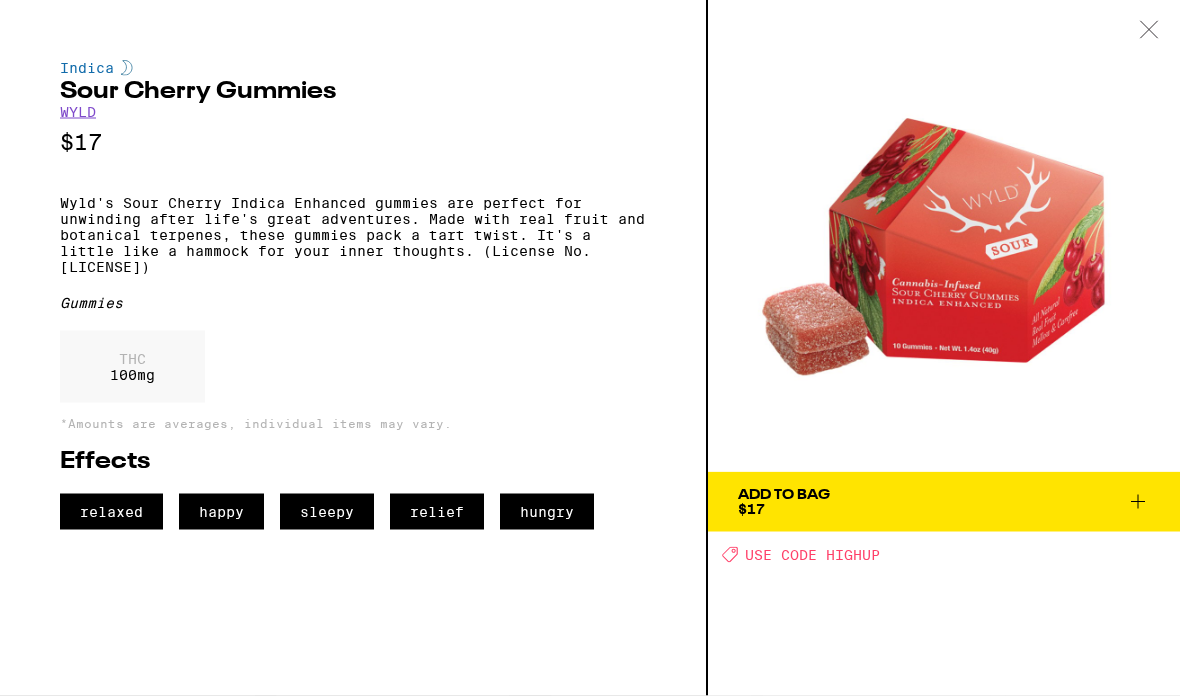 scroll, scrollTop: 2283, scrollLeft: 0, axis: vertical 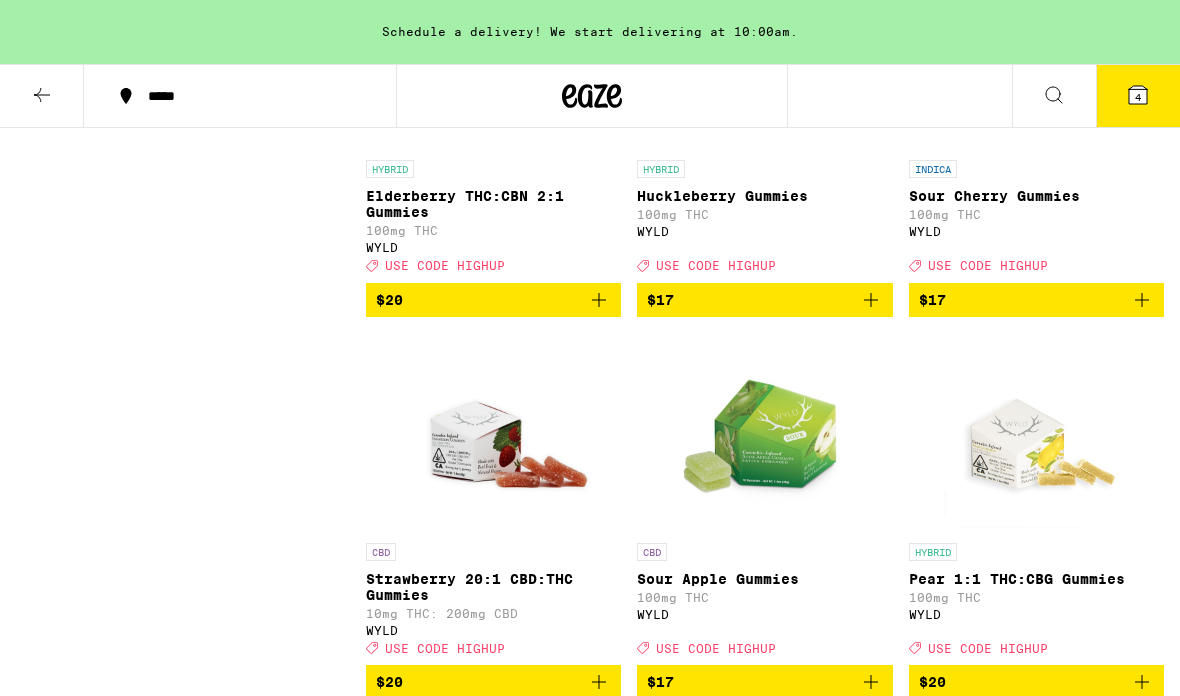 click 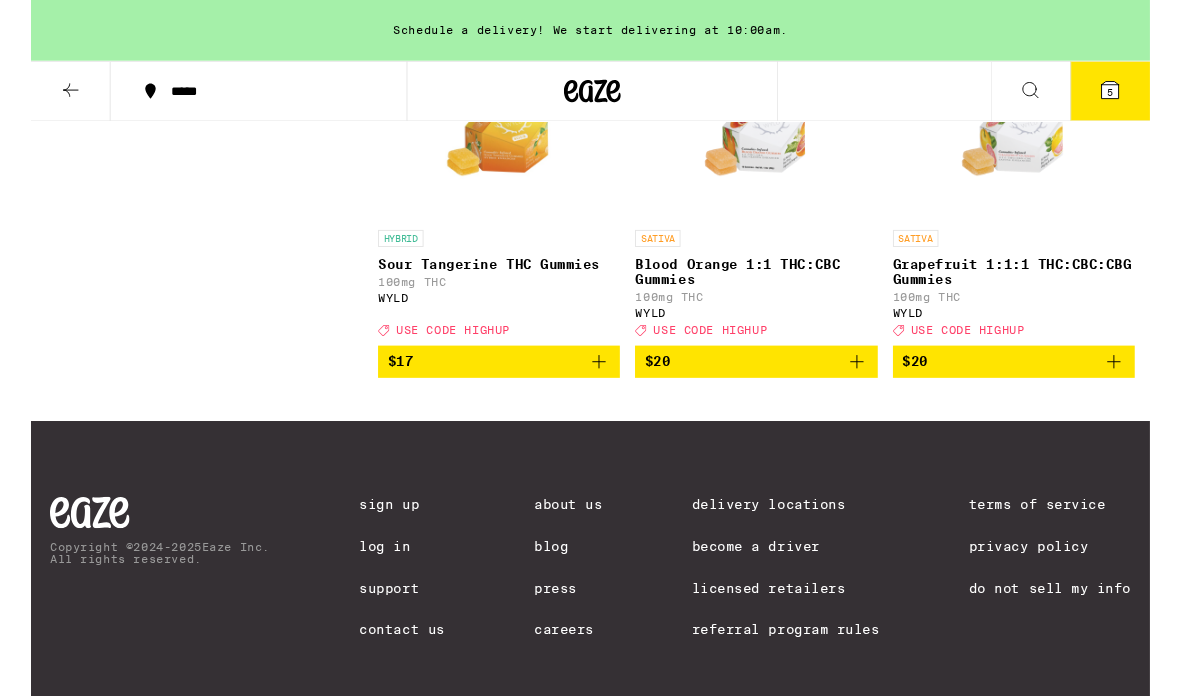 scroll, scrollTop: 3003, scrollLeft: 0, axis: vertical 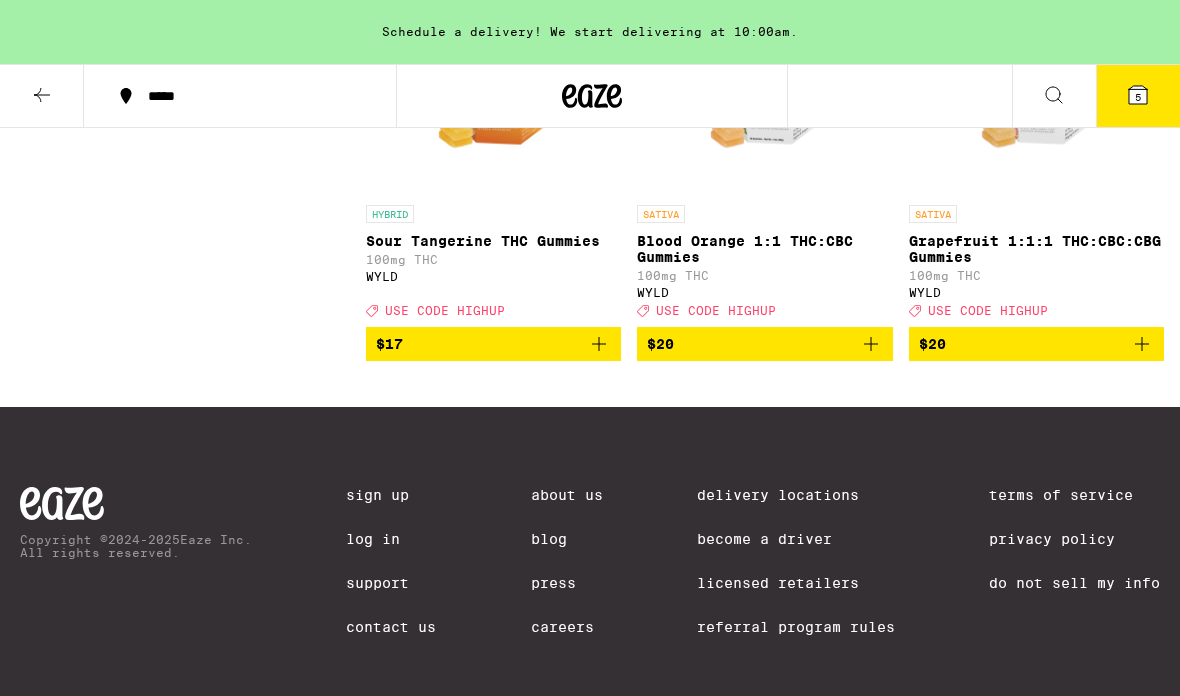 click at bounding box center [493, 95] 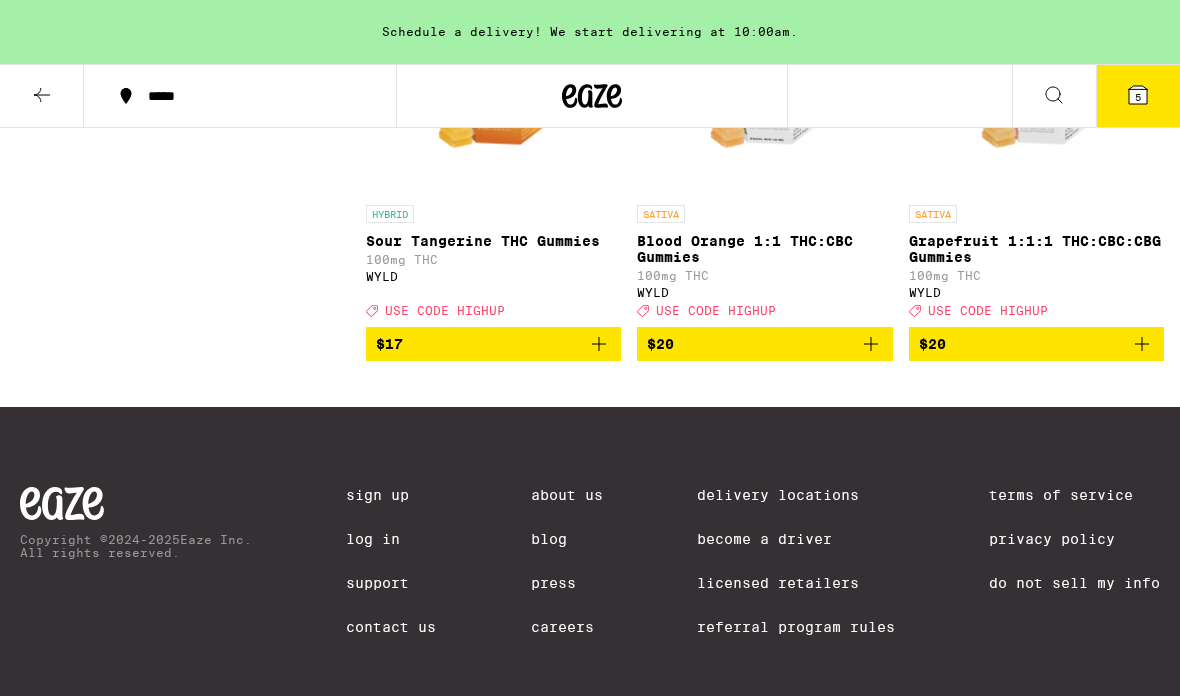 click 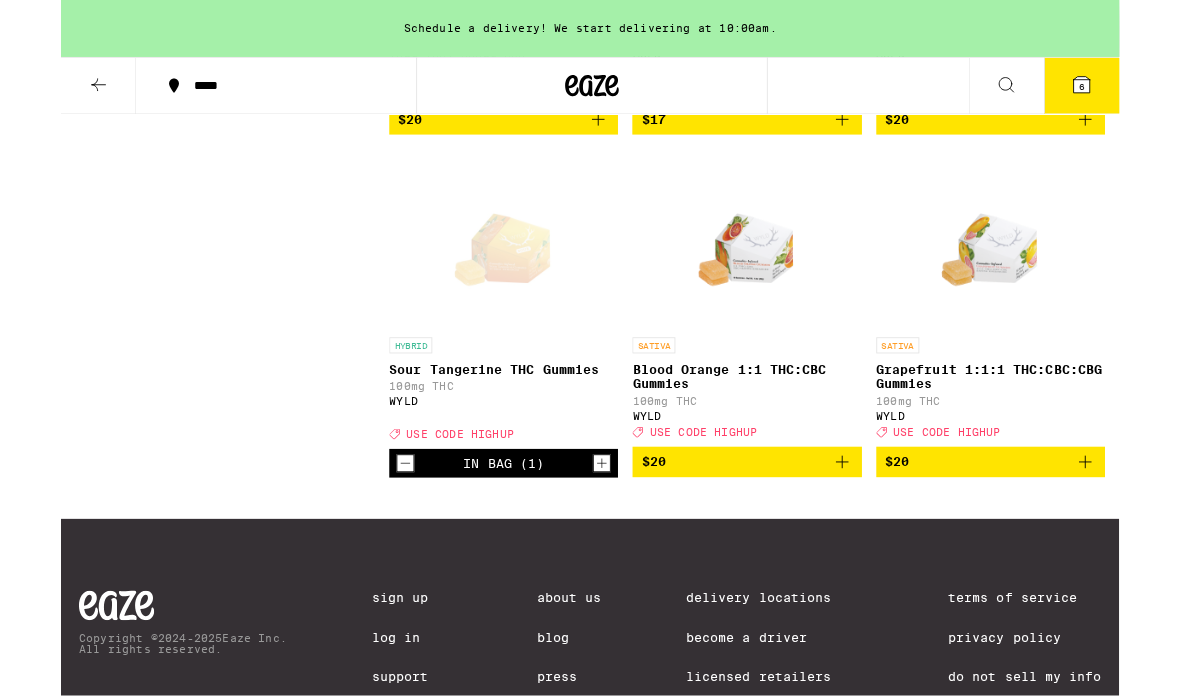 click at bounding box center [765, 267] 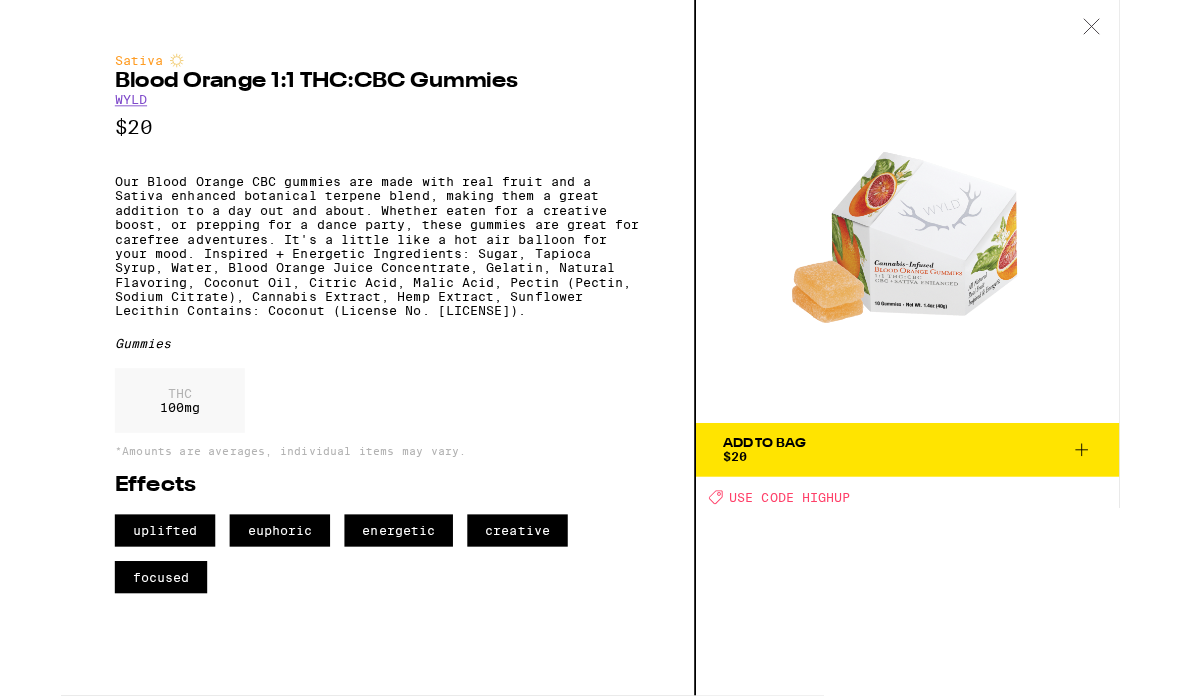scroll, scrollTop: 2912, scrollLeft: 0, axis: vertical 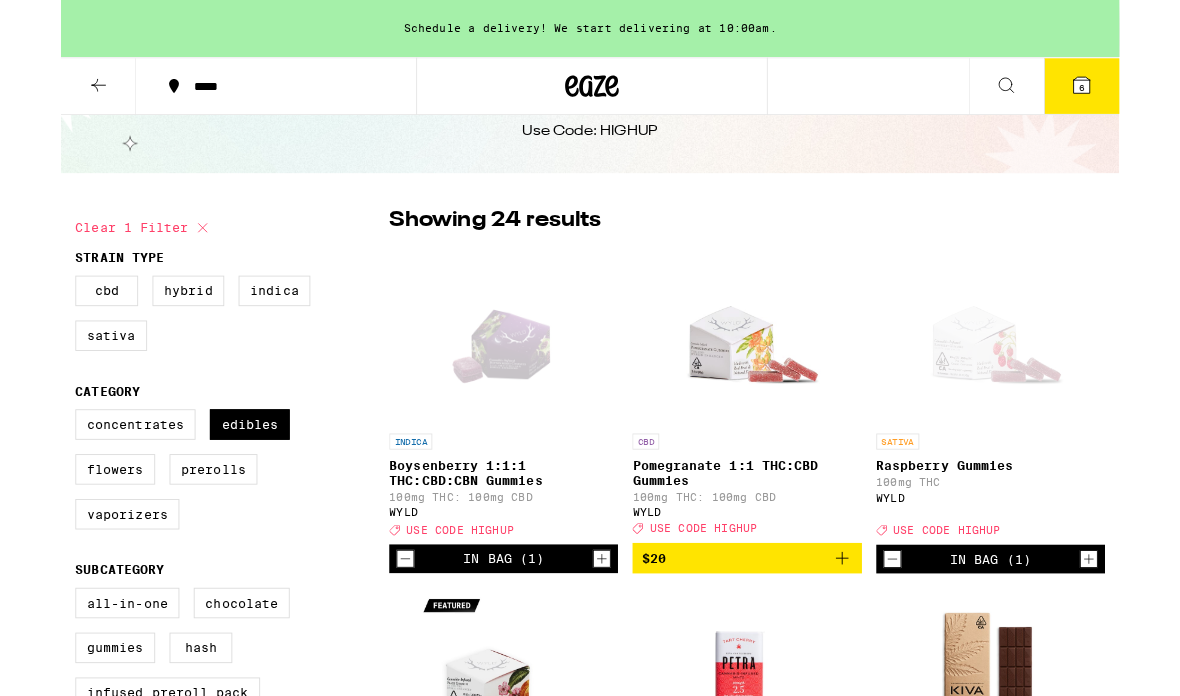 click on "Edibles" at bounding box center (210, 473) 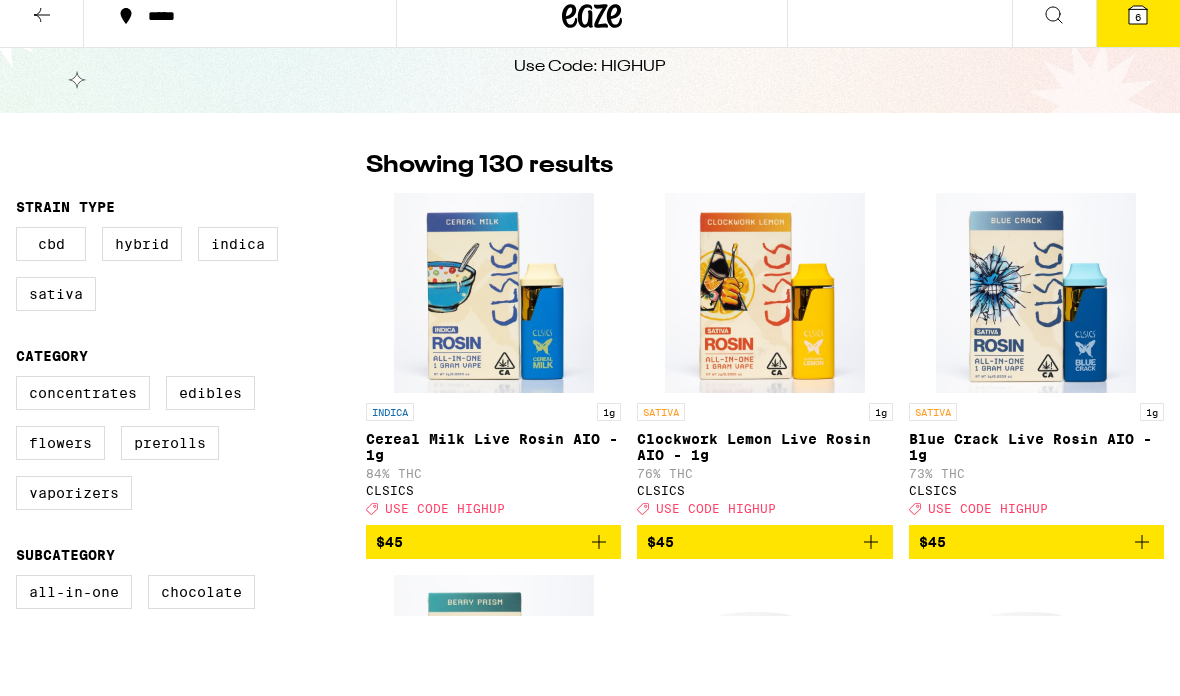 scroll, scrollTop: 145, scrollLeft: 0, axis: vertical 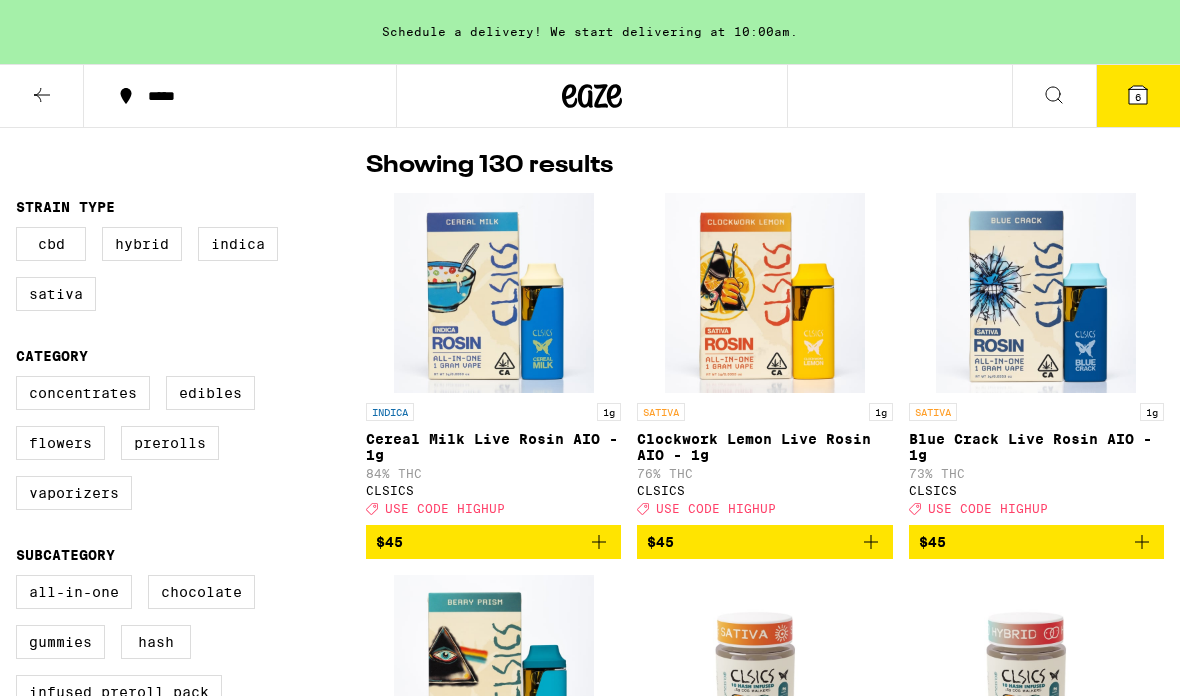 click on "Vaporizers" at bounding box center [74, 493] 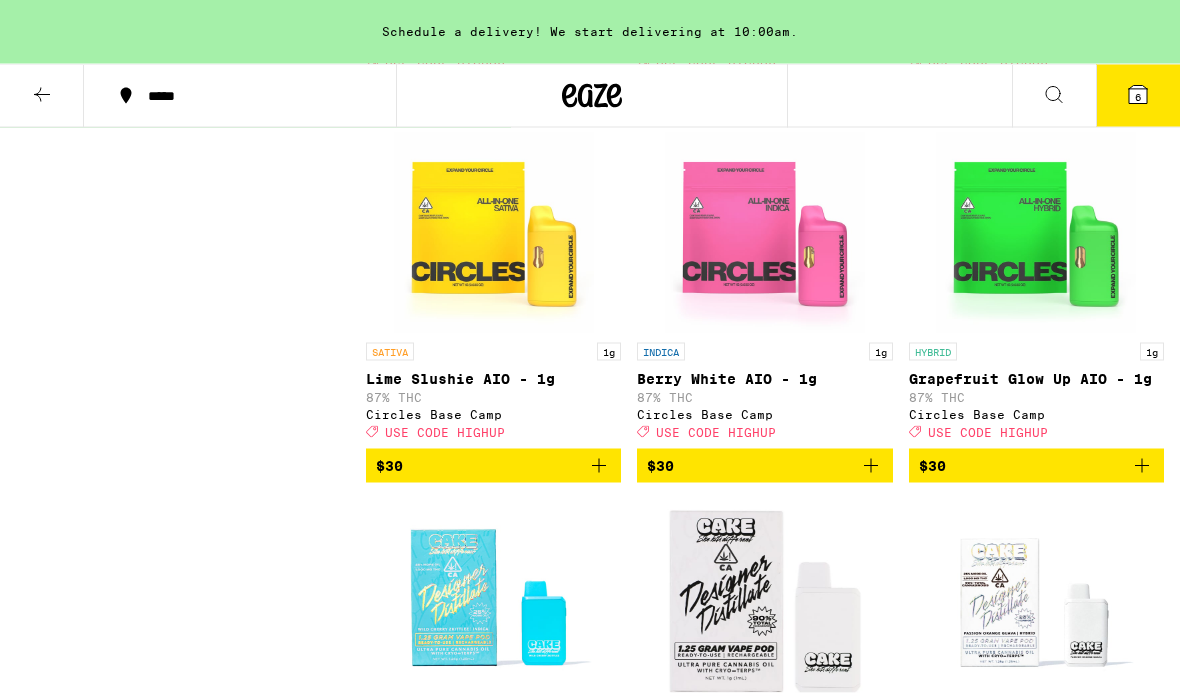 scroll, scrollTop: 2342, scrollLeft: 0, axis: vertical 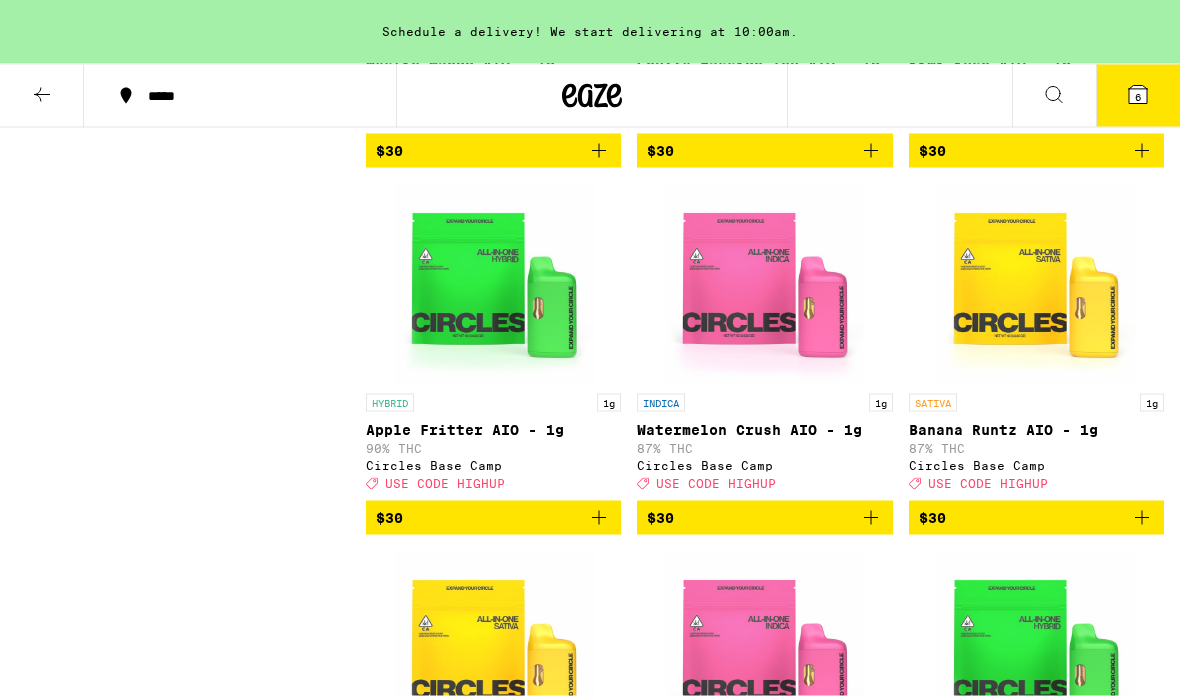 click at bounding box center [1036, 284] 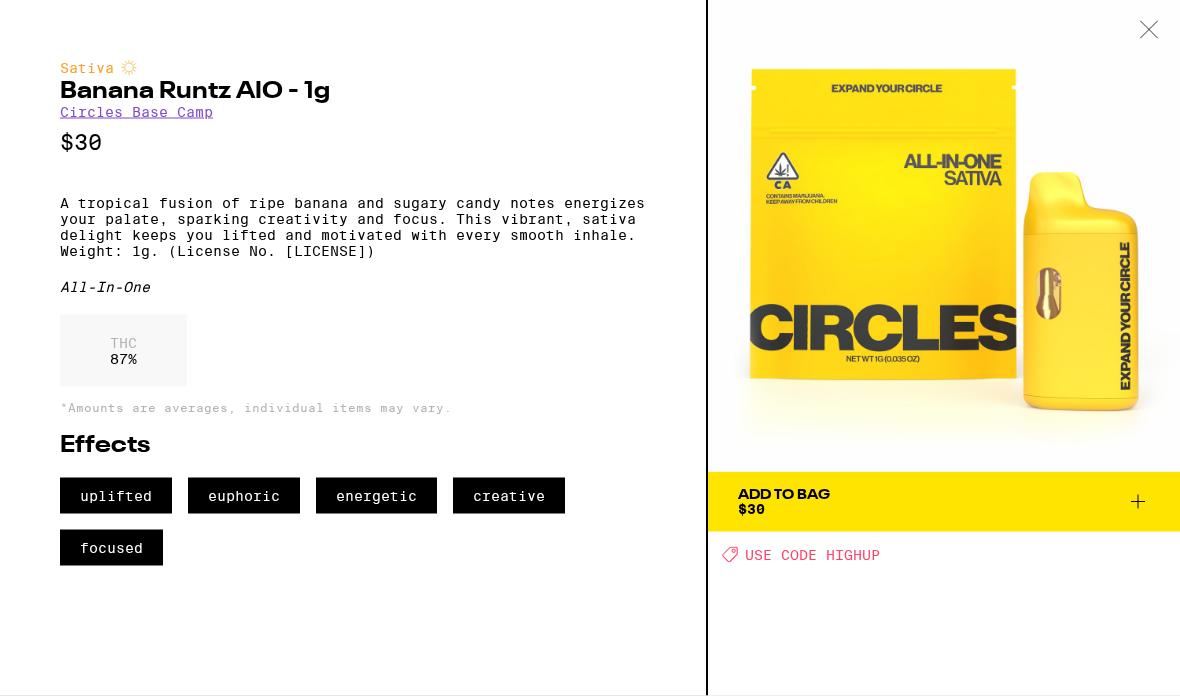 scroll, scrollTop: 2018, scrollLeft: 0, axis: vertical 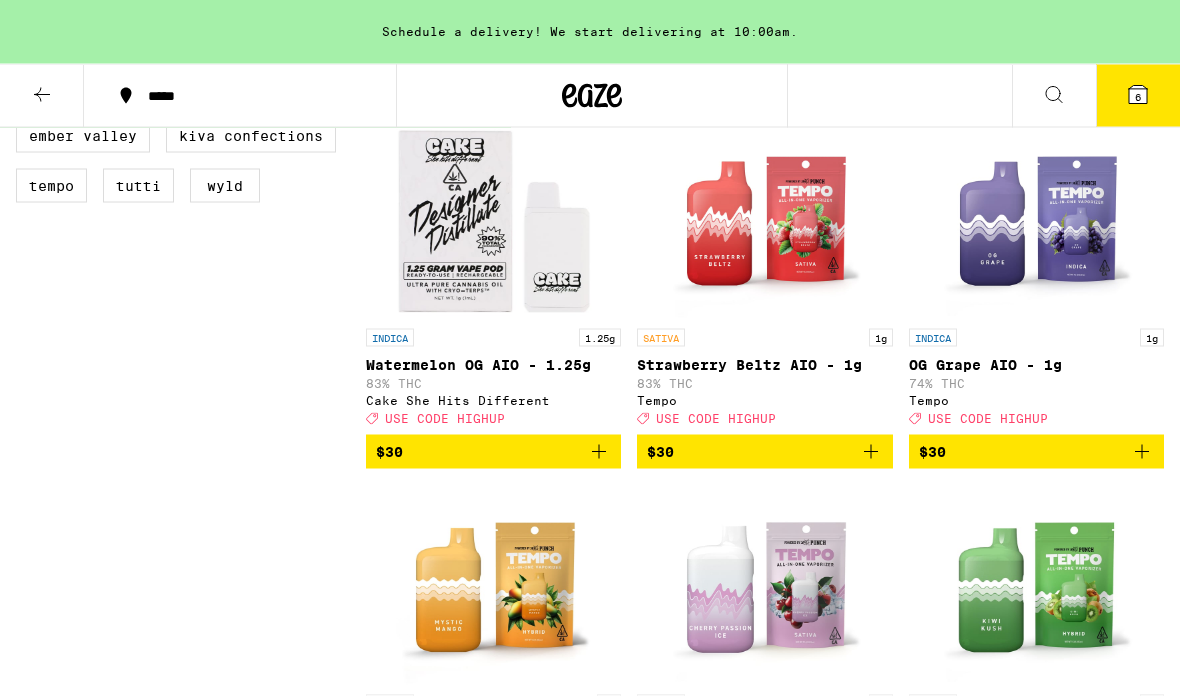 click at bounding box center [1036, 219] 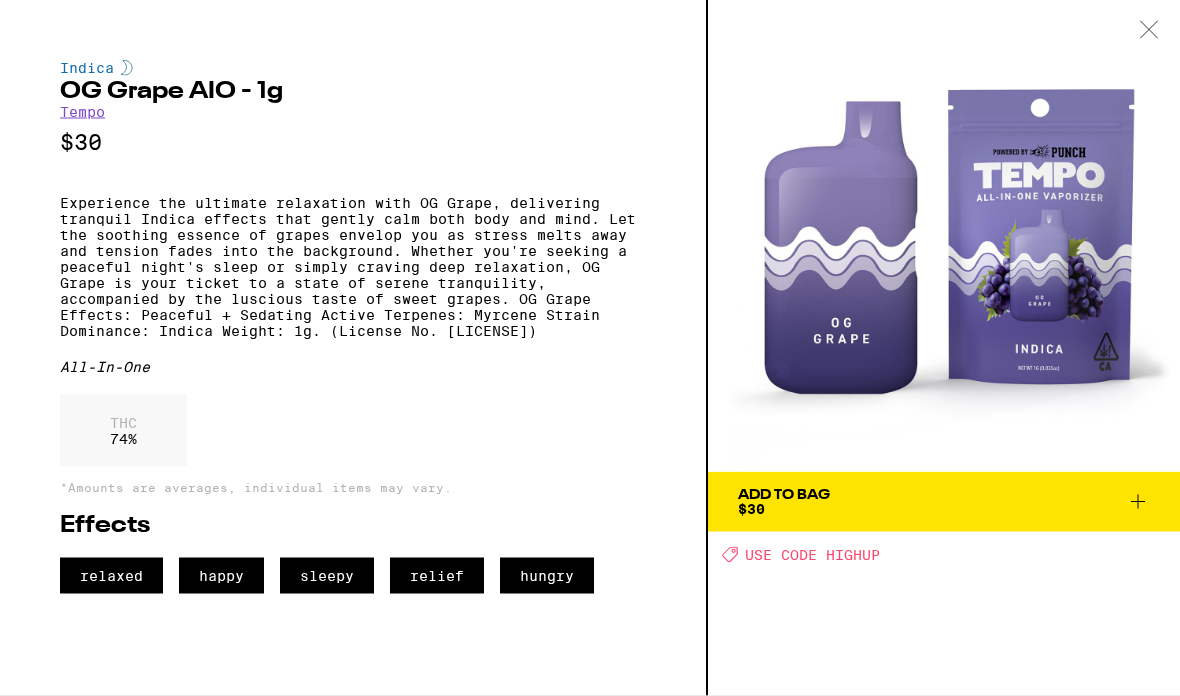 scroll, scrollTop: 1351, scrollLeft: 0, axis: vertical 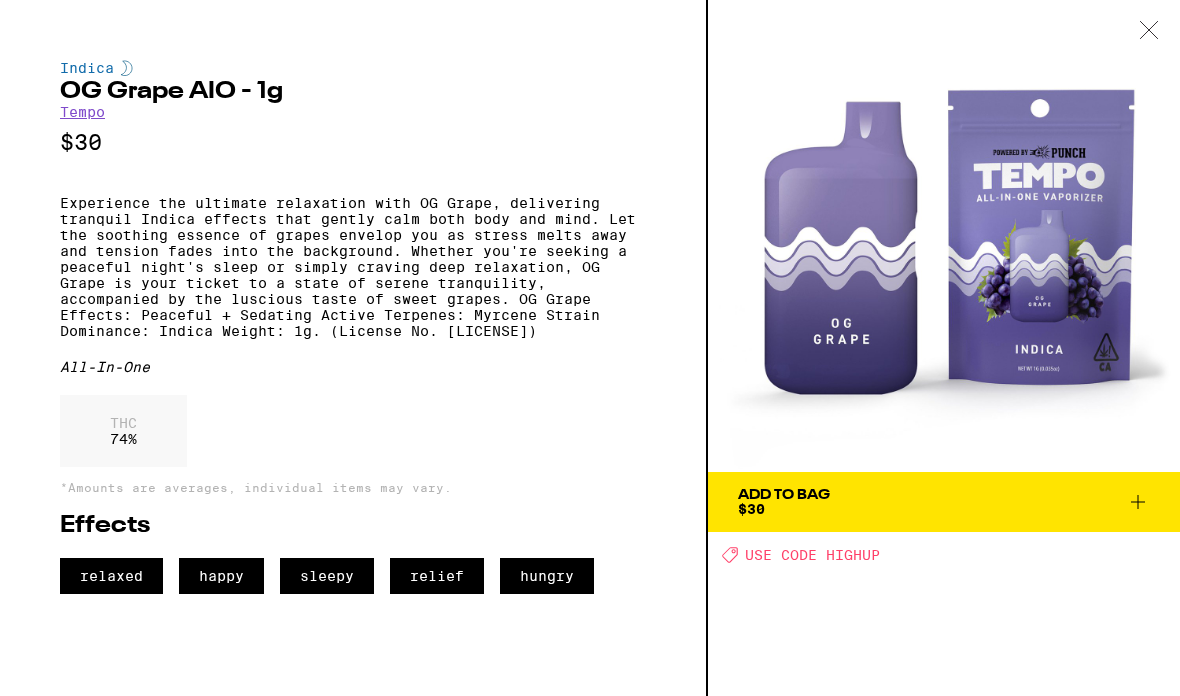 click 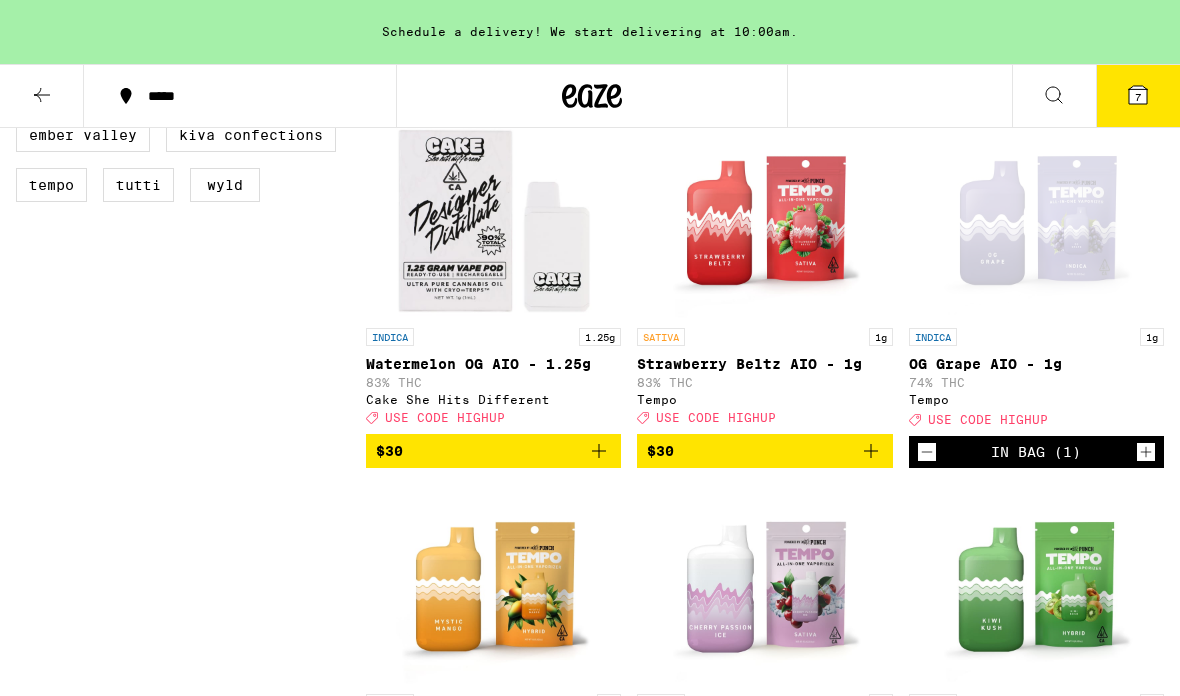 click at bounding box center (765, 218) 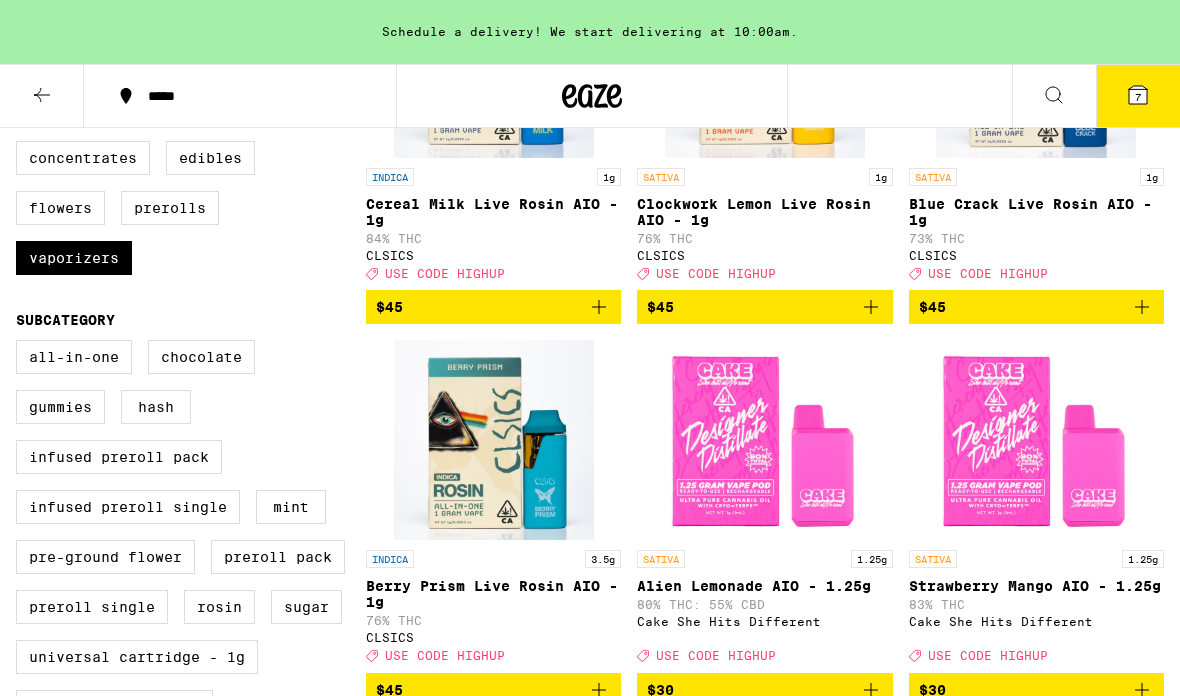 scroll, scrollTop: 0, scrollLeft: 0, axis: both 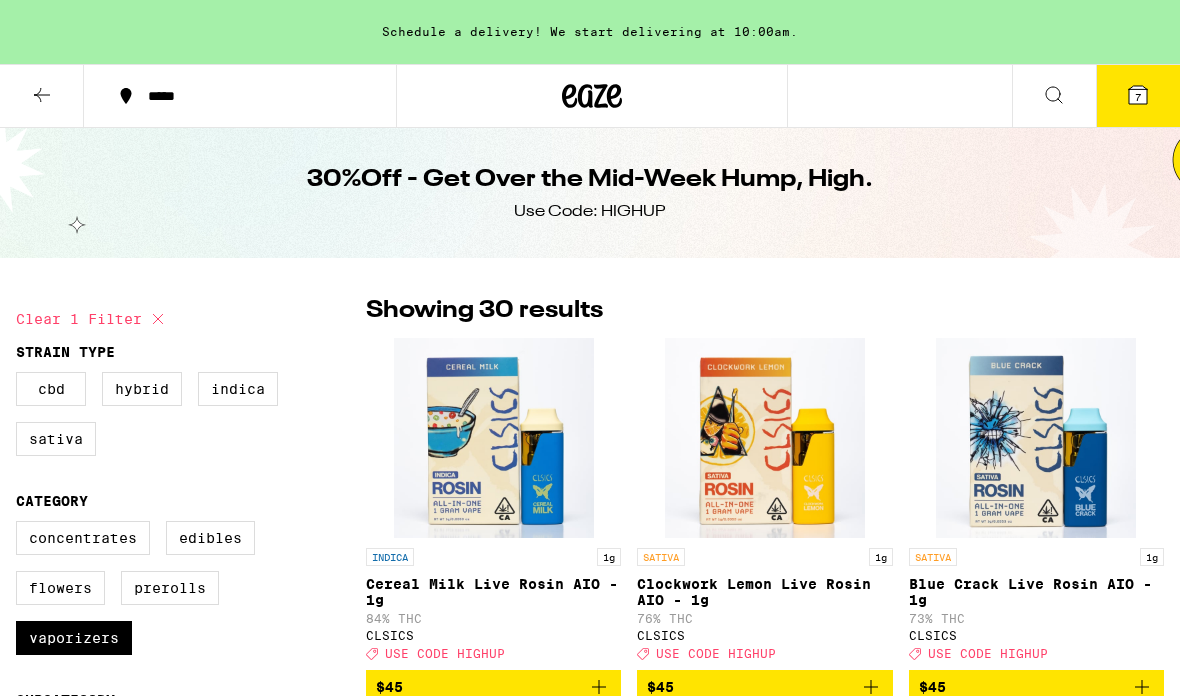 click on "Vaporizers" at bounding box center [74, 638] 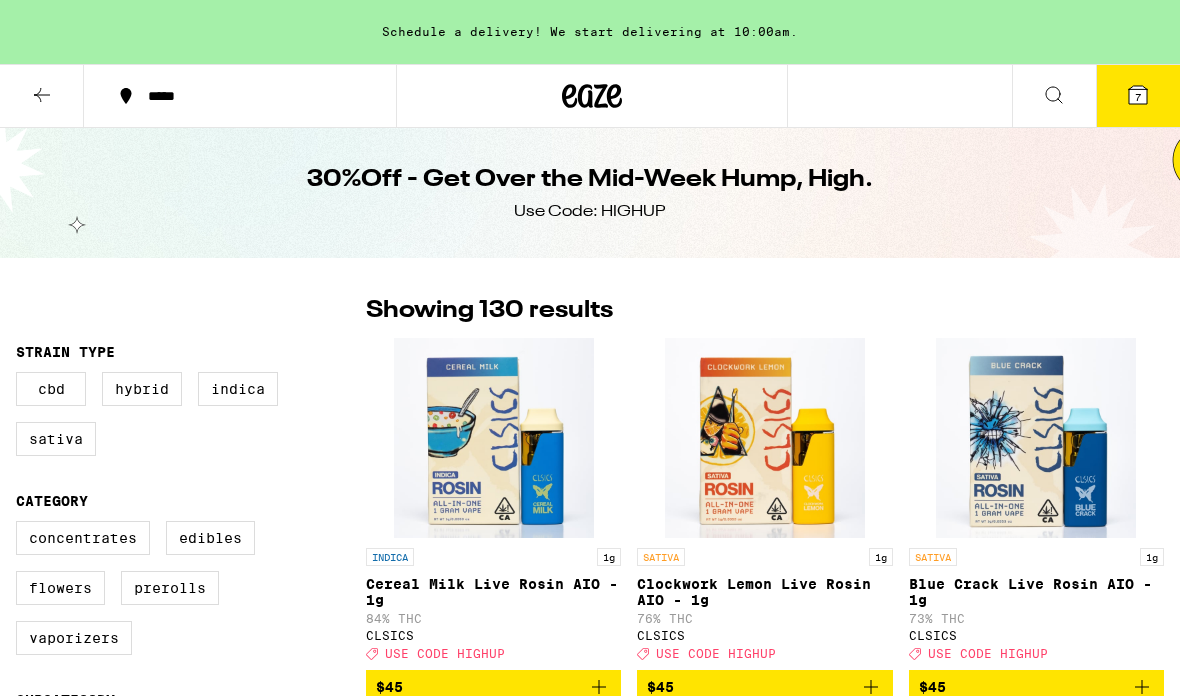 click 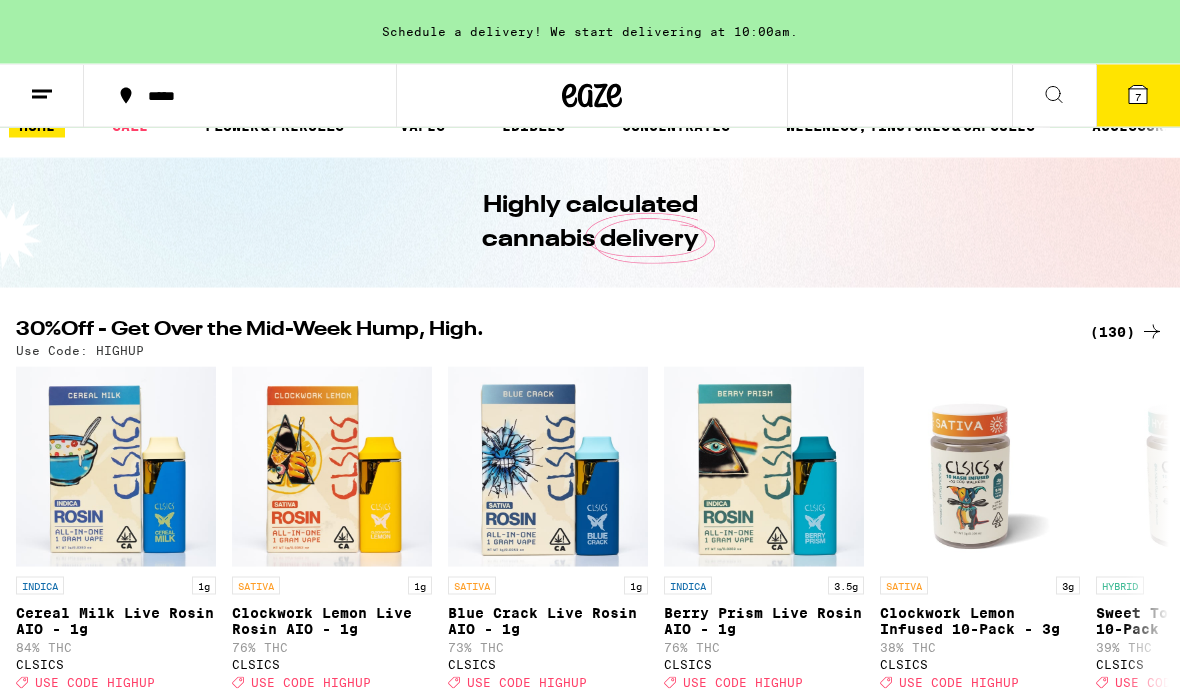 scroll, scrollTop: 0, scrollLeft: 0, axis: both 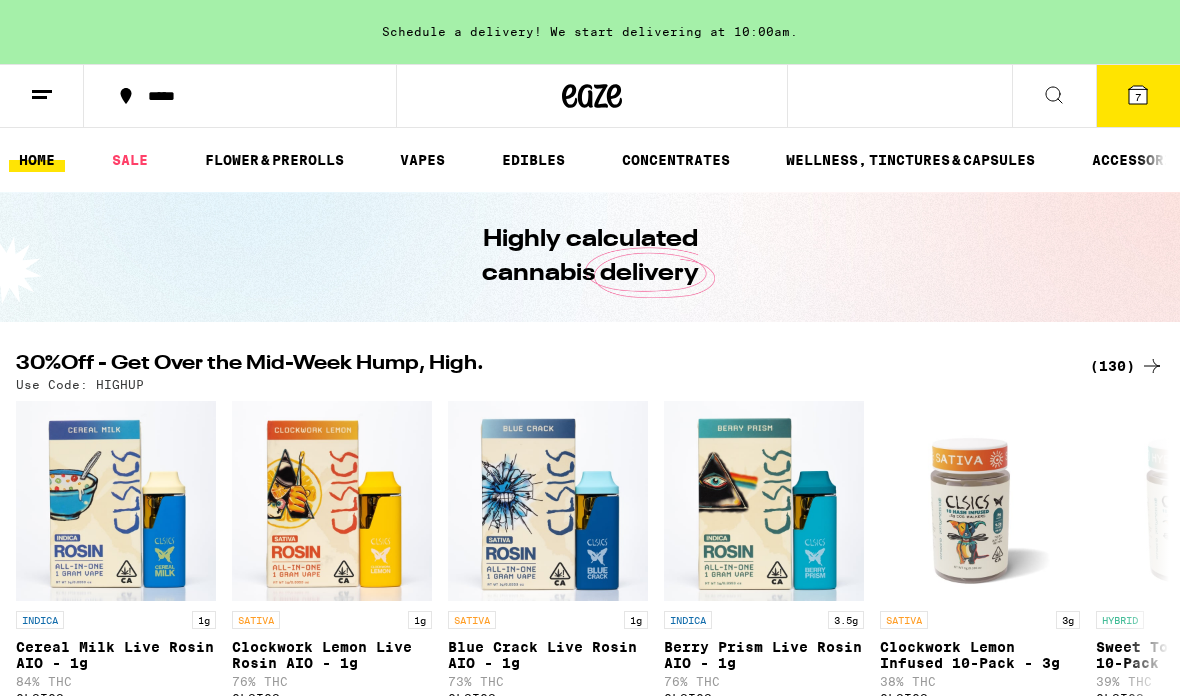 click on "EDIBLES" at bounding box center [533, 160] 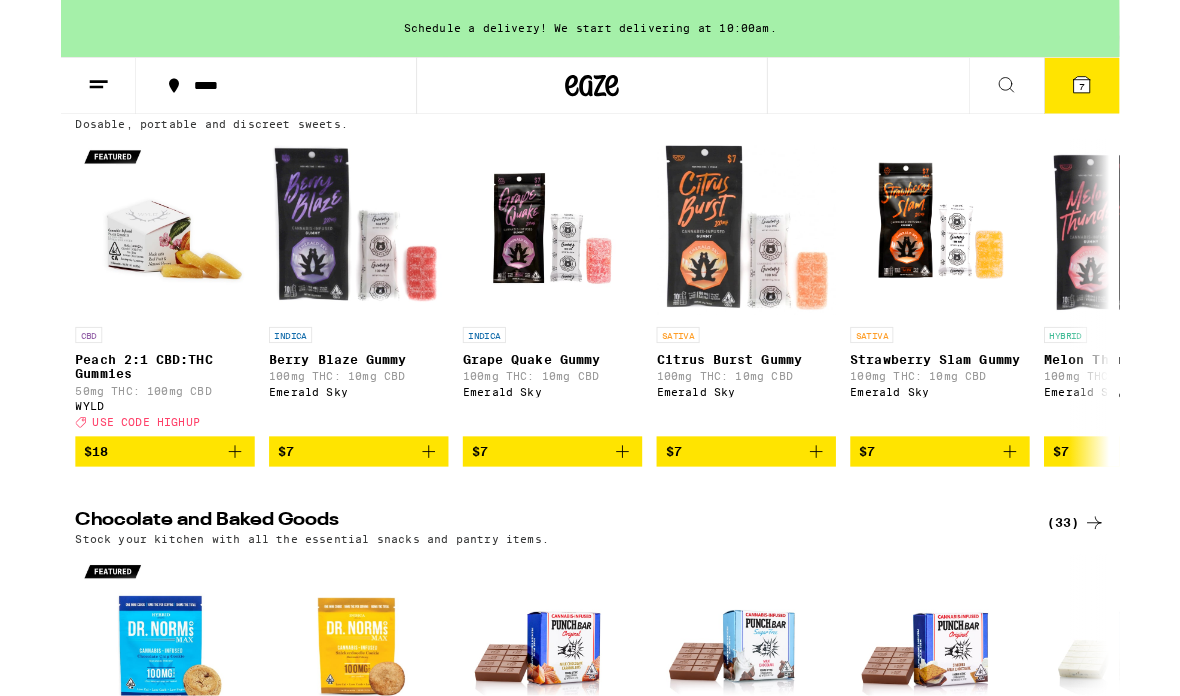 scroll, scrollTop: 235, scrollLeft: 0, axis: vertical 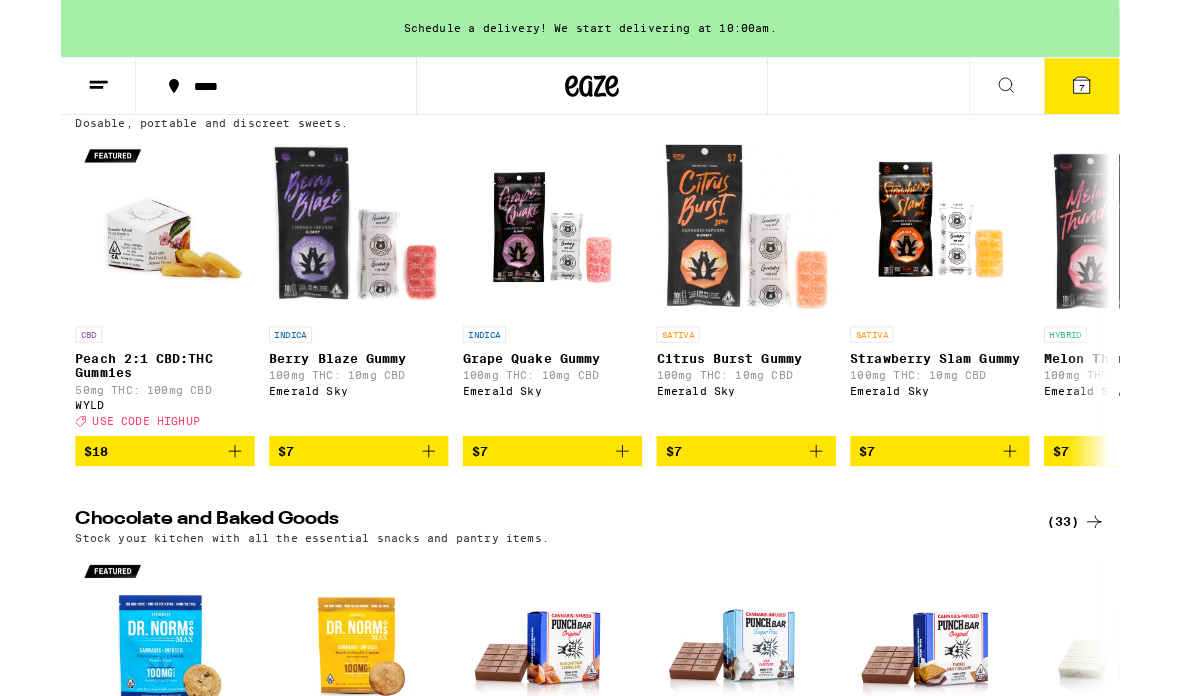 click 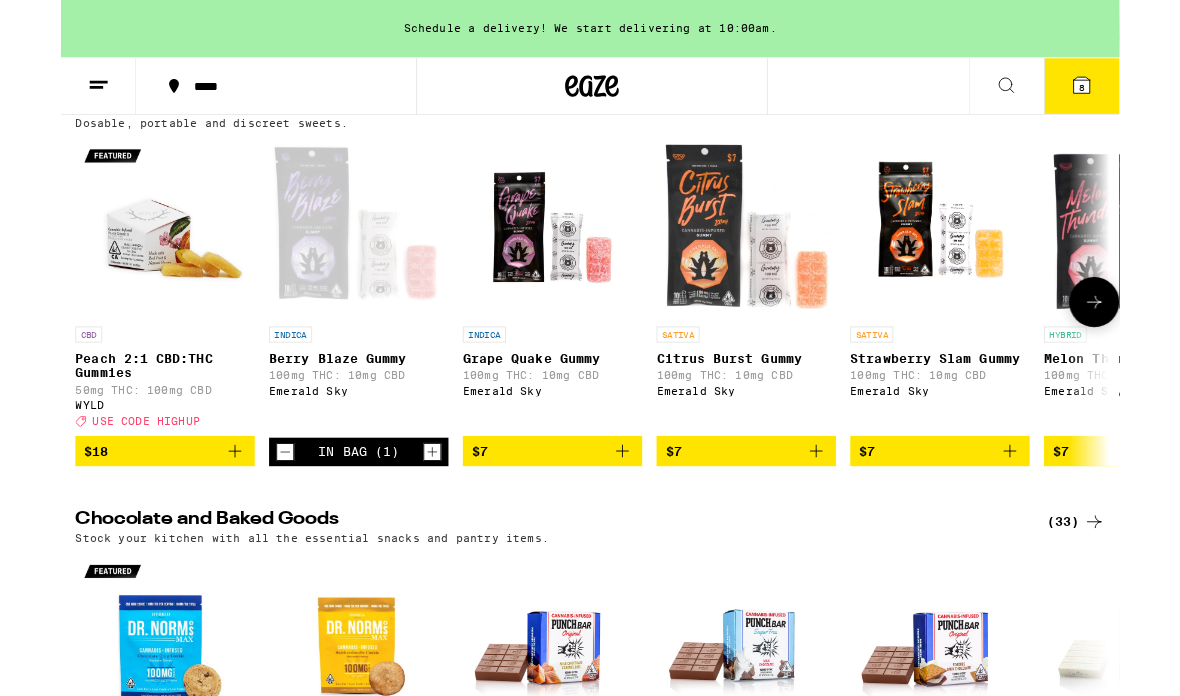 click 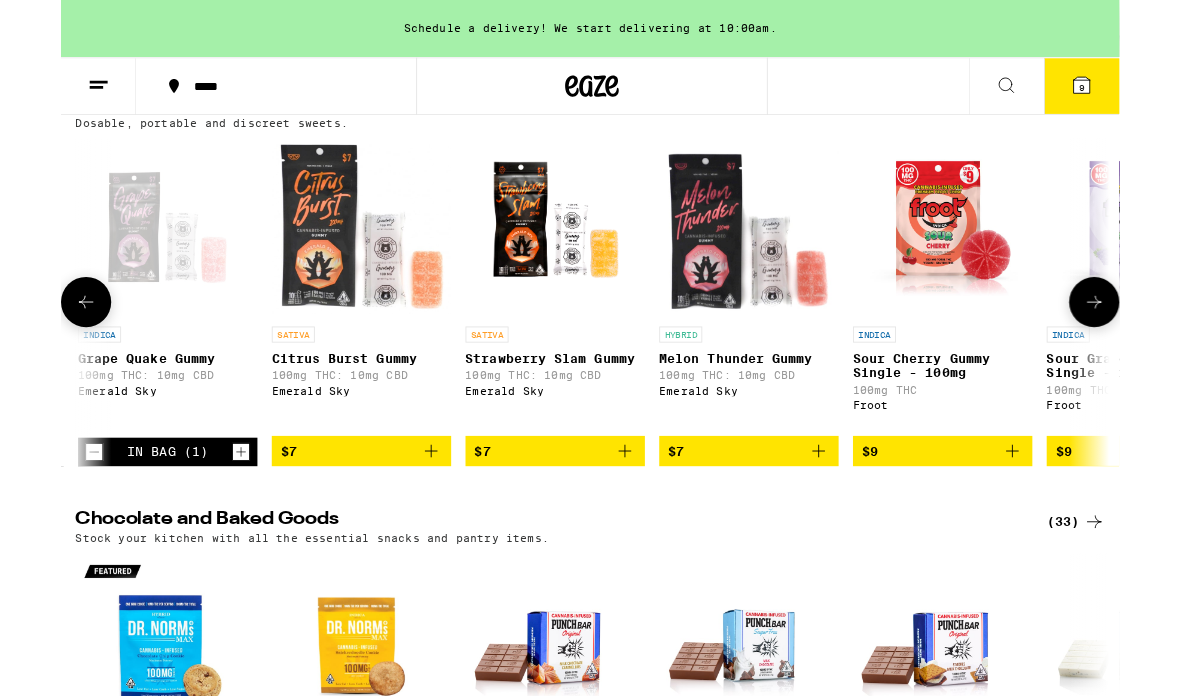 scroll, scrollTop: 0, scrollLeft: 427, axis: horizontal 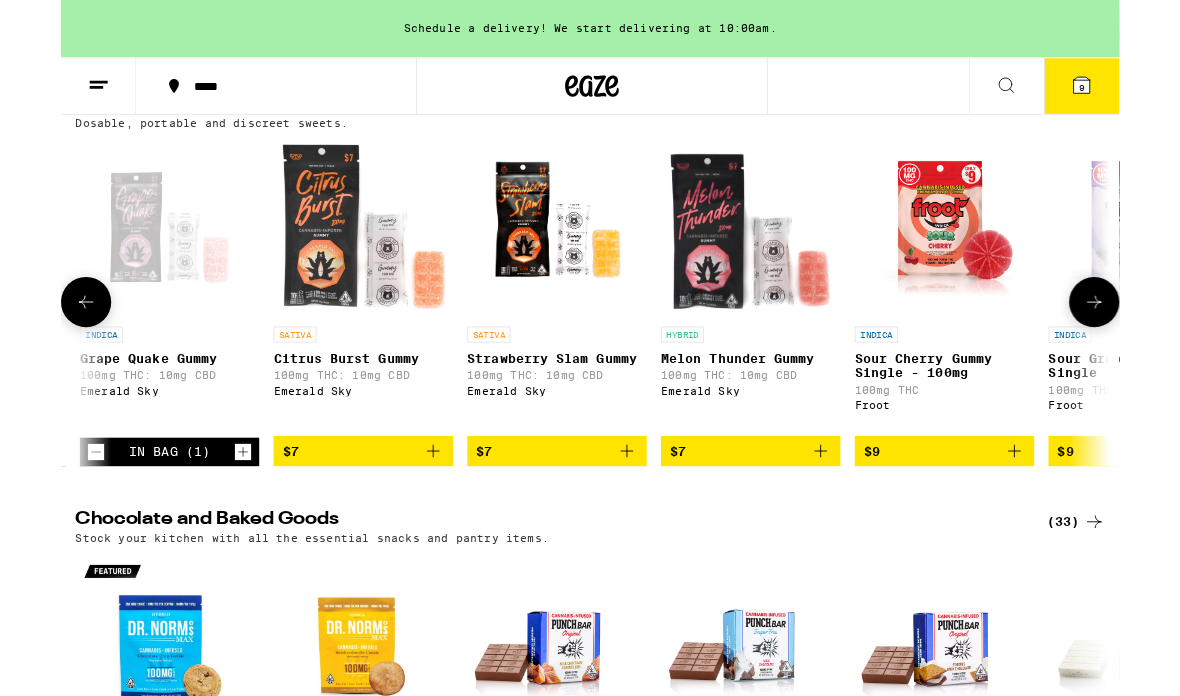 click 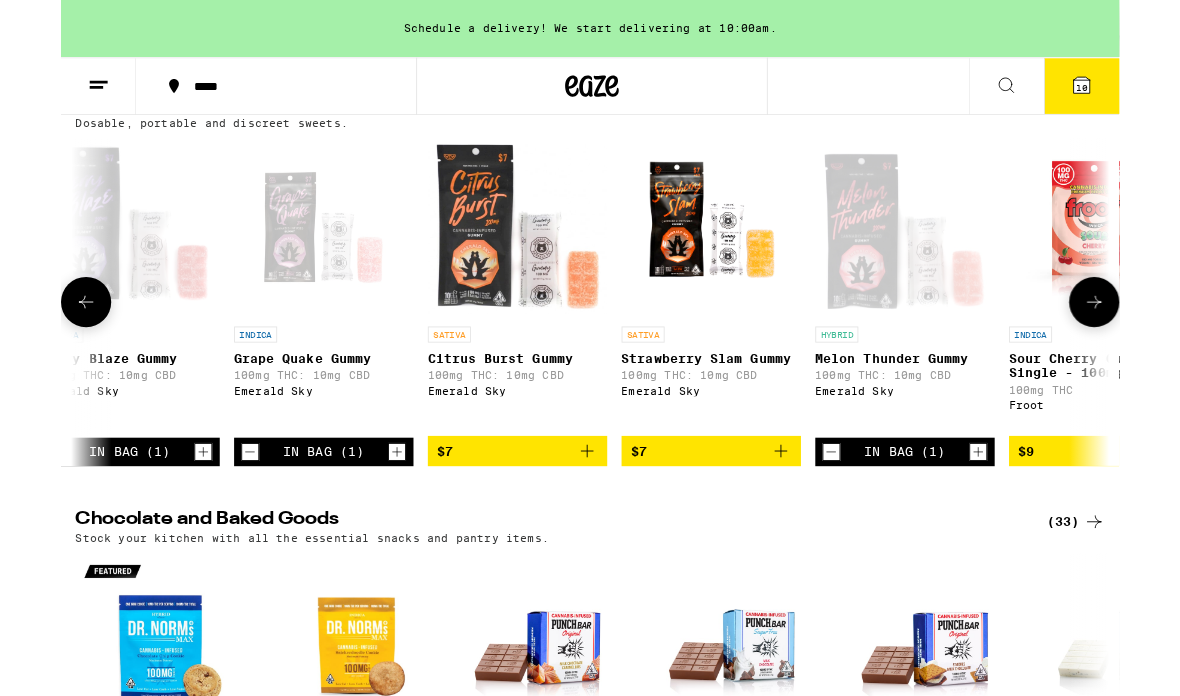 scroll, scrollTop: 0, scrollLeft: 220, axis: horizontal 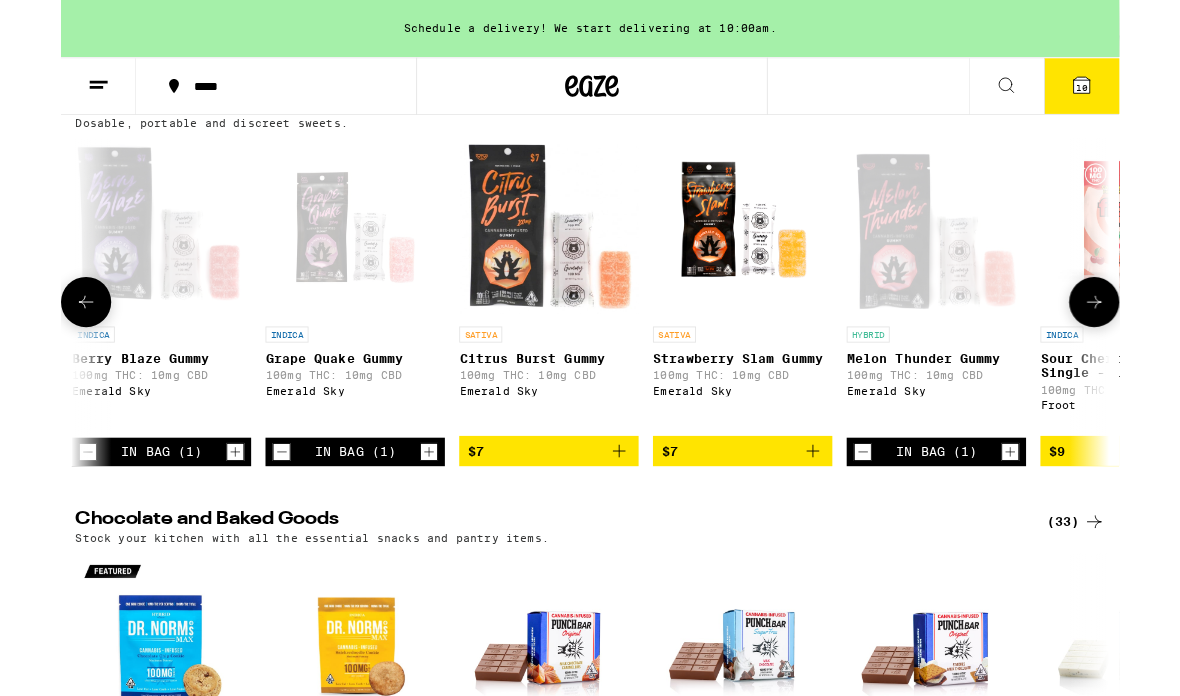 click at bounding box center (544, 254) 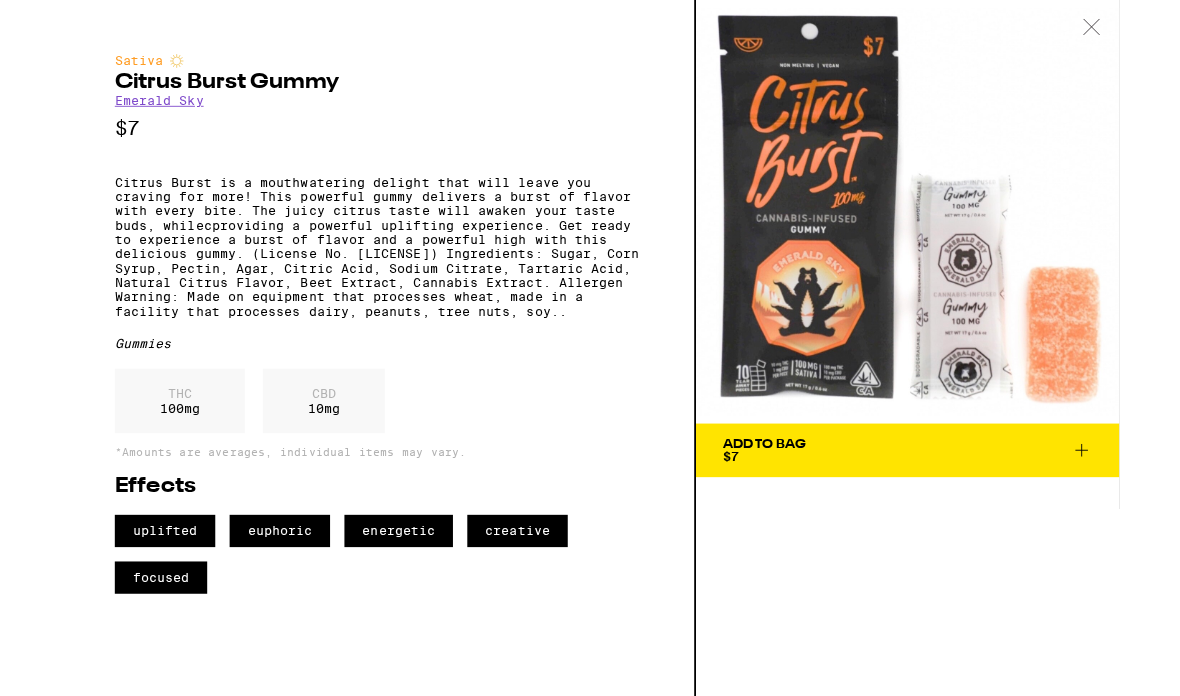 scroll, scrollTop: 315, scrollLeft: 0, axis: vertical 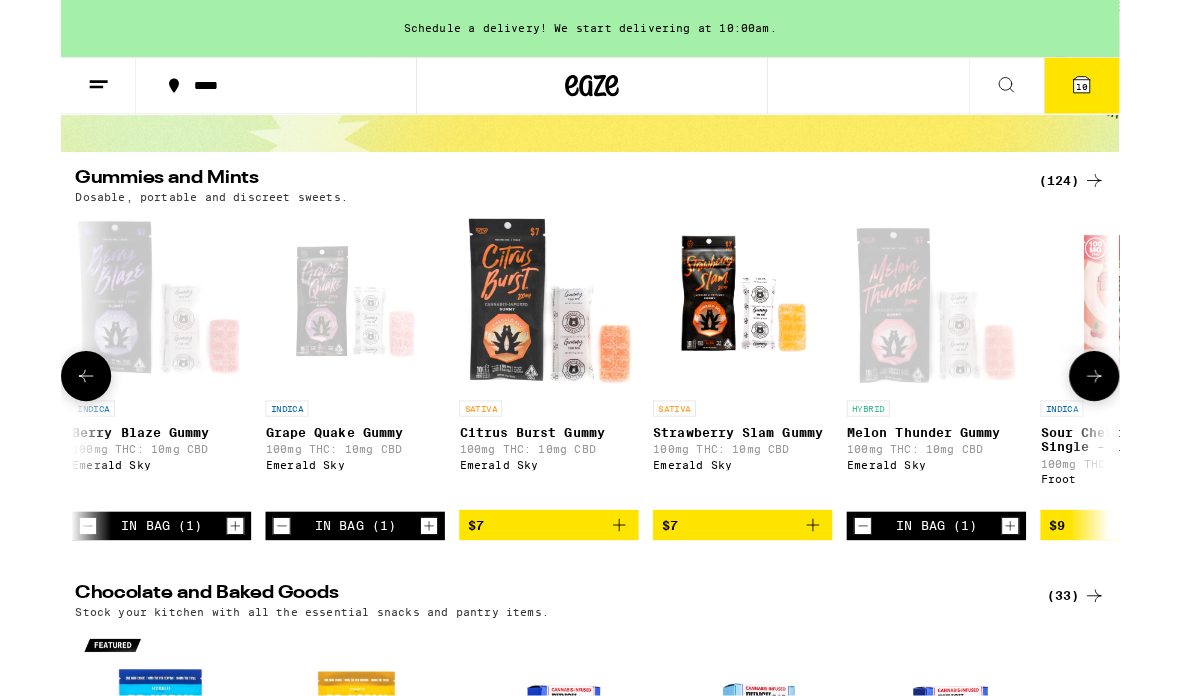 click at bounding box center [760, 337] 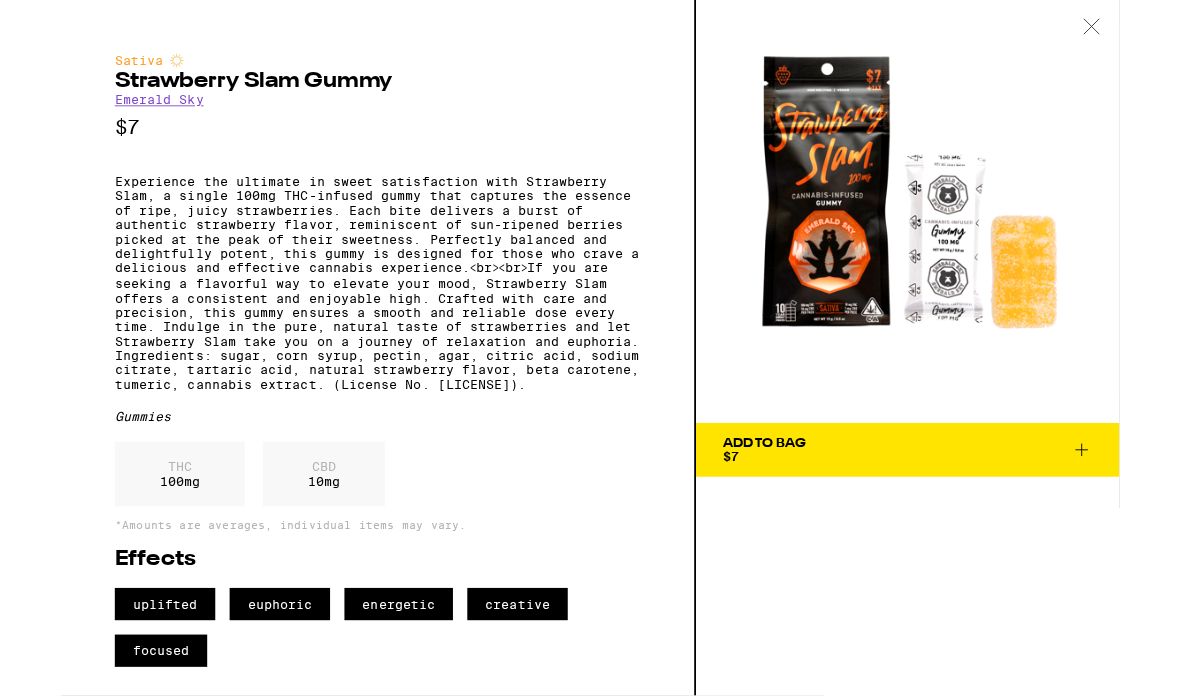scroll, scrollTop: 233, scrollLeft: 0, axis: vertical 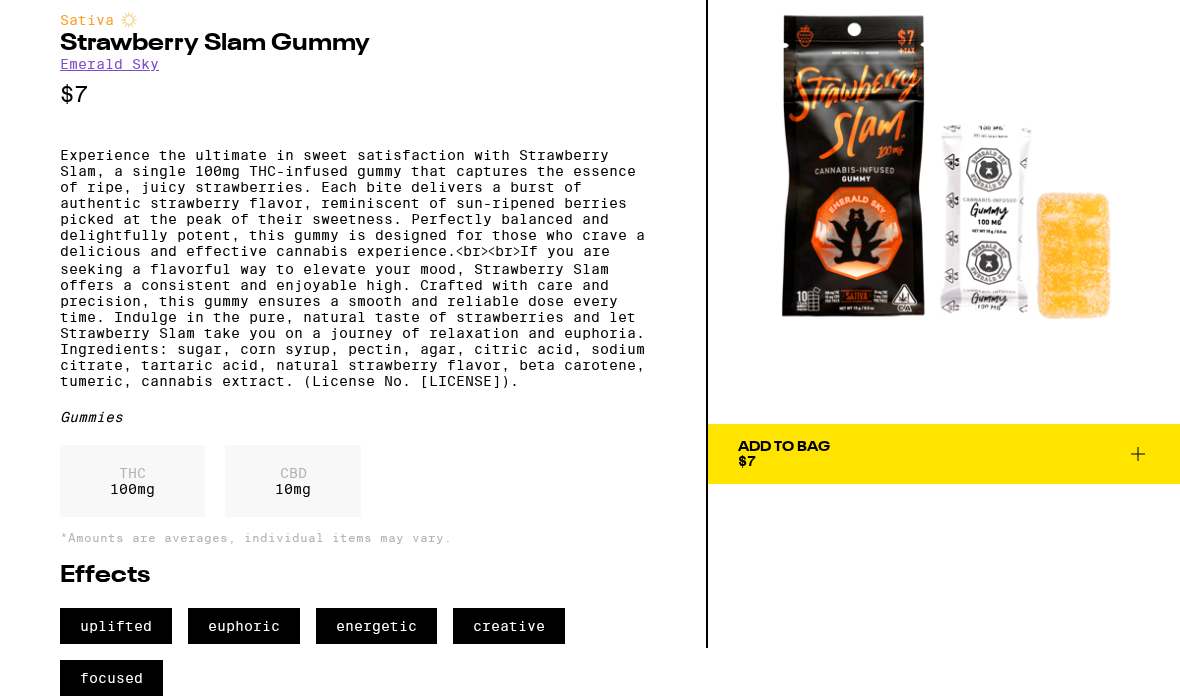 click on "Add To Bag $7" at bounding box center [944, 454] 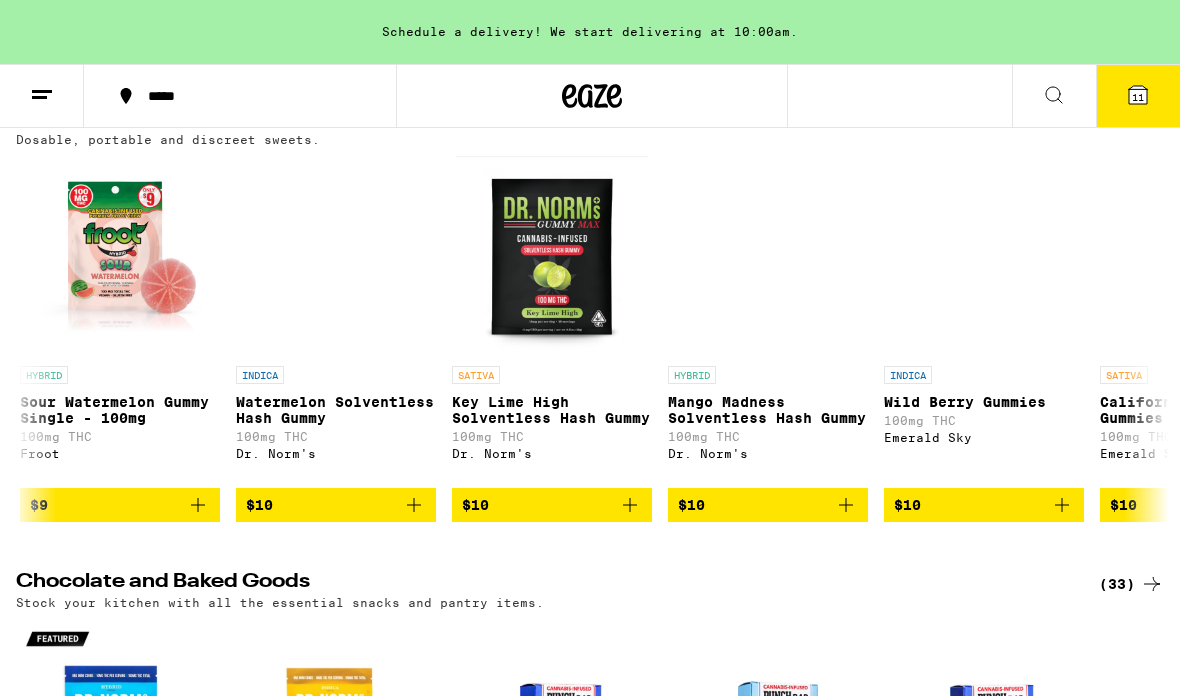 scroll, scrollTop: 0, scrollLeft: 2290, axis: horizontal 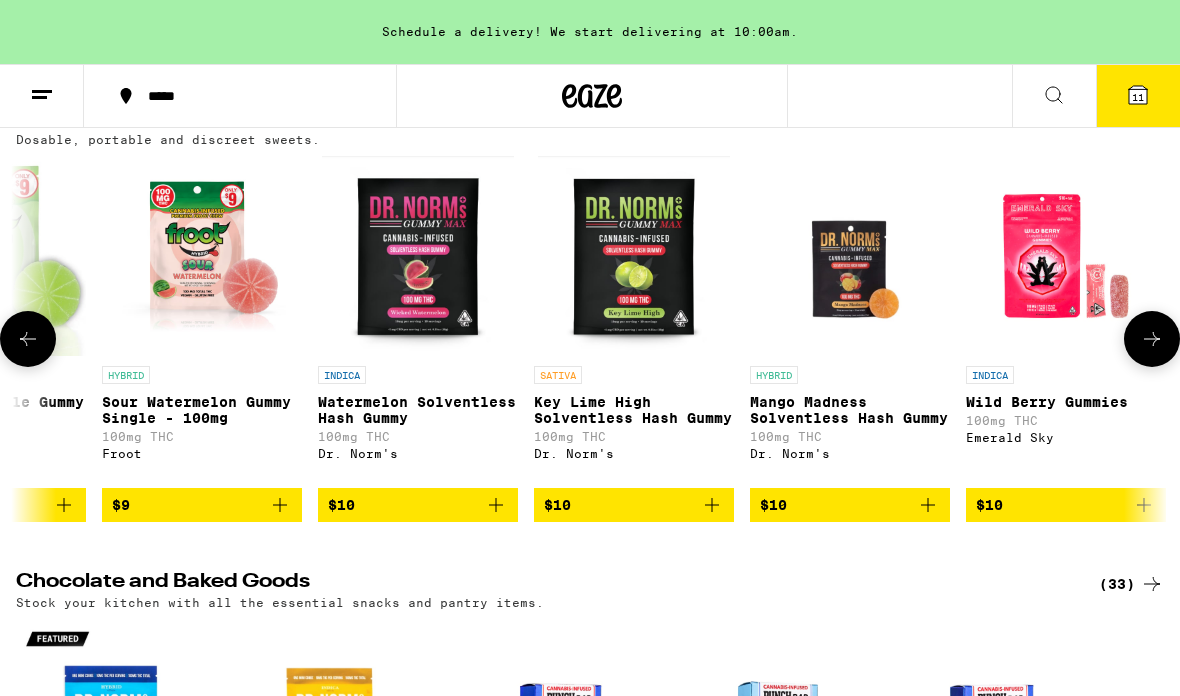 click at bounding box center (418, 256) 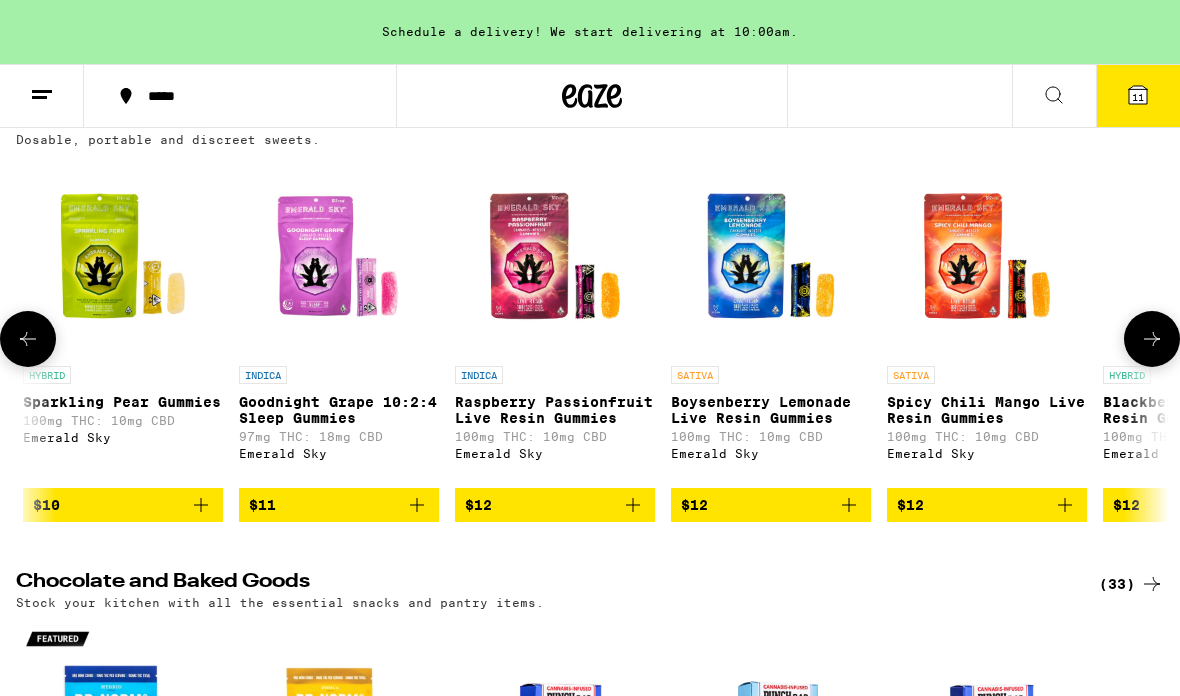 scroll, scrollTop: 0, scrollLeft: 4070, axis: horizontal 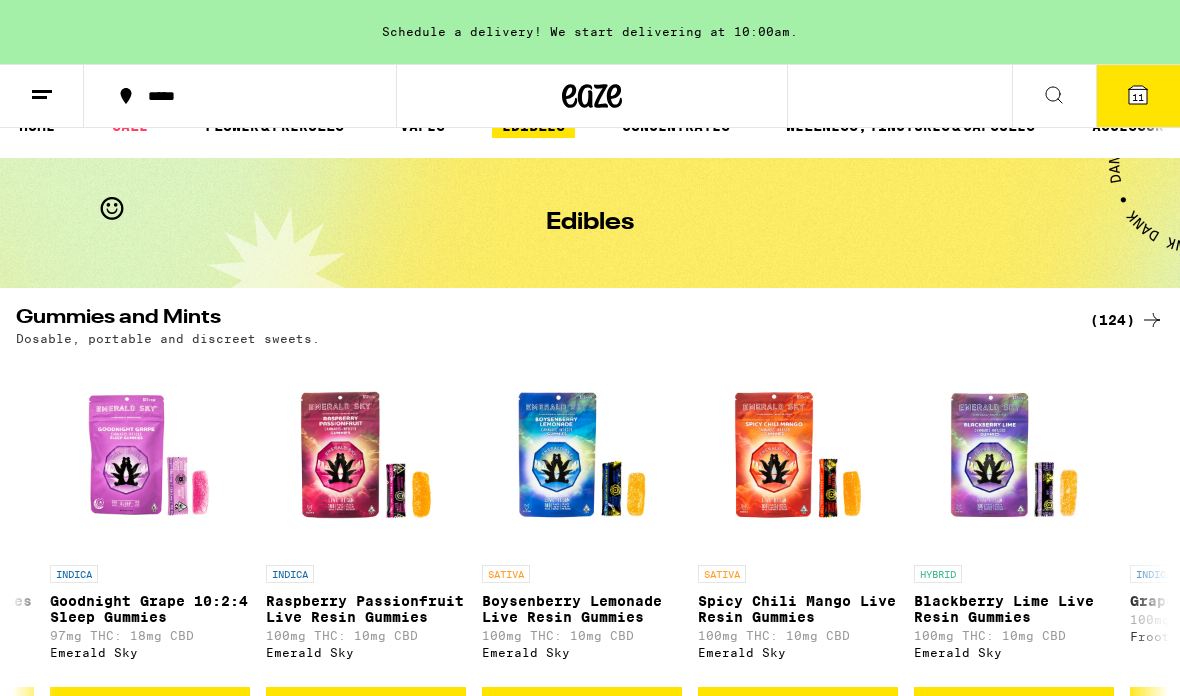 click on "(124)" at bounding box center (1127, 320) 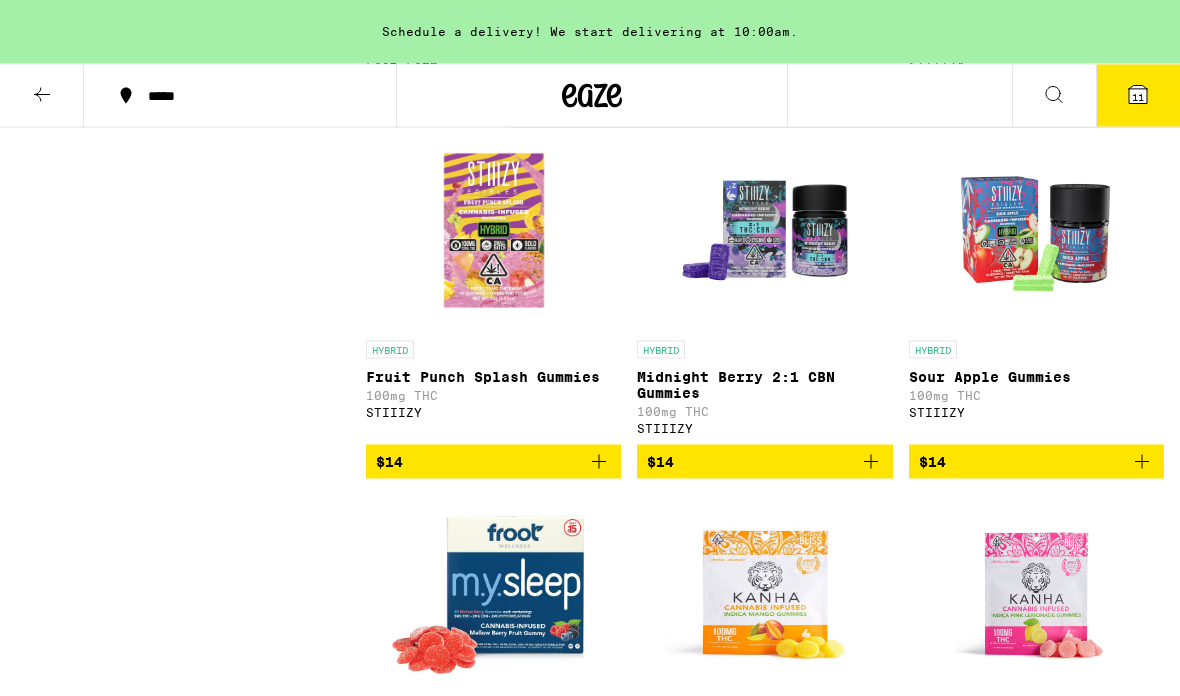 scroll, scrollTop: 4164, scrollLeft: 0, axis: vertical 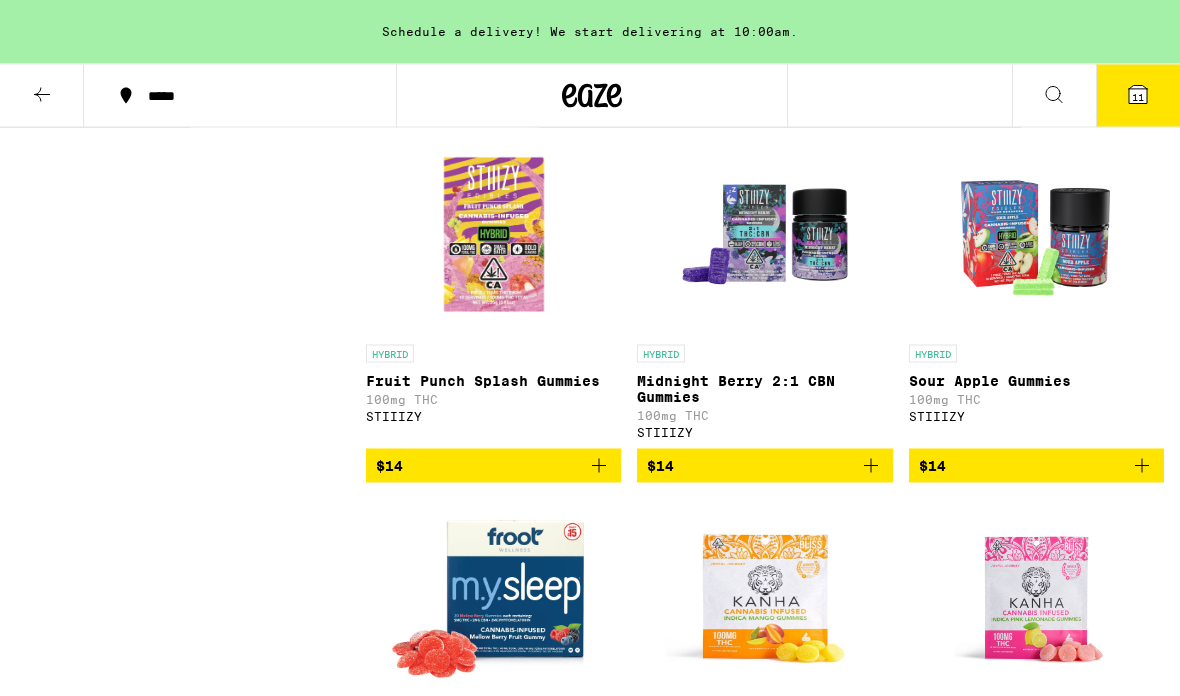 click at bounding box center [494, 235] 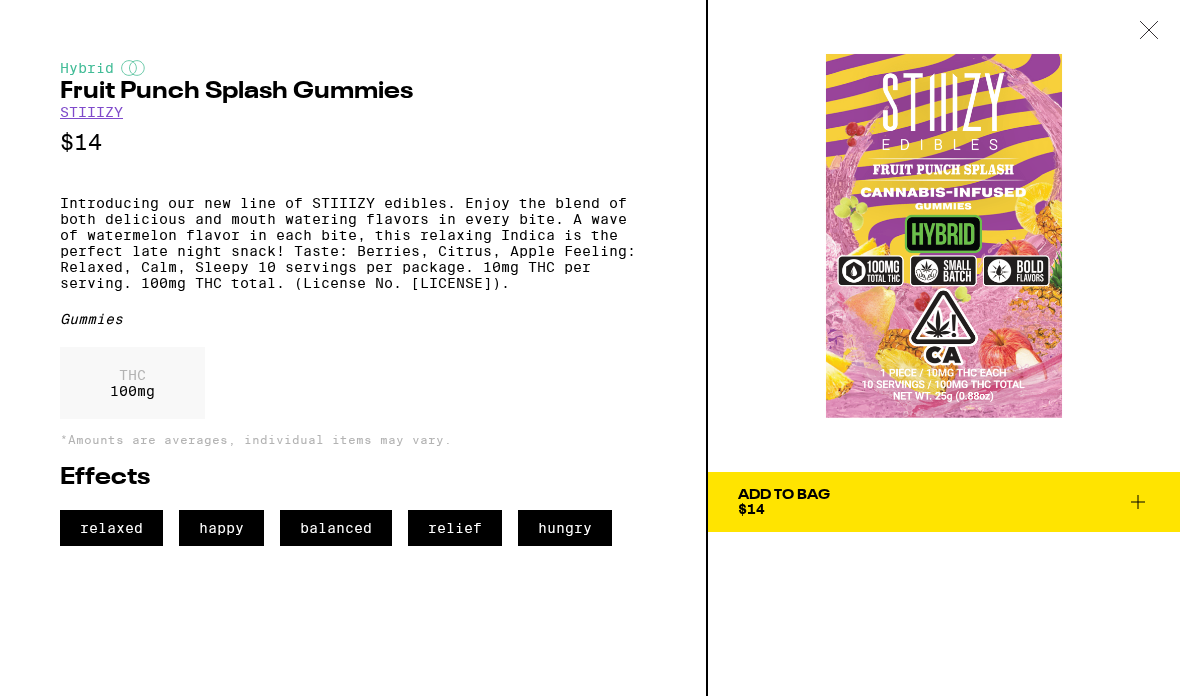 scroll, scrollTop: 0, scrollLeft: 0, axis: both 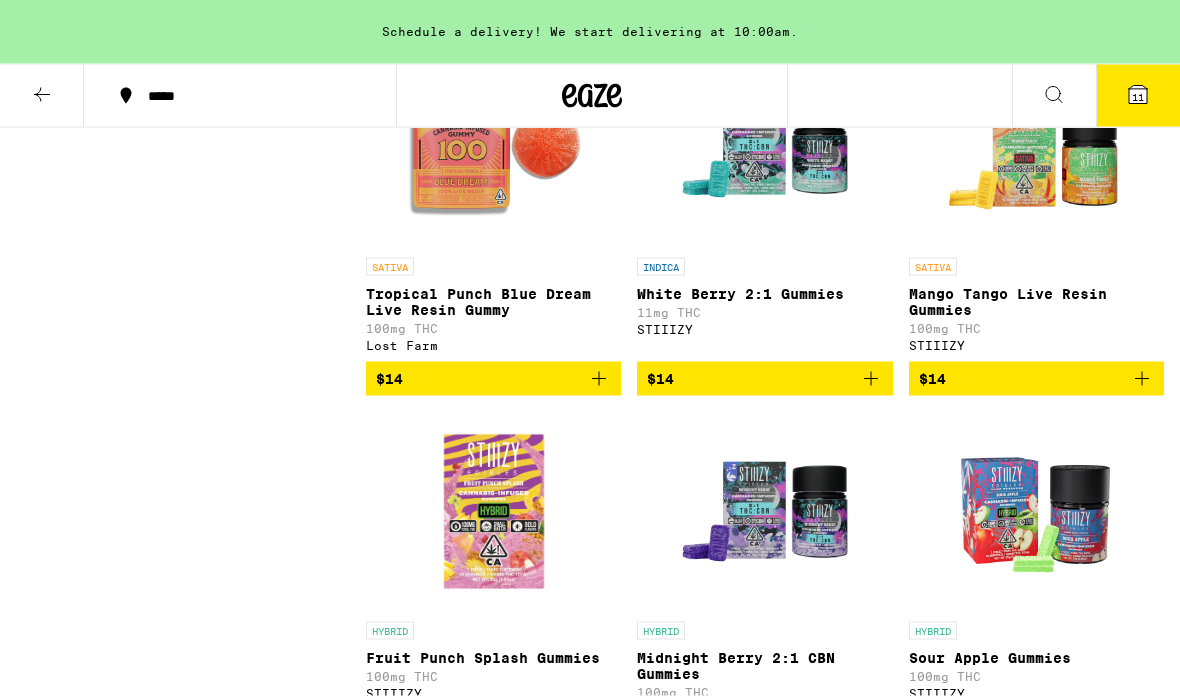 click at bounding box center (1036, 148) 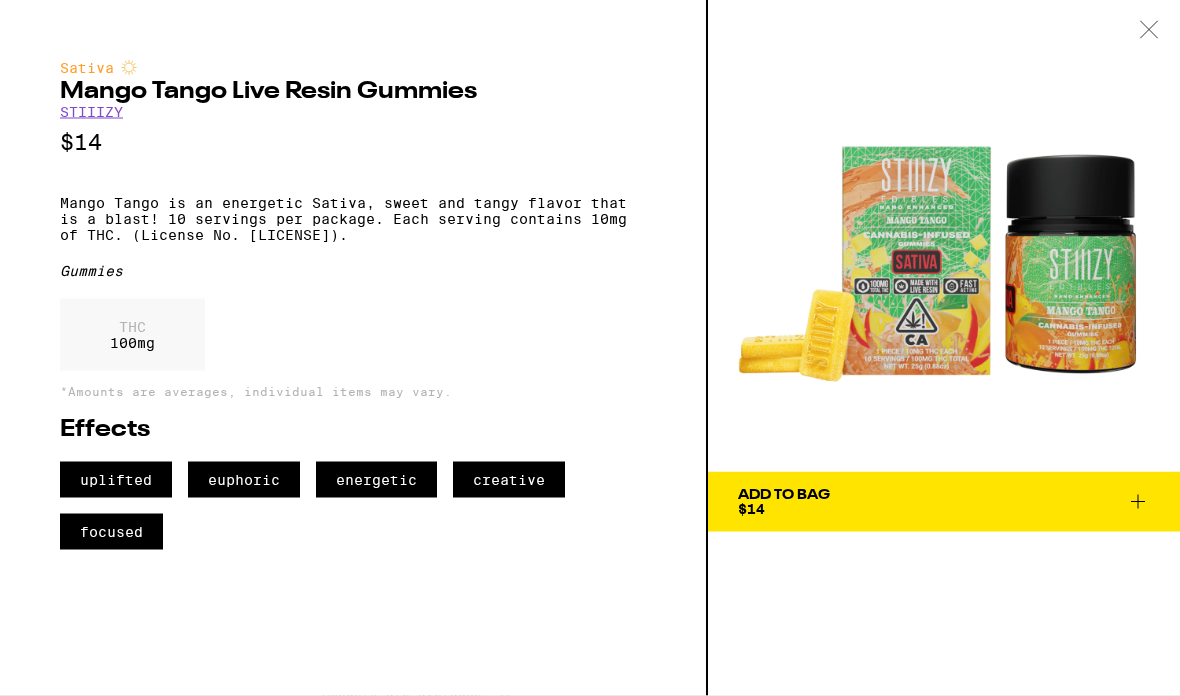 scroll, scrollTop: 3885, scrollLeft: 0, axis: vertical 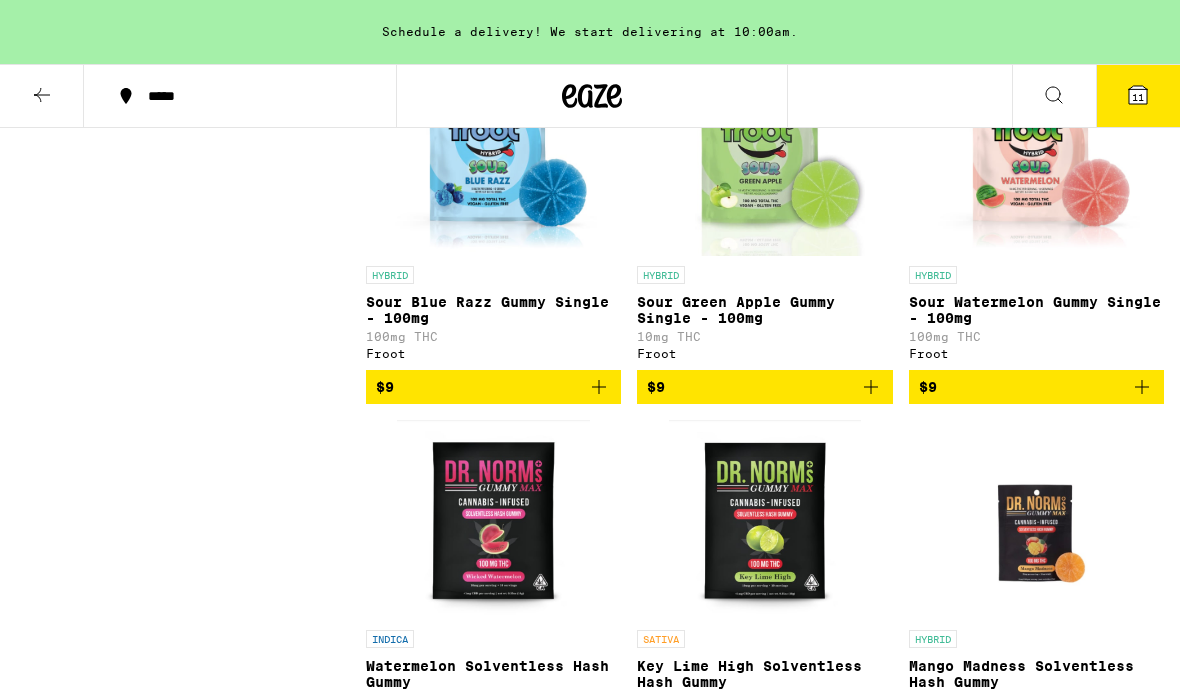 click at bounding box center [493, 156] 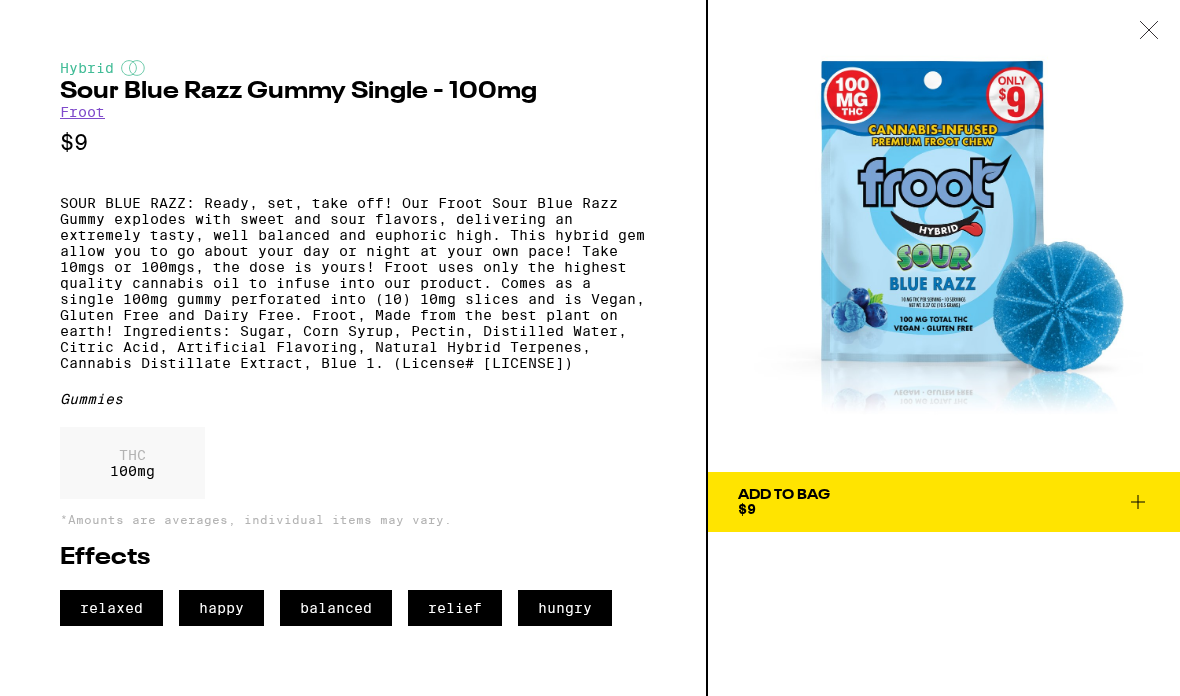 click 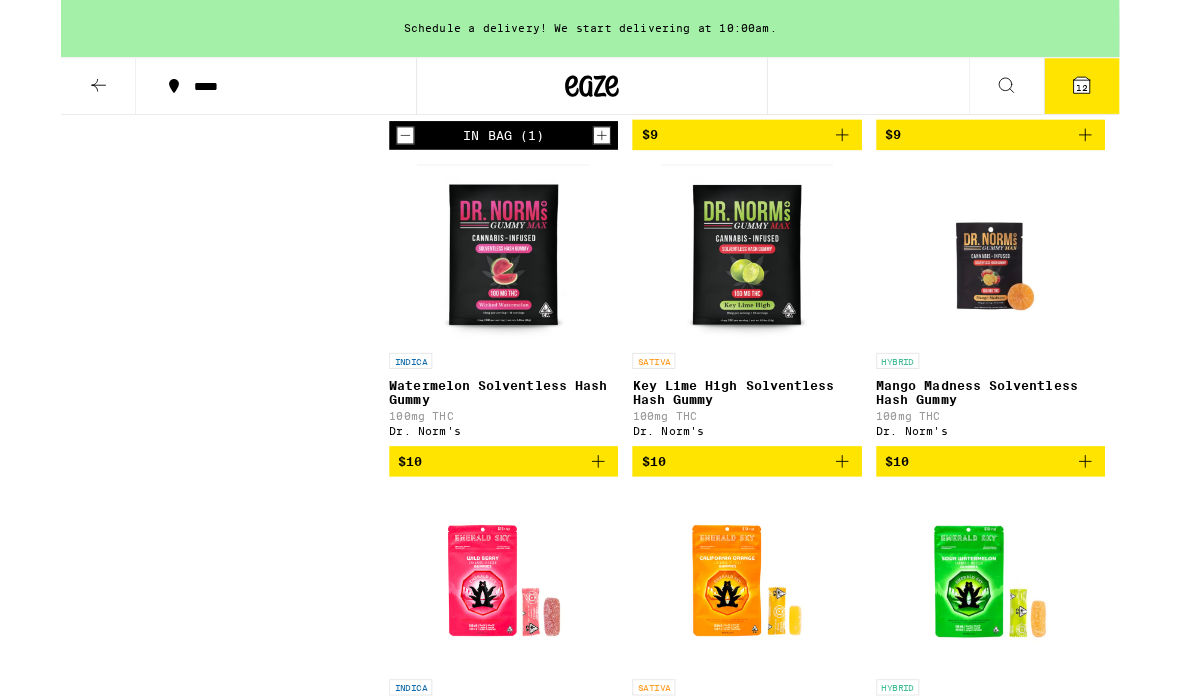 click at bounding box center (1036, 283) 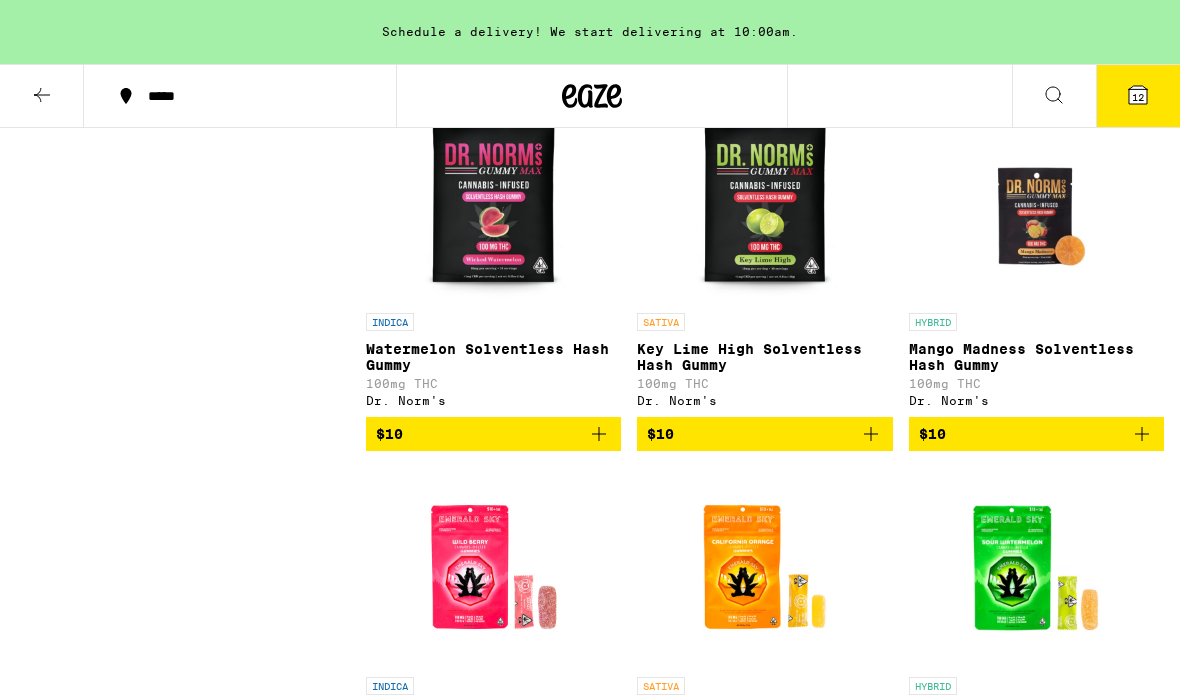 click at bounding box center [493, 203] 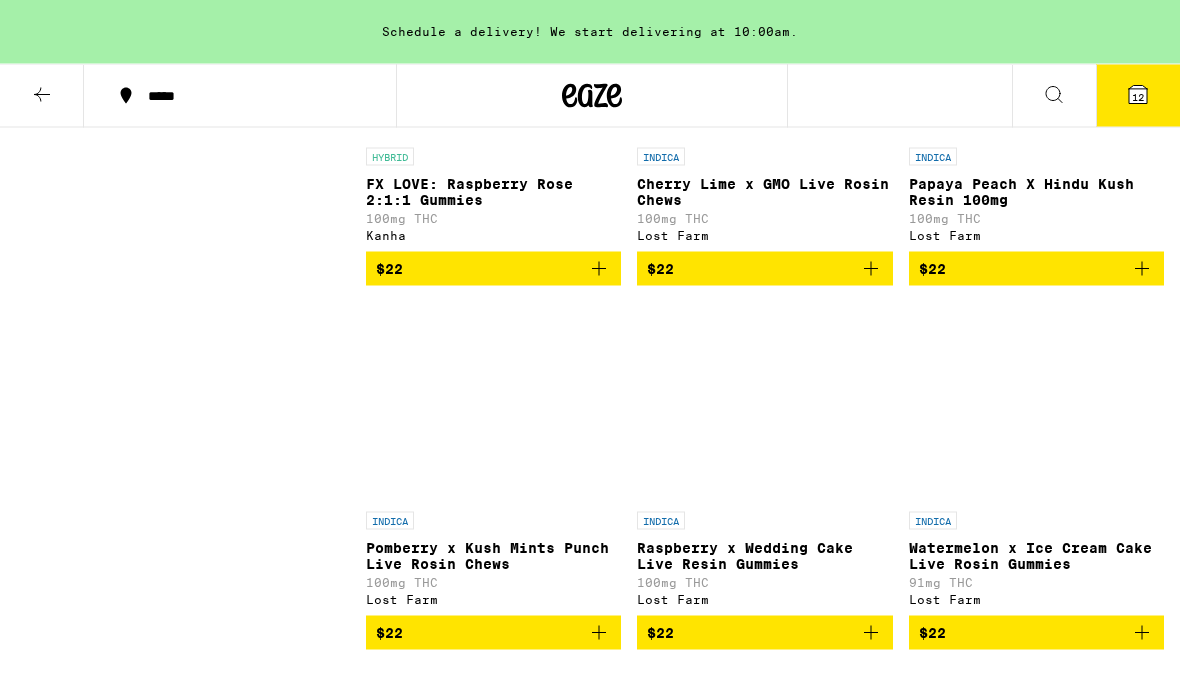 scroll, scrollTop: 13317, scrollLeft: 0, axis: vertical 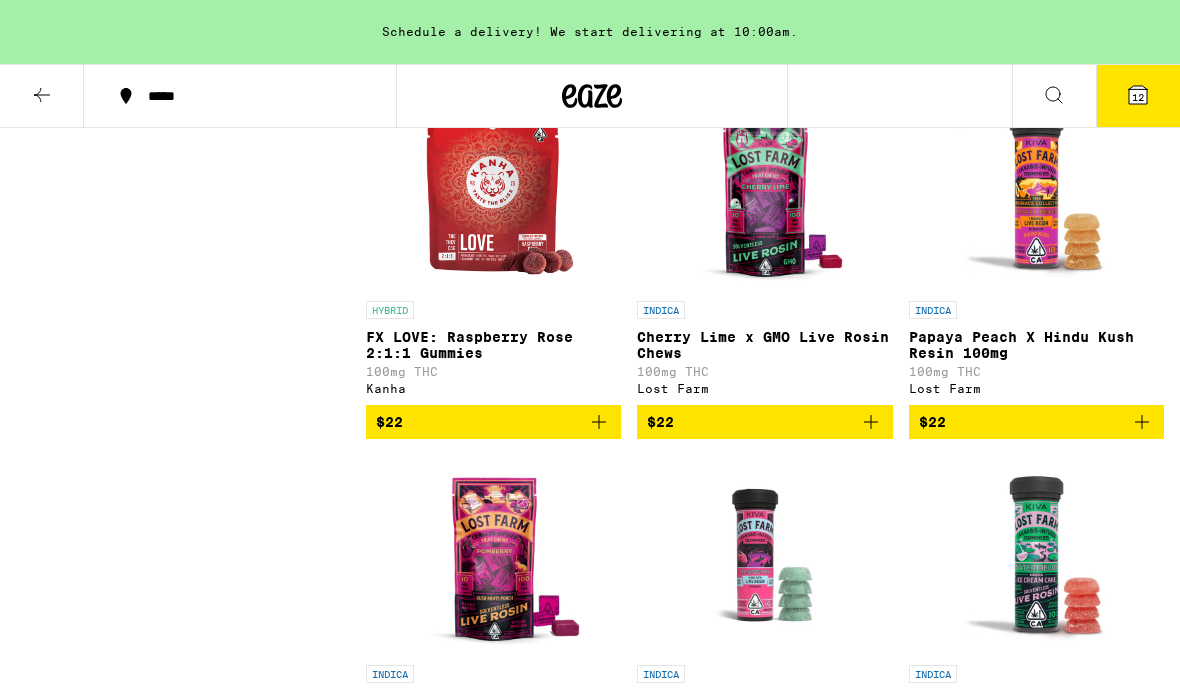 click 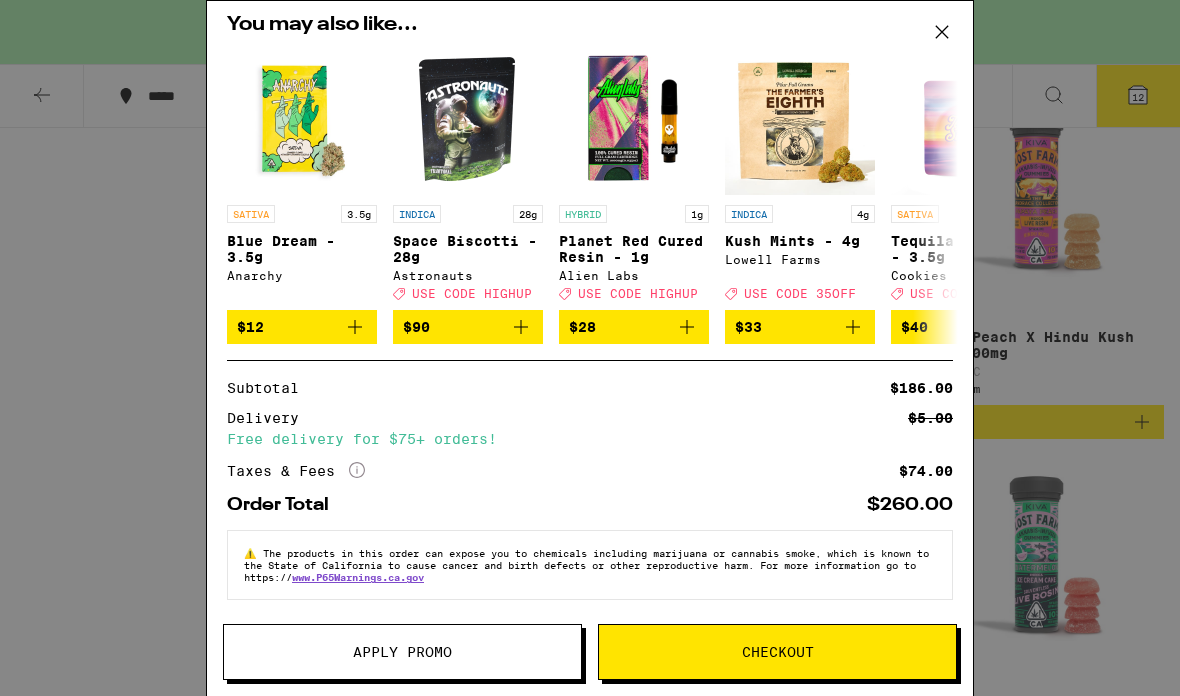 scroll, scrollTop: 1025, scrollLeft: 0, axis: vertical 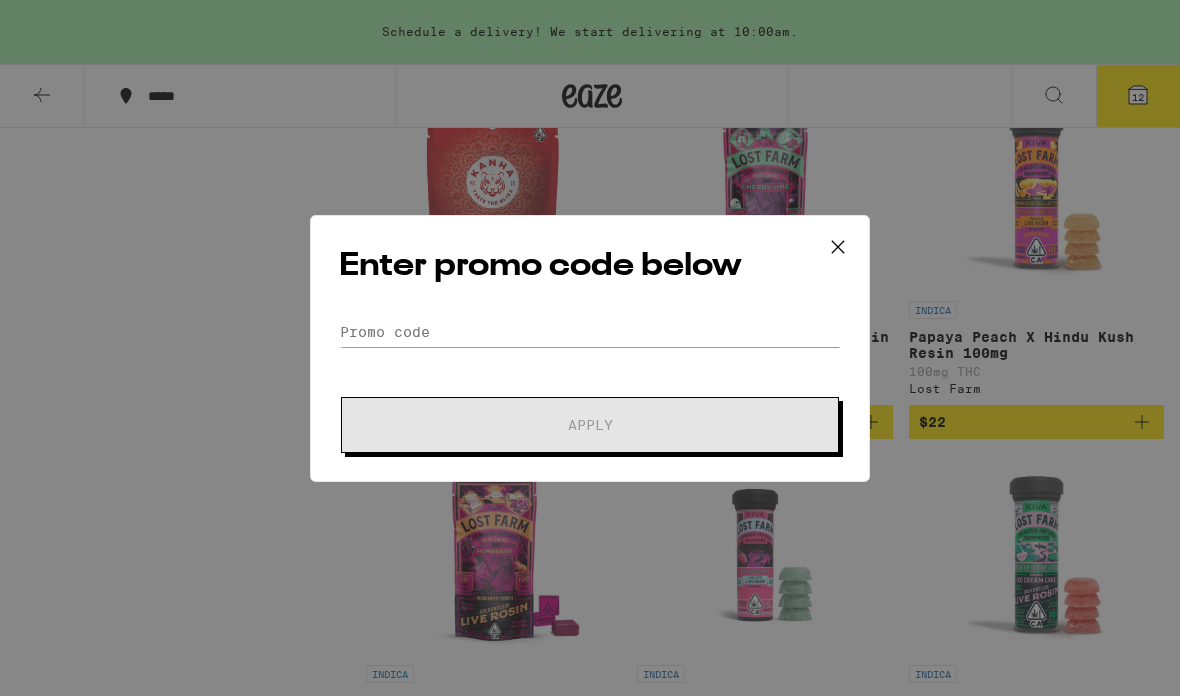 click on "Enter promo code below Promo Code Apply" at bounding box center (590, 348) 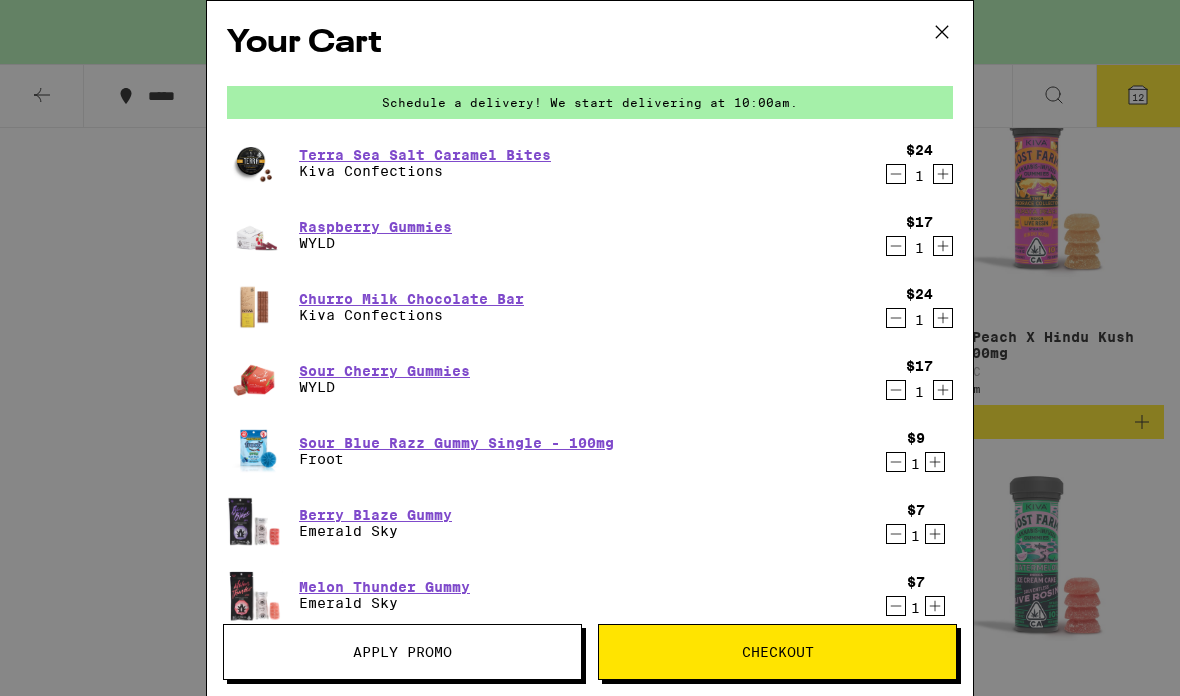 click on "Your Cart Schedule a delivery! We start delivering at 10:00am. Terra Sea Salt Caramel Bites Kiva Confections $24 1 Raspberry Gummies WYLD $17 1 Churro Milk Chocolate Bar Kiva Confections $24 1 Sour Cherry Gummies WYLD $17 1 Sour Blue Razz Gummy Single - 100mg Froot $9 1 Berry Blaze Gummy Emerald Sky $7 1 Melon Thunder Gummy Emerald Sky $7 1 Boysenberry 1:1:1 THC:CBD:CBN Gummies WYLD $20 1 Sour Tangerine THC Gummies WYLD $17 1 Strawberry Slam Gummy Emerald Sky $7 1 Grape Quake Gummy Emerald Sky $7 1 OG Grape AIO - 1g Tempo $30 1 Loading ⚠️ The products in this order can expose you to chemicals including marijuana or cannabis smoke, which is known to the State of [STATE] to cause cancer and birth defects or other reproductive harm. For more information go to https:// www.P65Warnings.ca.gov Apply Promo Checkout" at bounding box center (590, 348) 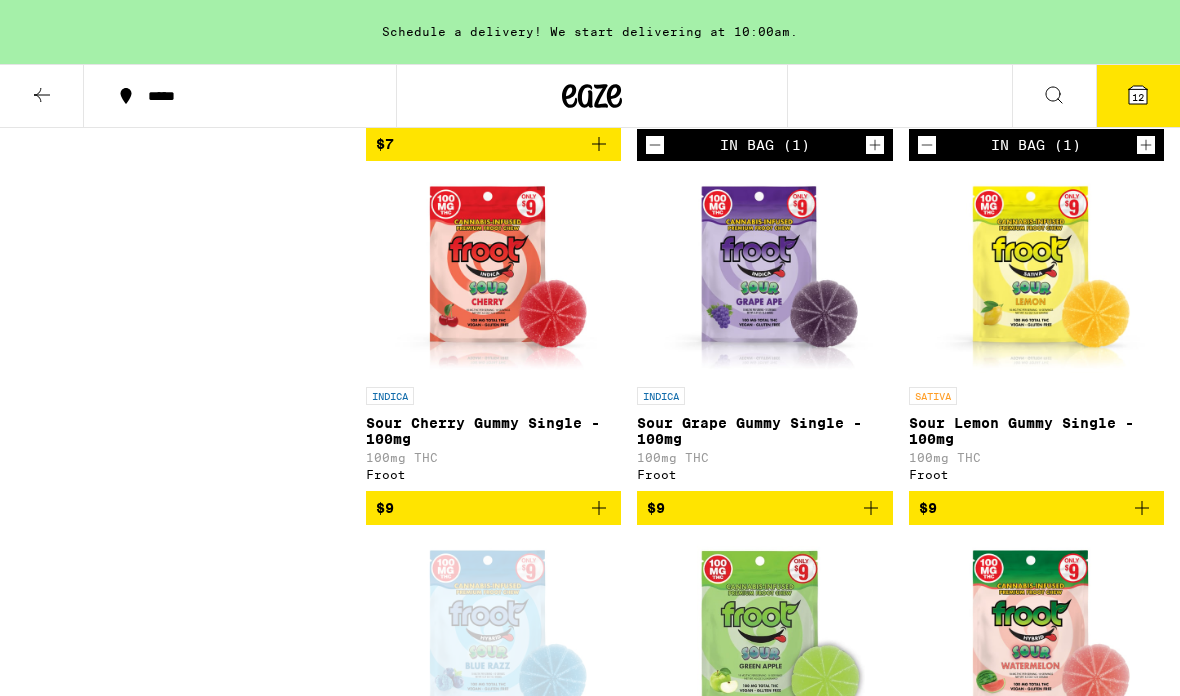 scroll, scrollTop: 0, scrollLeft: 0, axis: both 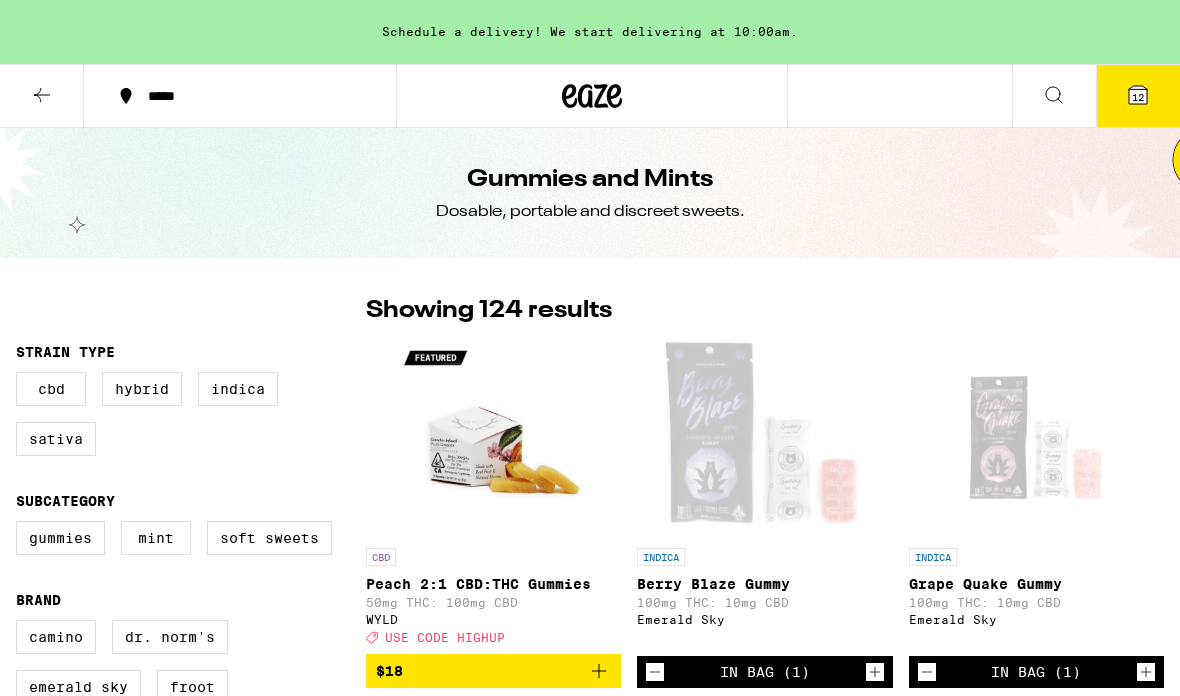 click 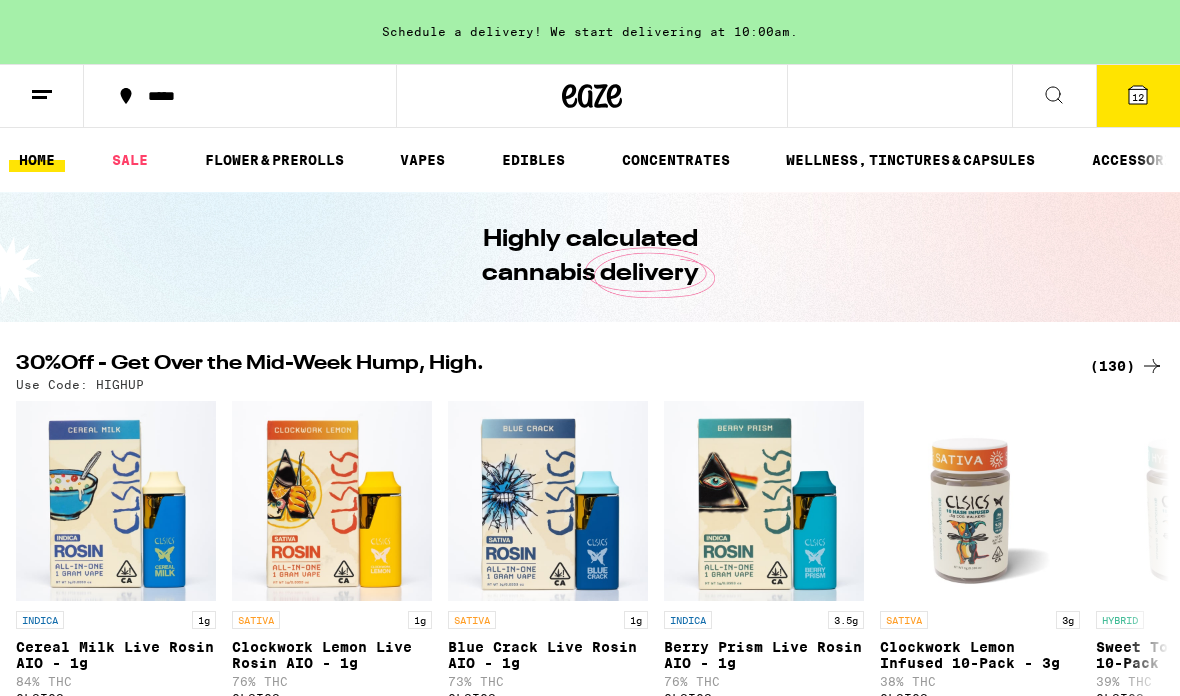 scroll, scrollTop: 0, scrollLeft: 0, axis: both 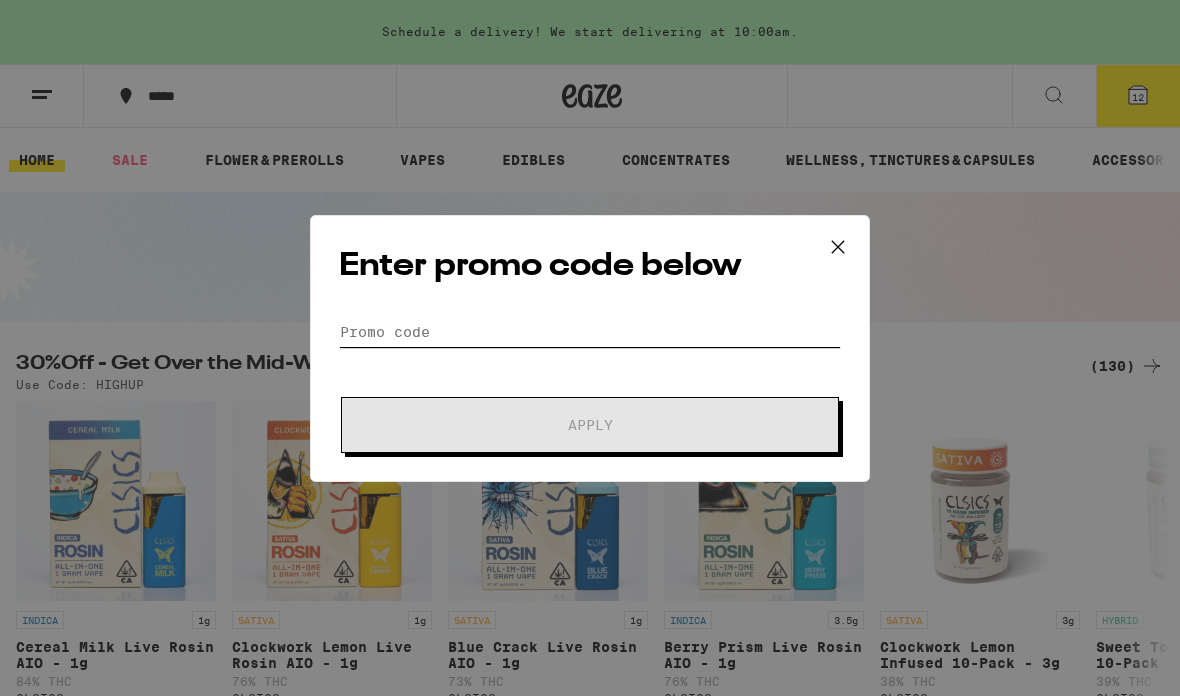 click on "Promo Code" at bounding box center [590, 332] 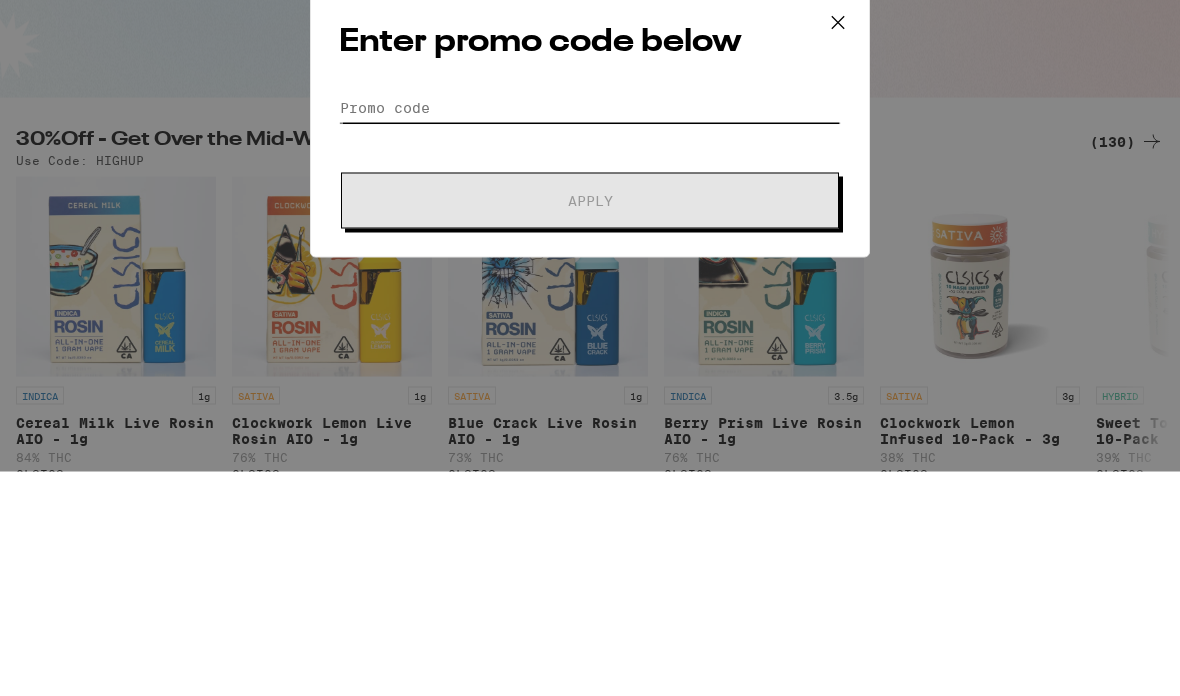 scroll, scrollTop: 0, scrollLeft: 0, axis: both 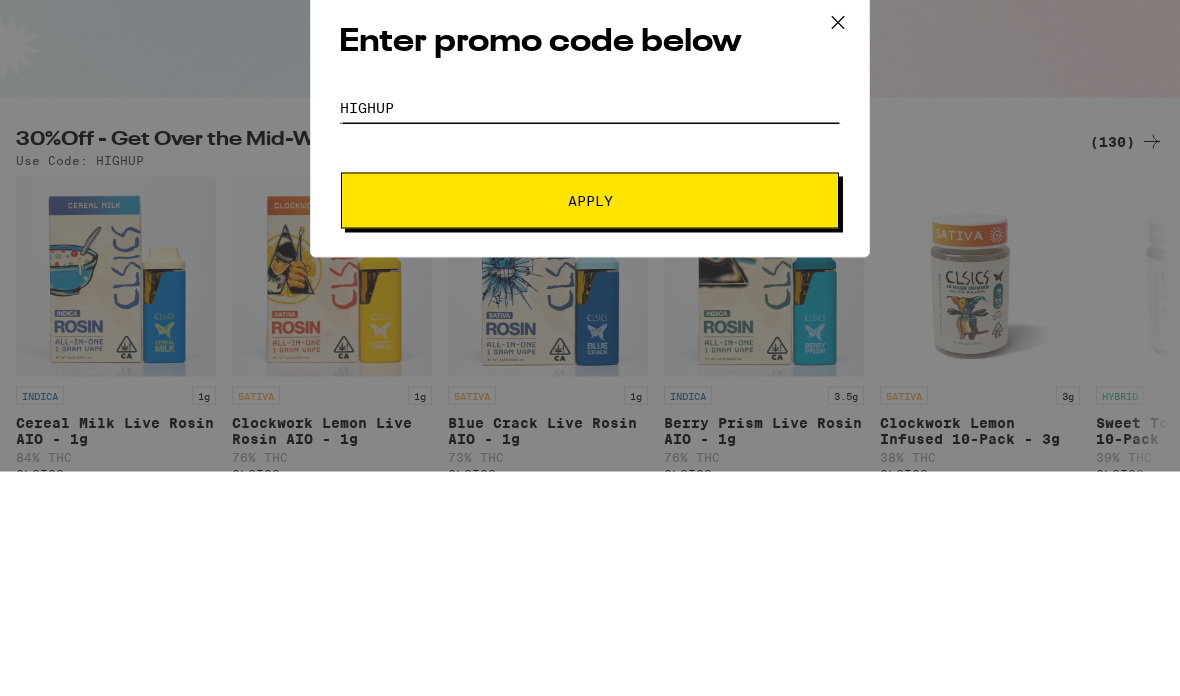 type on "highup" 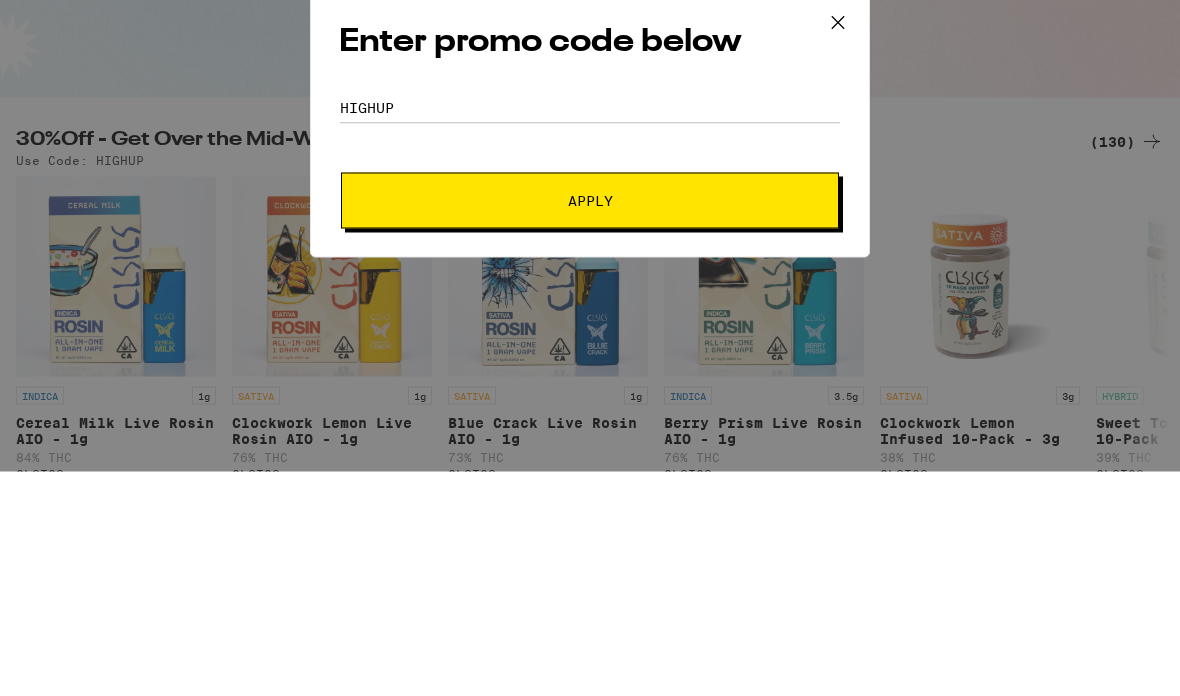 click on "Apply" at bounding box center [590, 425] 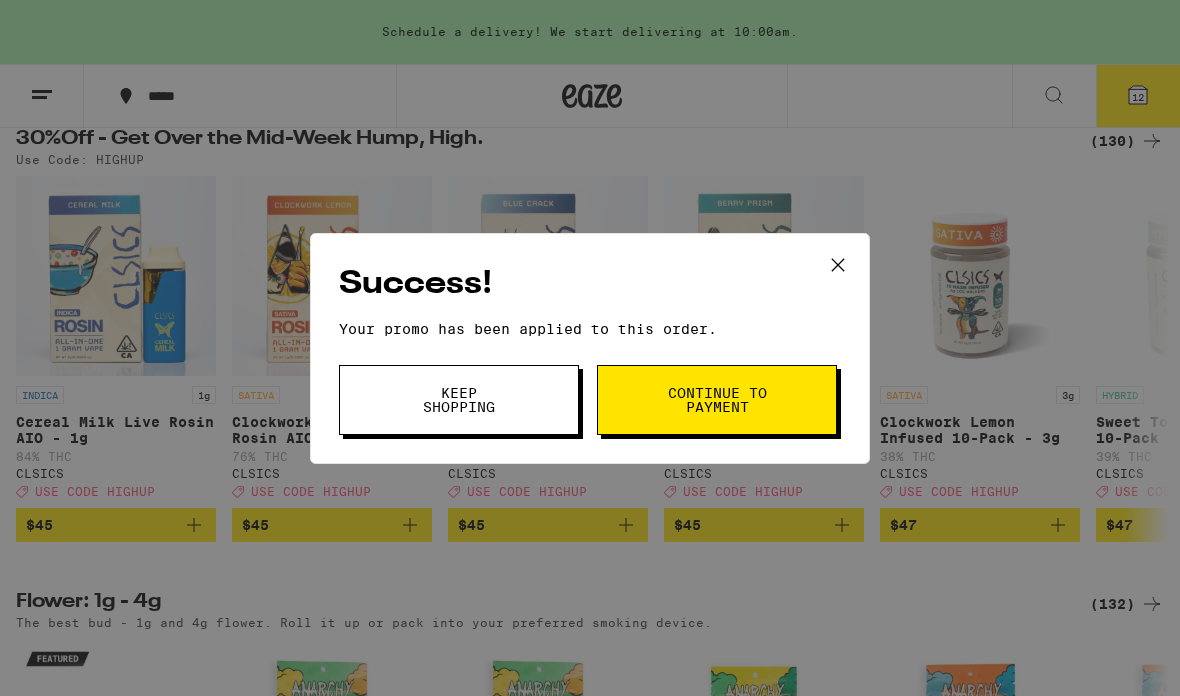 click on "Keep Shopping" at bounding box center (459, 400) 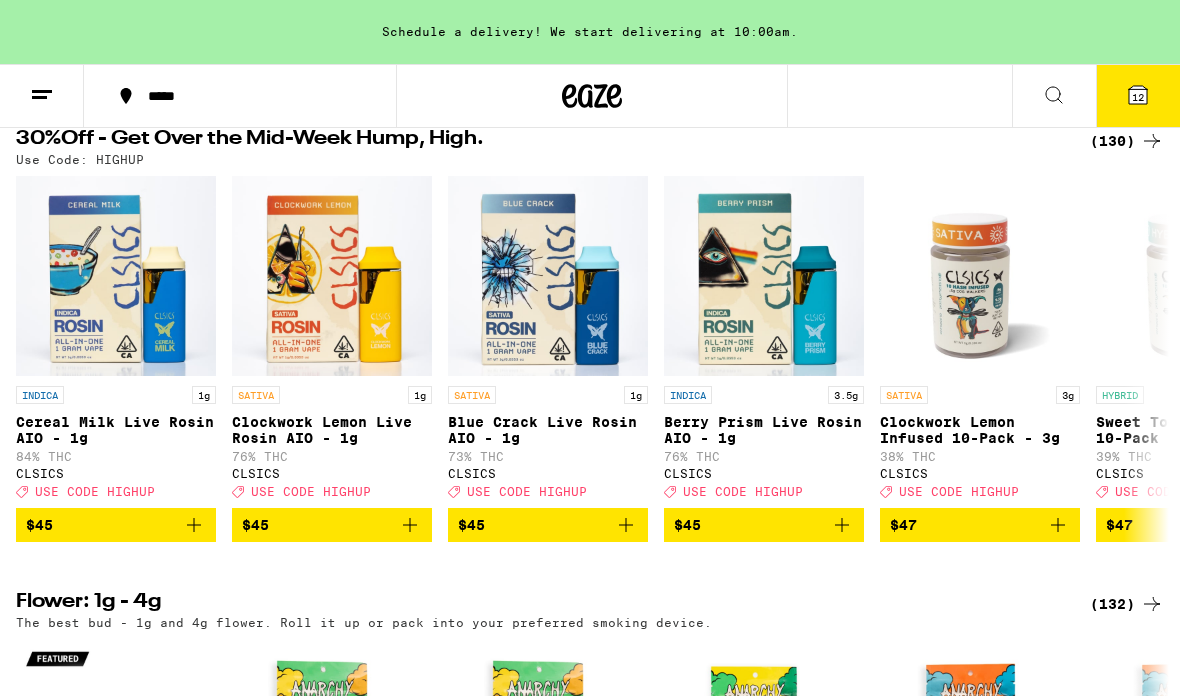 click on "12" at bounding box center (1138, 97) 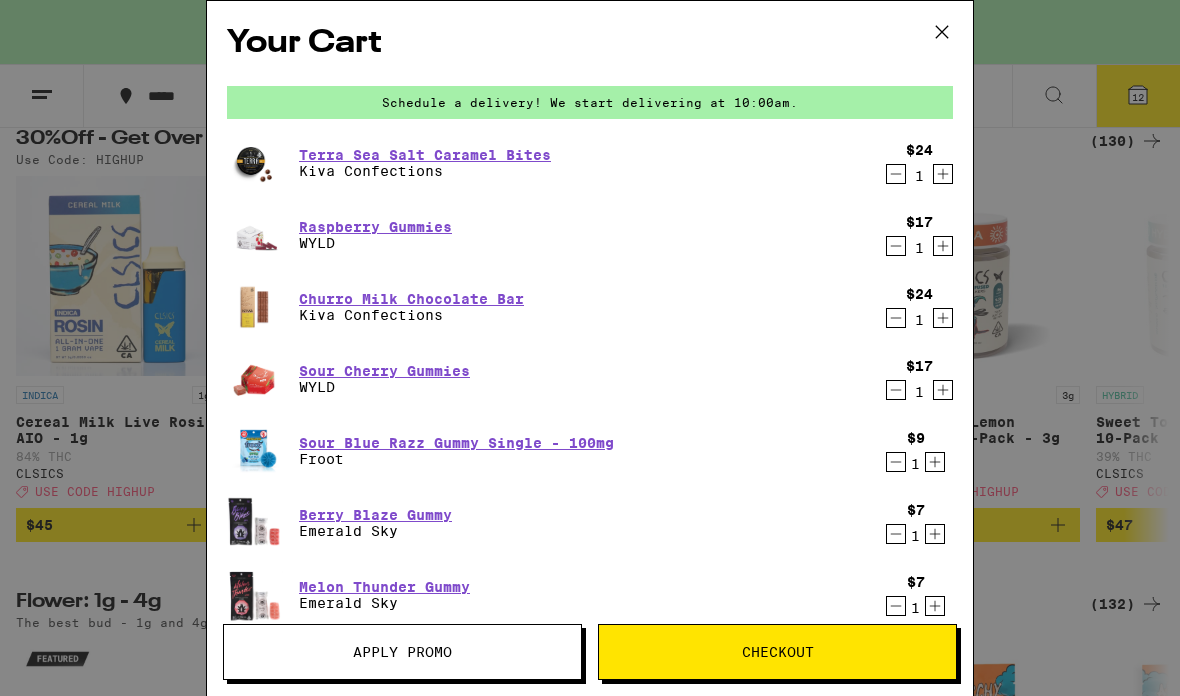 scroll, scrollTop: -44, scrollLeft: 0, axis: vertical 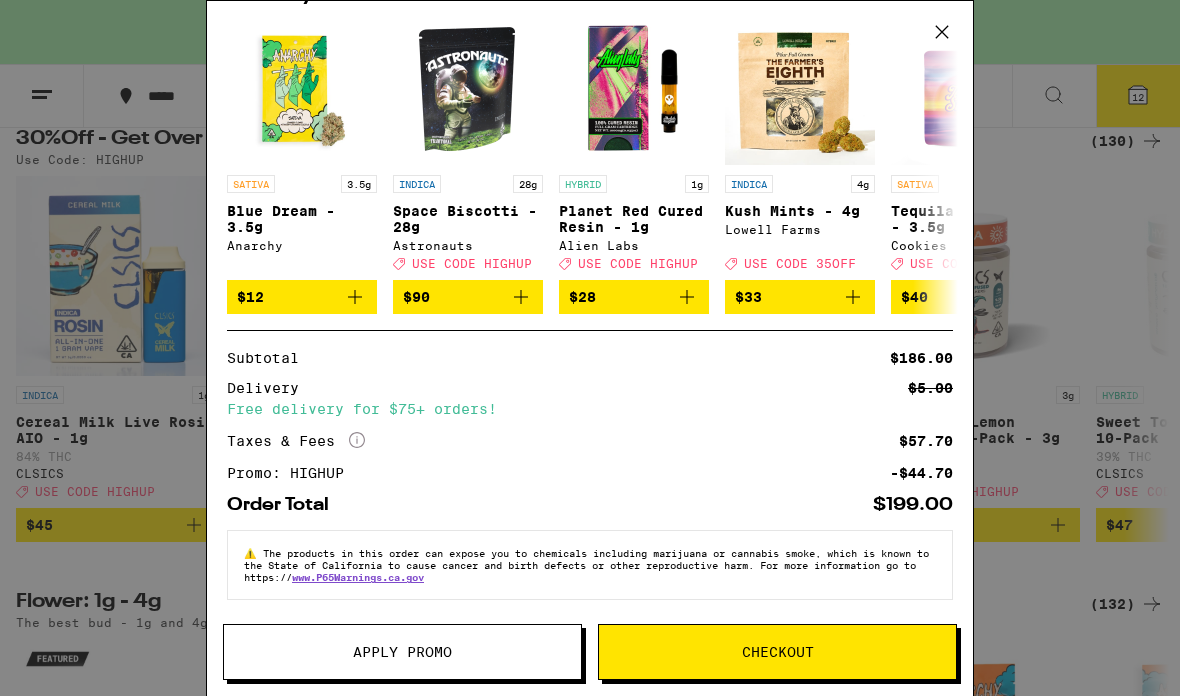 click on "Your Cart Schedule a delivery! We start delivering at 10:00am. Terra Sea Salt Caramel Bites Kiva Confections $24 1 Raspberry Gummies WYLD $17 1 Churro Milk Chocolate Bar Kiva Confections $24 1 Sour Cherry Gummies WYLD $17 1 Sour Blue Razz Gummy Single - 100mg Froot $9 1 Berry Blaze Gummy Emerald Sky $7 1 Melon Thunder Gummy Emerald Sky $7 1 Boysenberry 1:1:1 THC:CBD:CBN Gummies WYLD $20 1 Sour Tangerine THC Gummies WYLD $17 1 Strawberry Slam Gummy Emerald Sky $7 1 Grape Quake Gummy Emerald Sky $7 1 OG Grape AIO - 1g Tempo $30 1 You may also like... SATIVA 3.5g Blue Dream - 3.5g Anarchy $12 INDICA 28g Space Biscotti - 28g Astronauts Deal Created with Sketch. USE CODE HIGHUP $90 HYBRID 1g Planet Red Cured Resin - 1g Alien Labs Deal Created with Sketch. USE CODE HIGHUP $28 INDICA 4g Kush Mints - 4g Lowell Farms Deal Created with Sketch. USE CODE 35OFF $33 SATIVA 3.5g Tequila Sunrise - 3.5g Cookies Deal Created with Sketch. USE CODE 35OFF $40 INDICA 3.5g Tiger King - 3.5g Ember Valley Deal Created with Sketch." at bounding box center (590, 348) 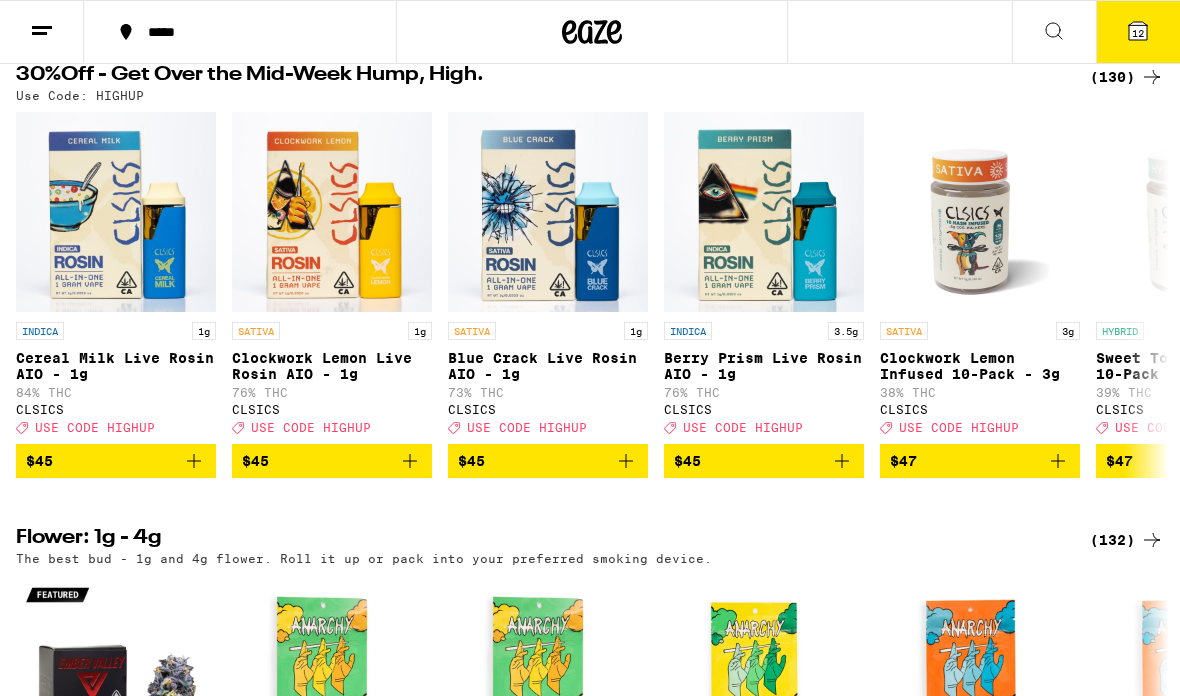 scroll, scrollTop: 0, scrollLeft: 0, axis: both 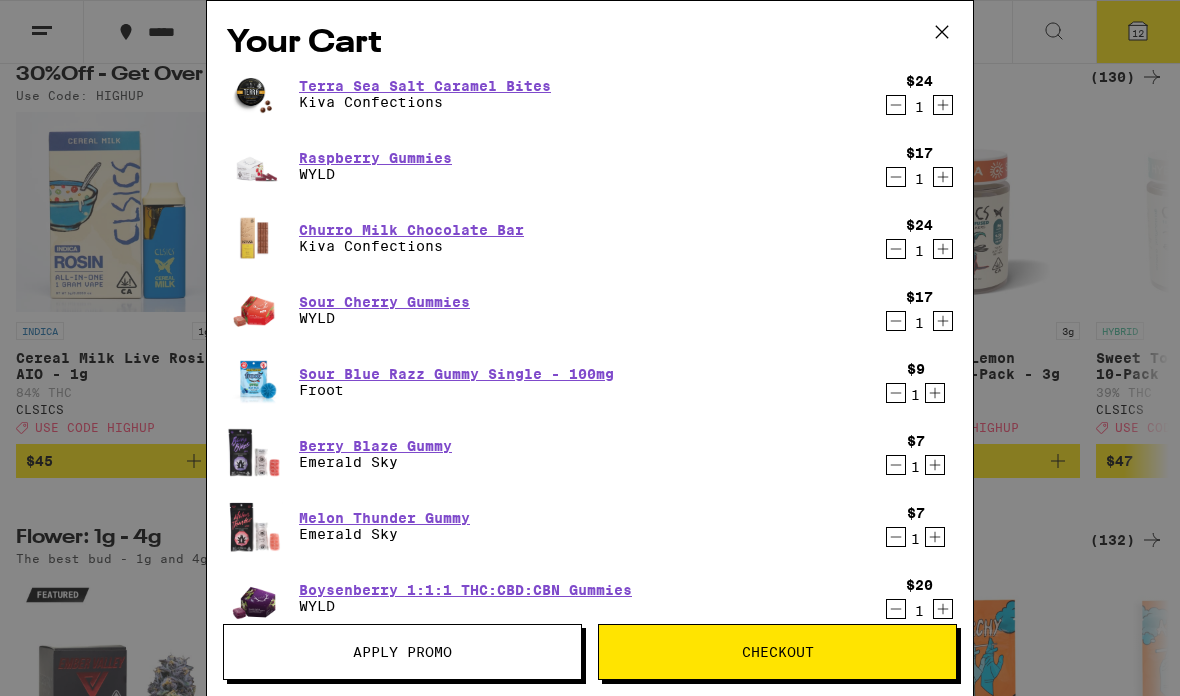 click 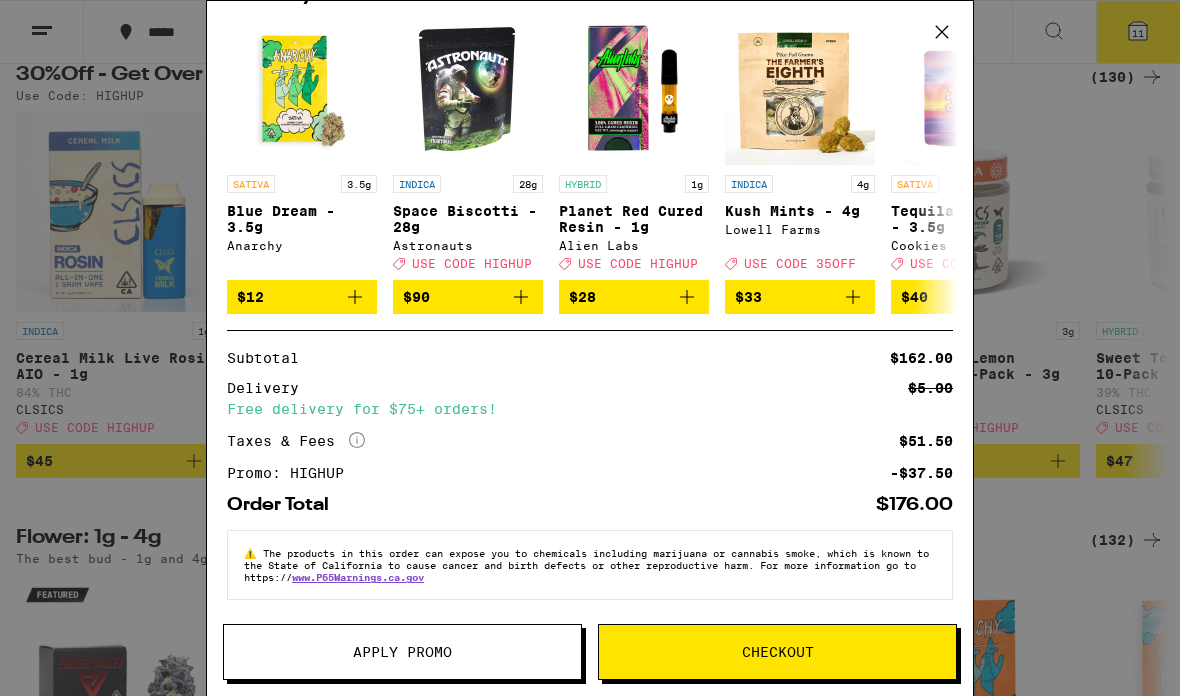 scroll, scrollTop: 914, scrollLeft: 0, axis: vertical 